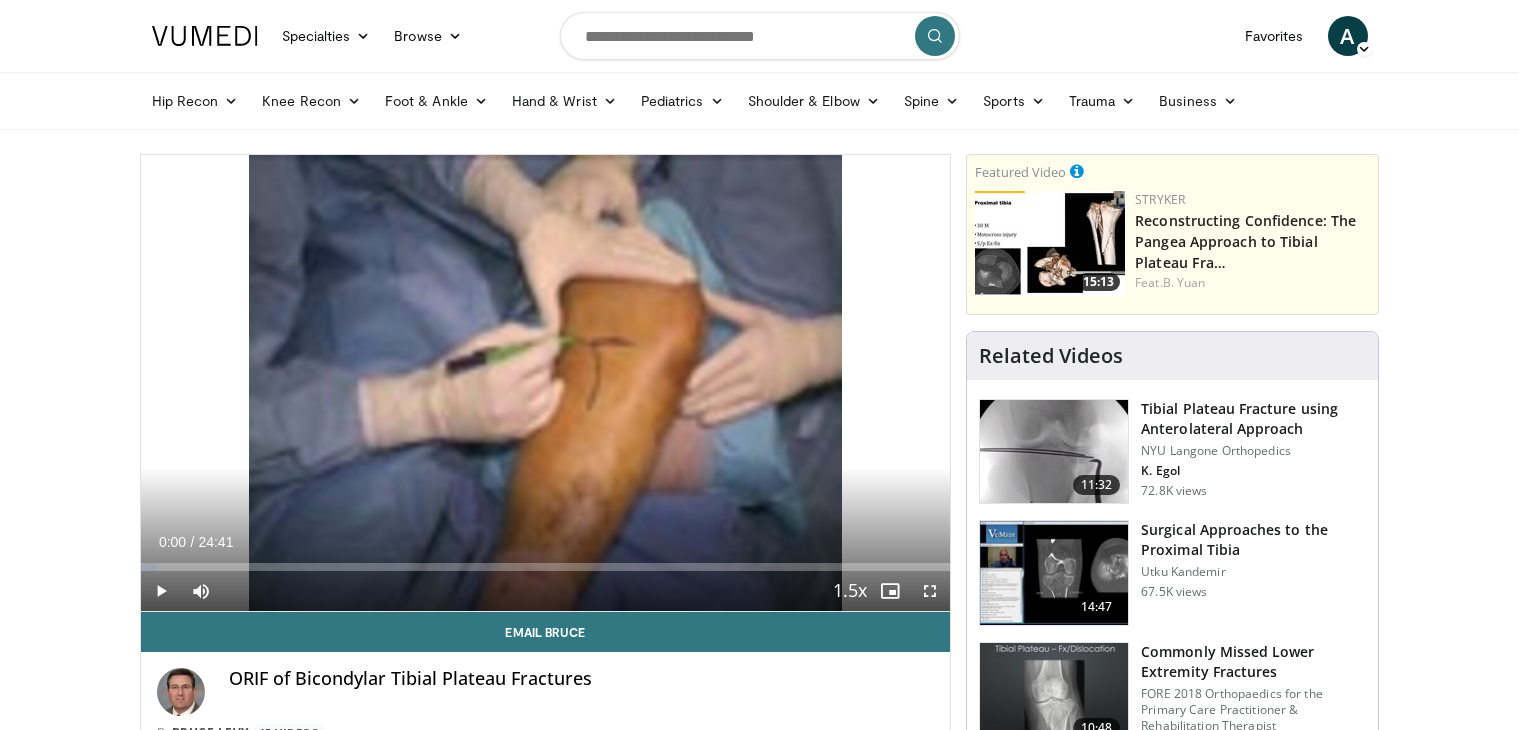 scroll, scrollTop: 0, scrollLeft: 0, axis: both 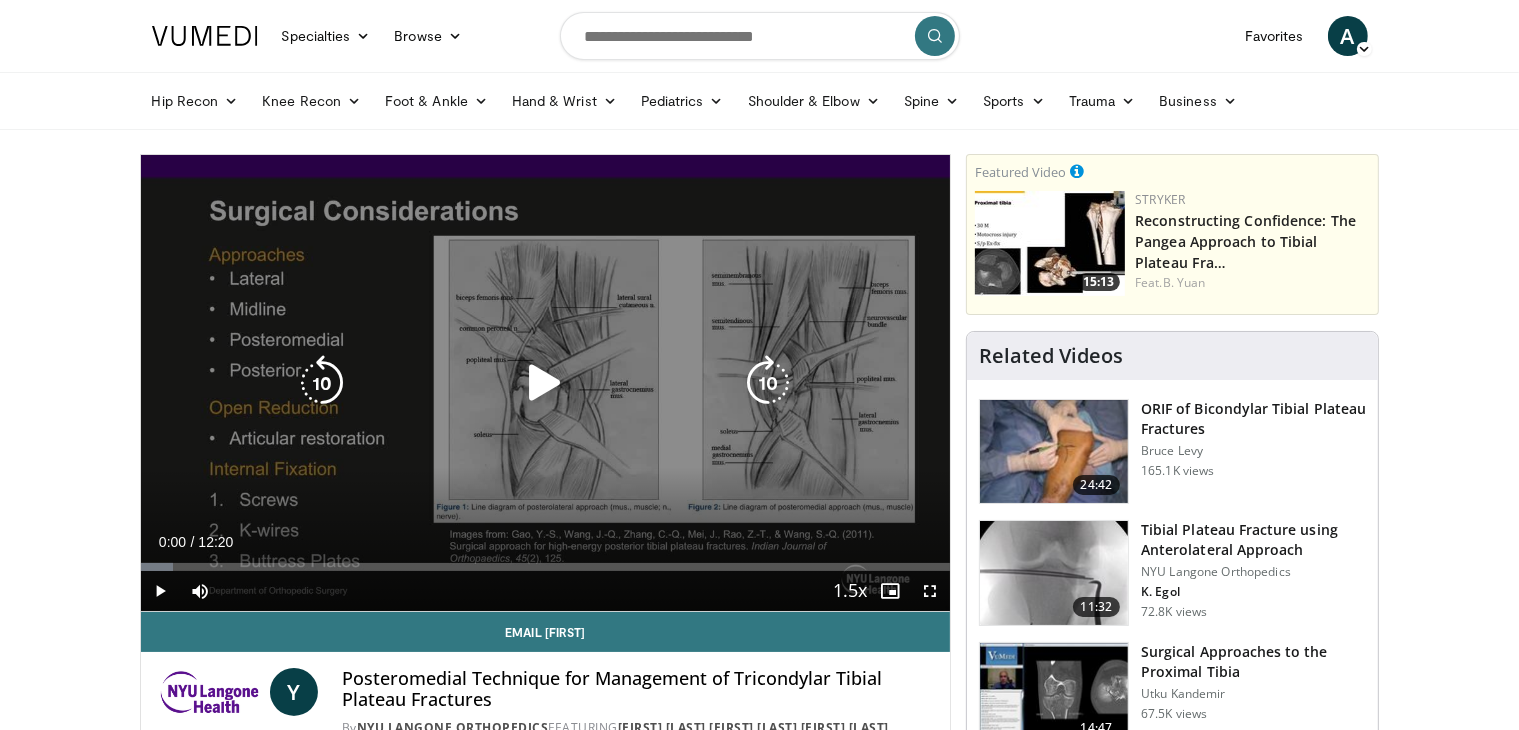 click at bounding box center (545, 383) 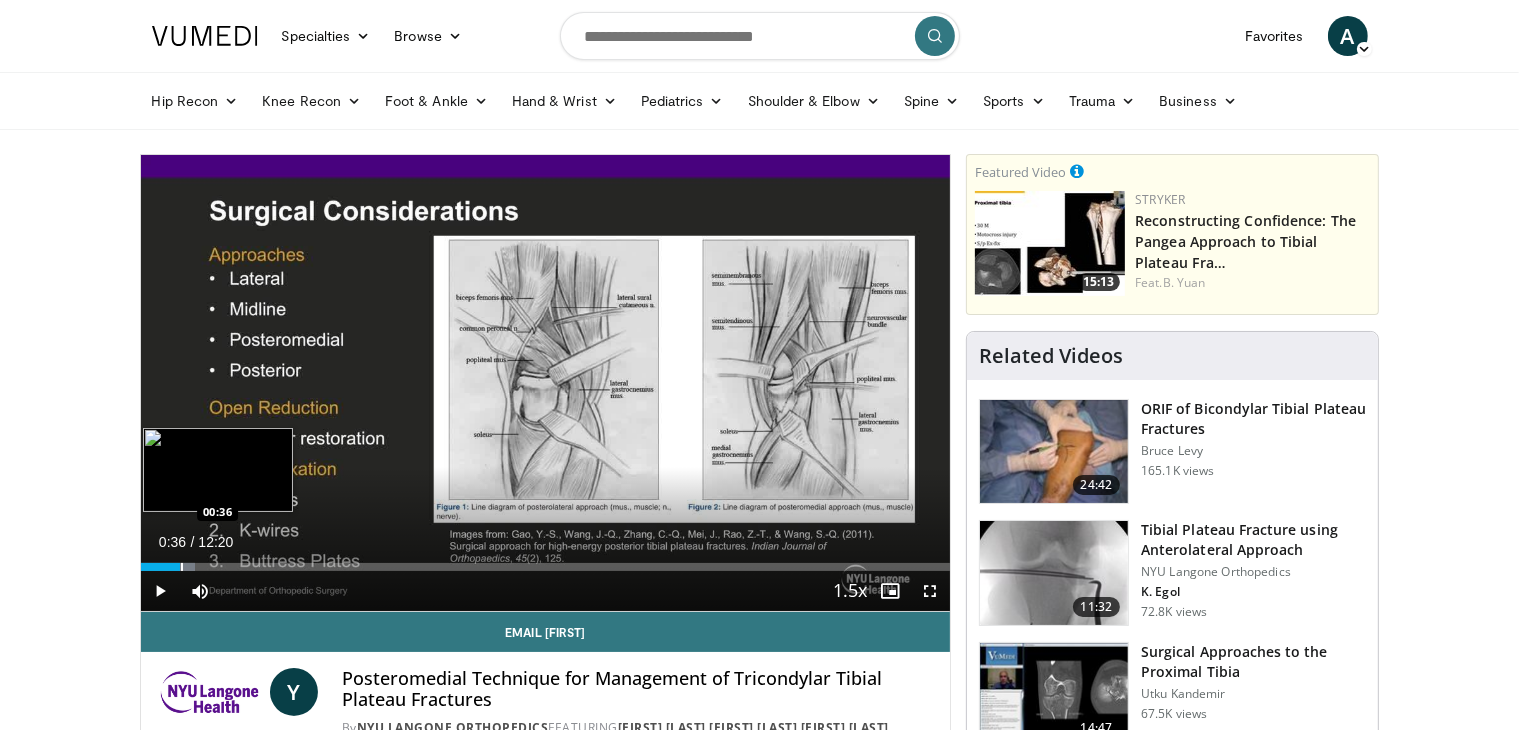 click at bounding box center (182, 567) 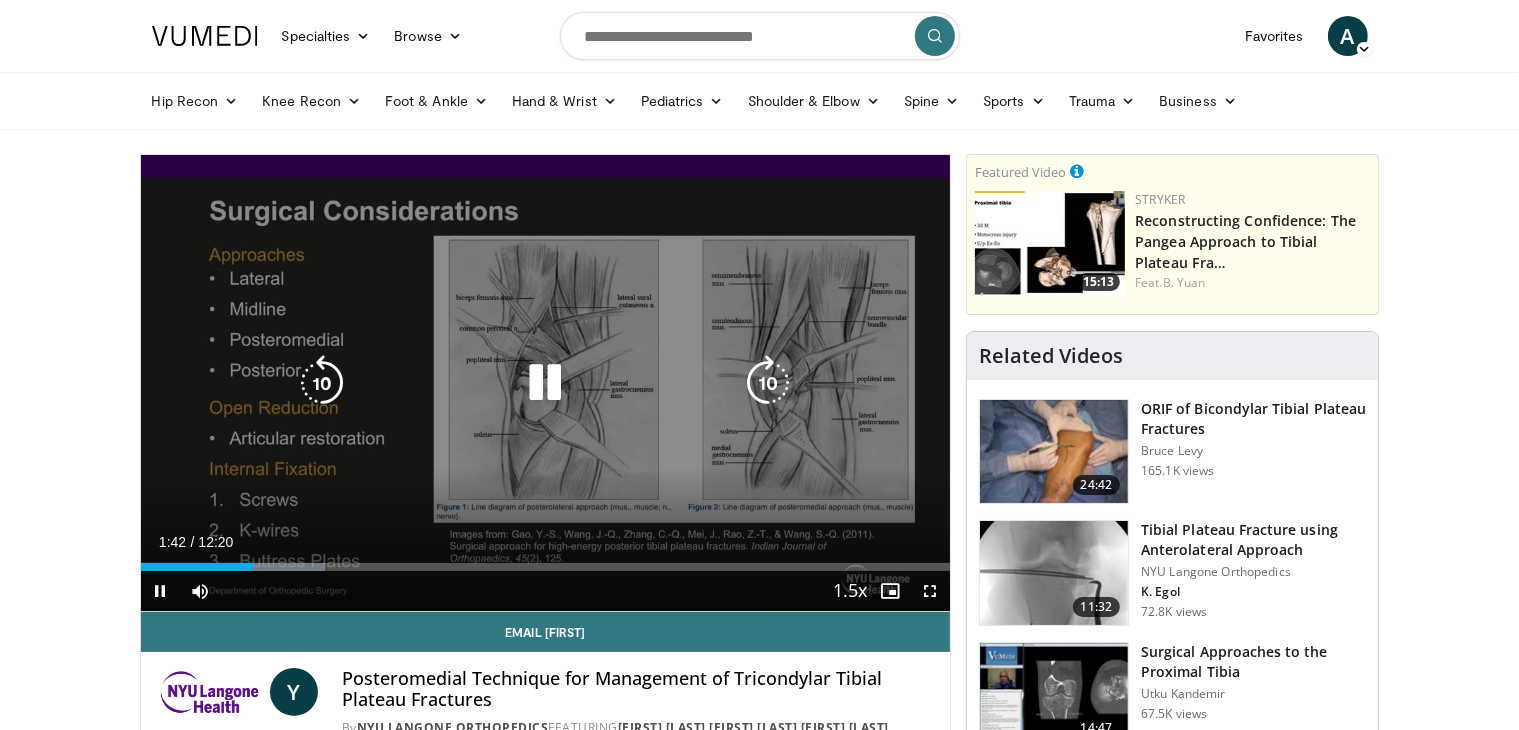 click on "10 seconds
Tap to unmute" at bounding box center (546, 383) 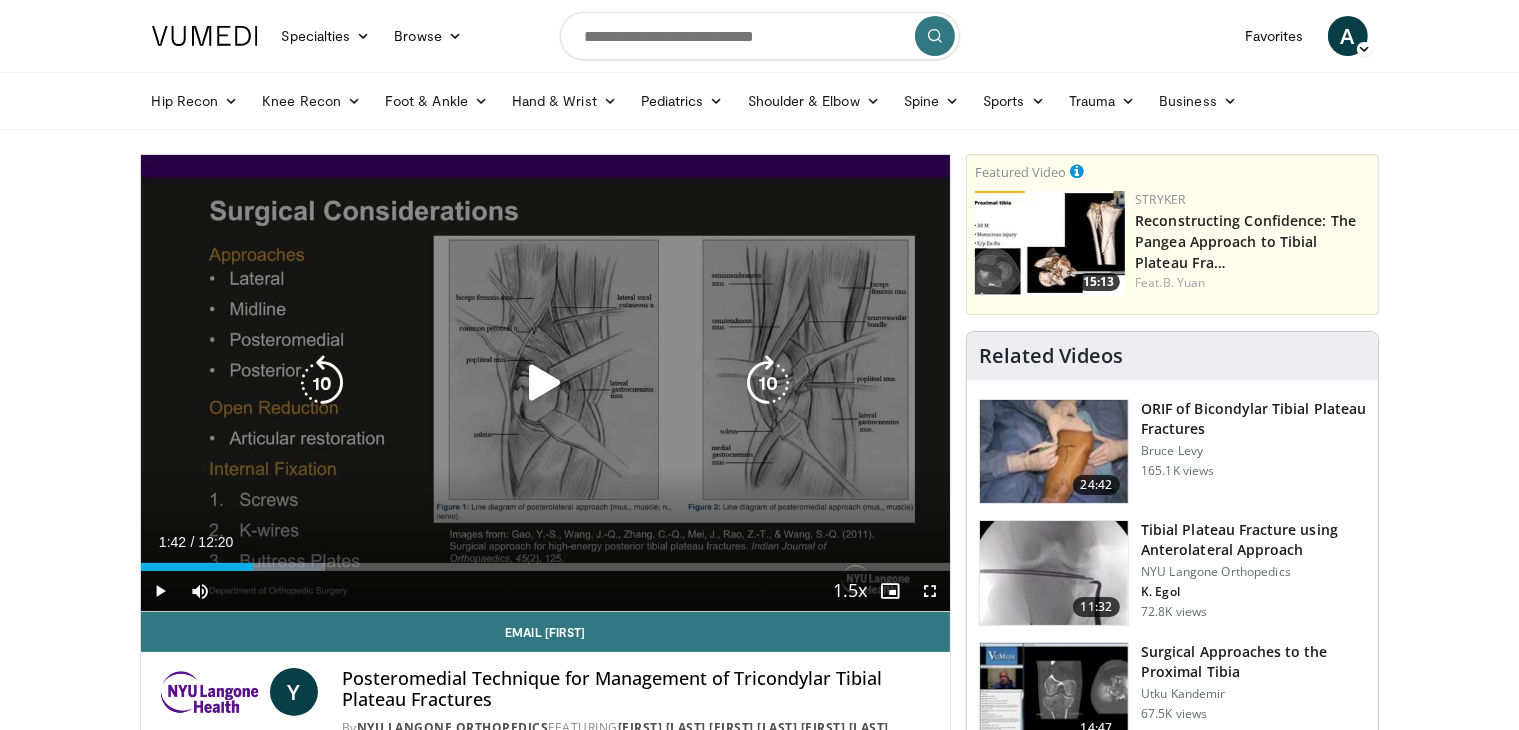 click on "10 seconds
Tap to unmute" at bounding box center (546, 383) 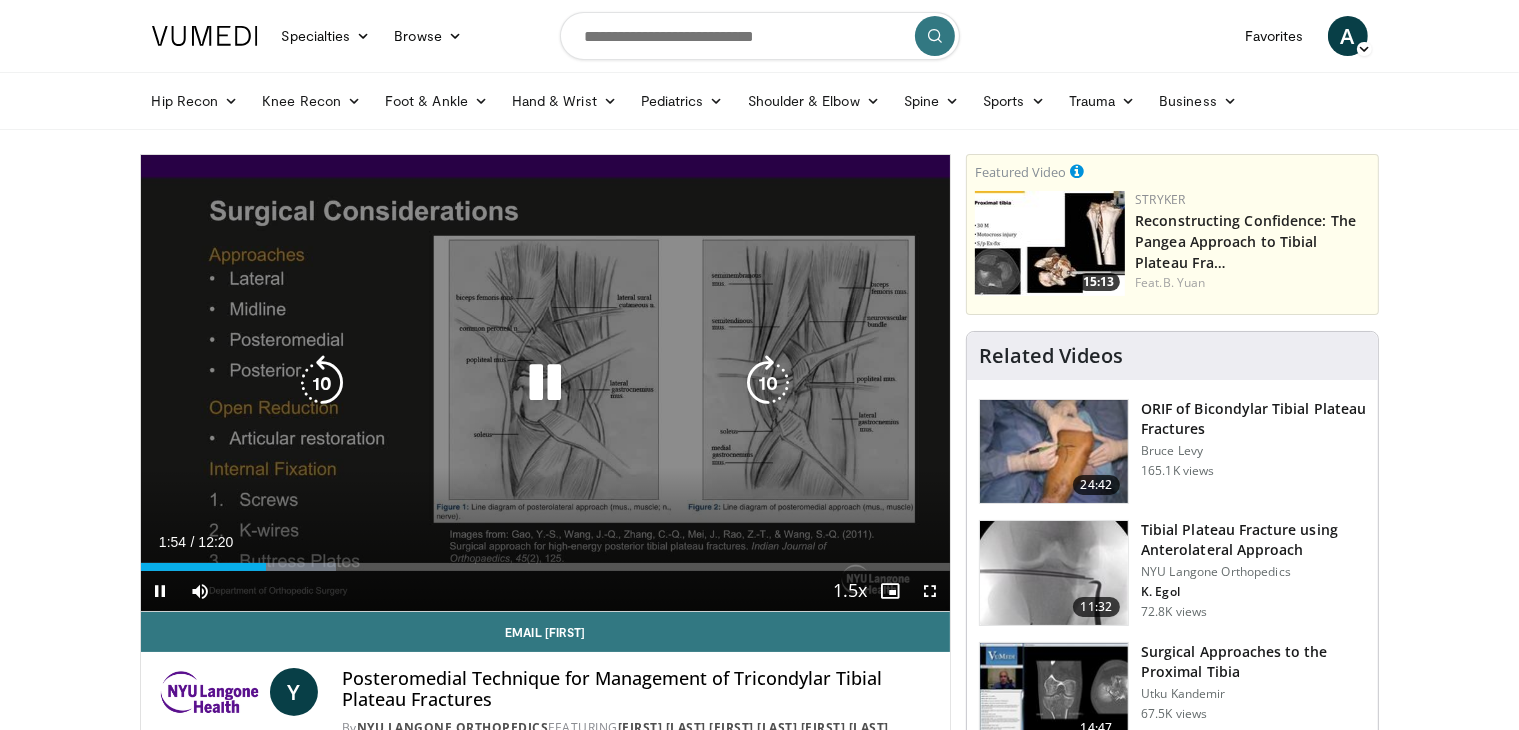 click on "10 seconds
Tap to unmute" at bounding box center [546, 383] 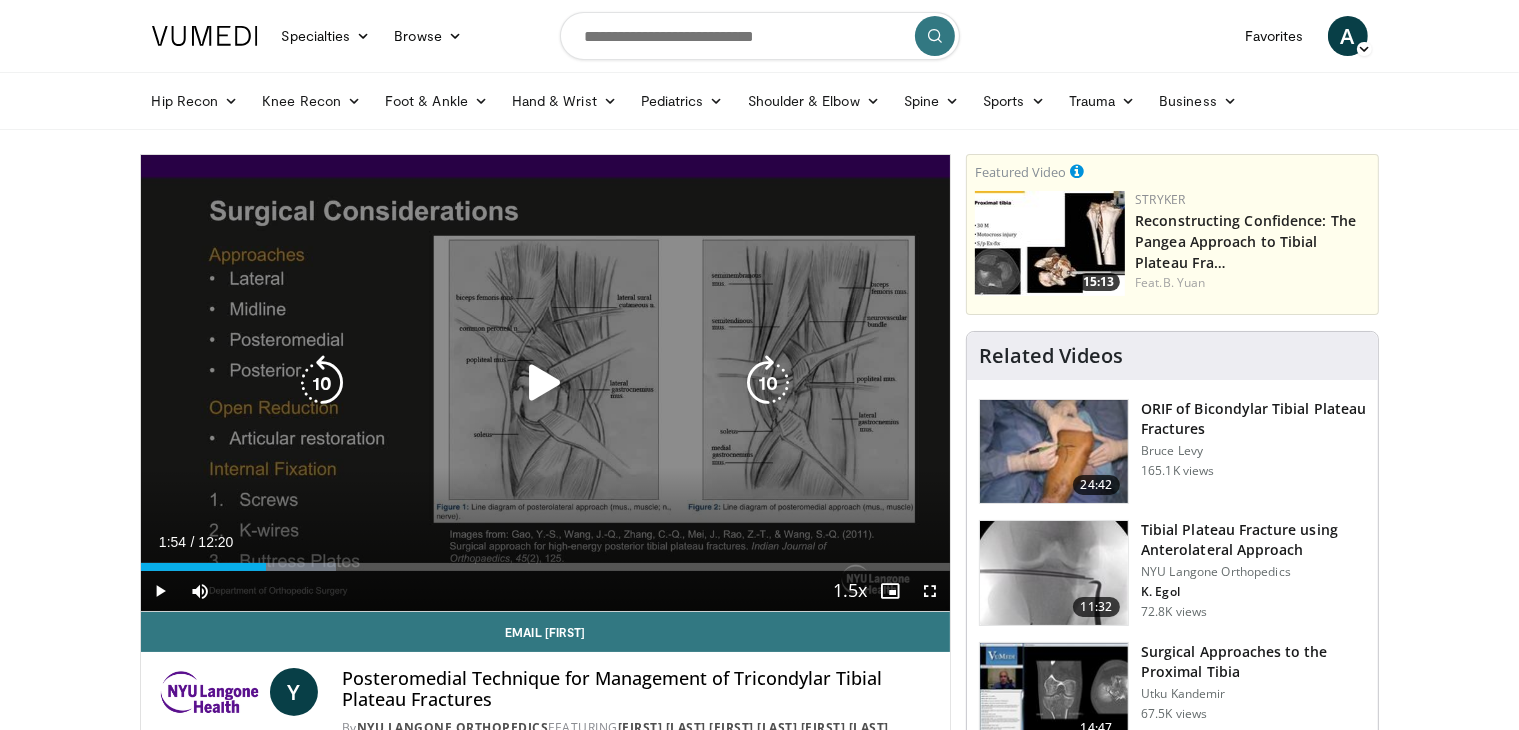 click on "10 seconds
Tap to unmute" at bounding box center [546, 383] 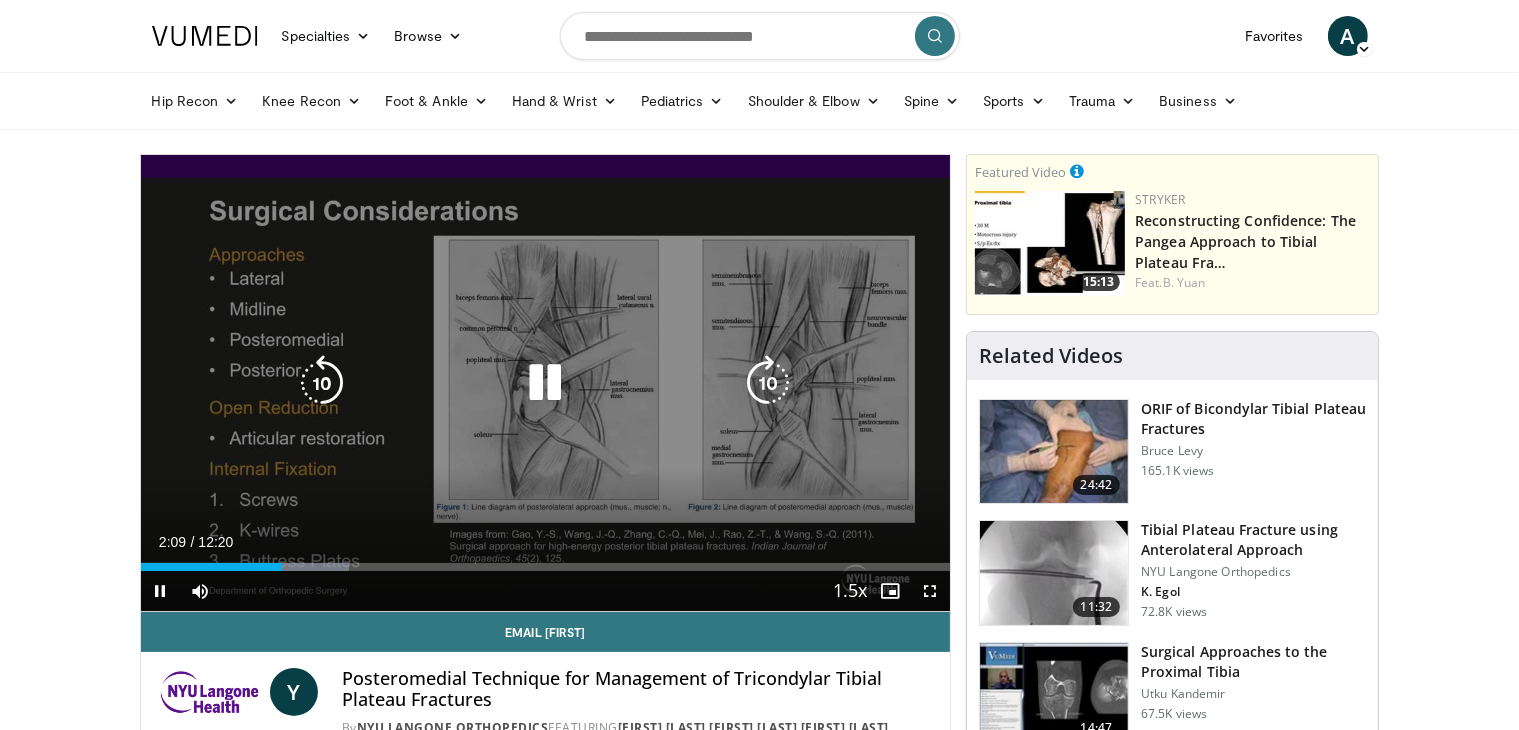 click on "10 seconds
Tap to unmute" at bounding box center [546, 383] 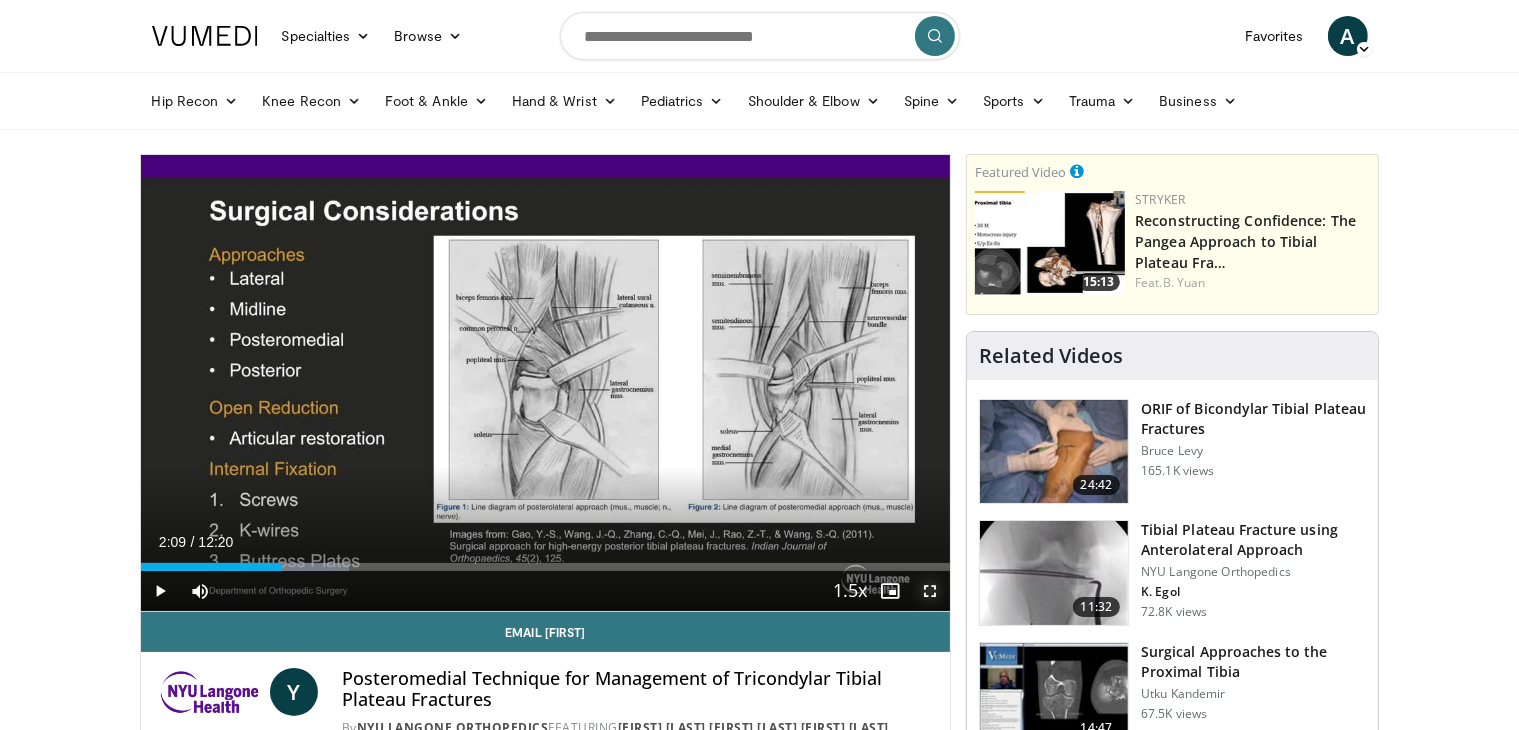 click at bounding box center (930, 591) 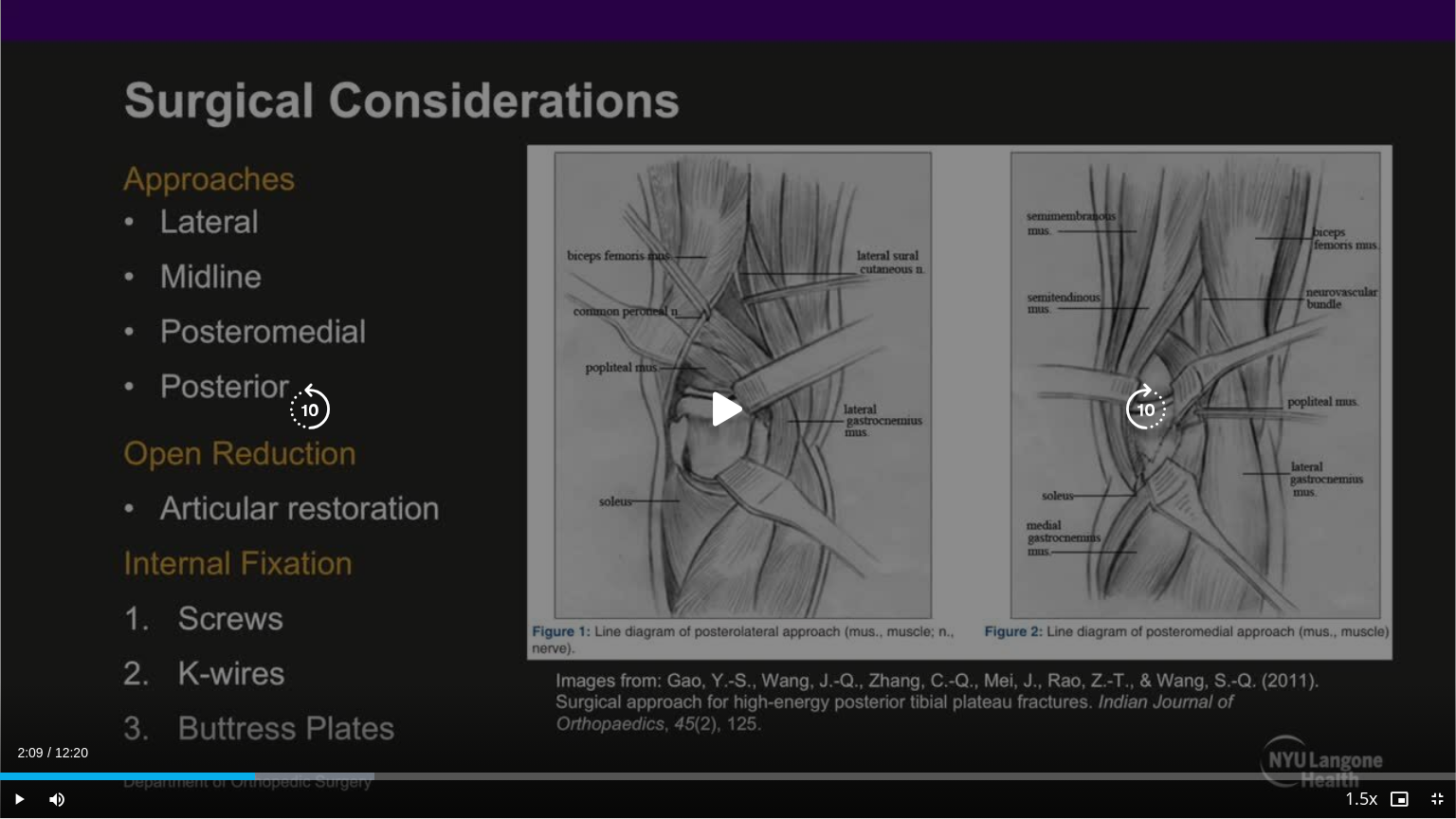 click at bounding box center [728, 410] 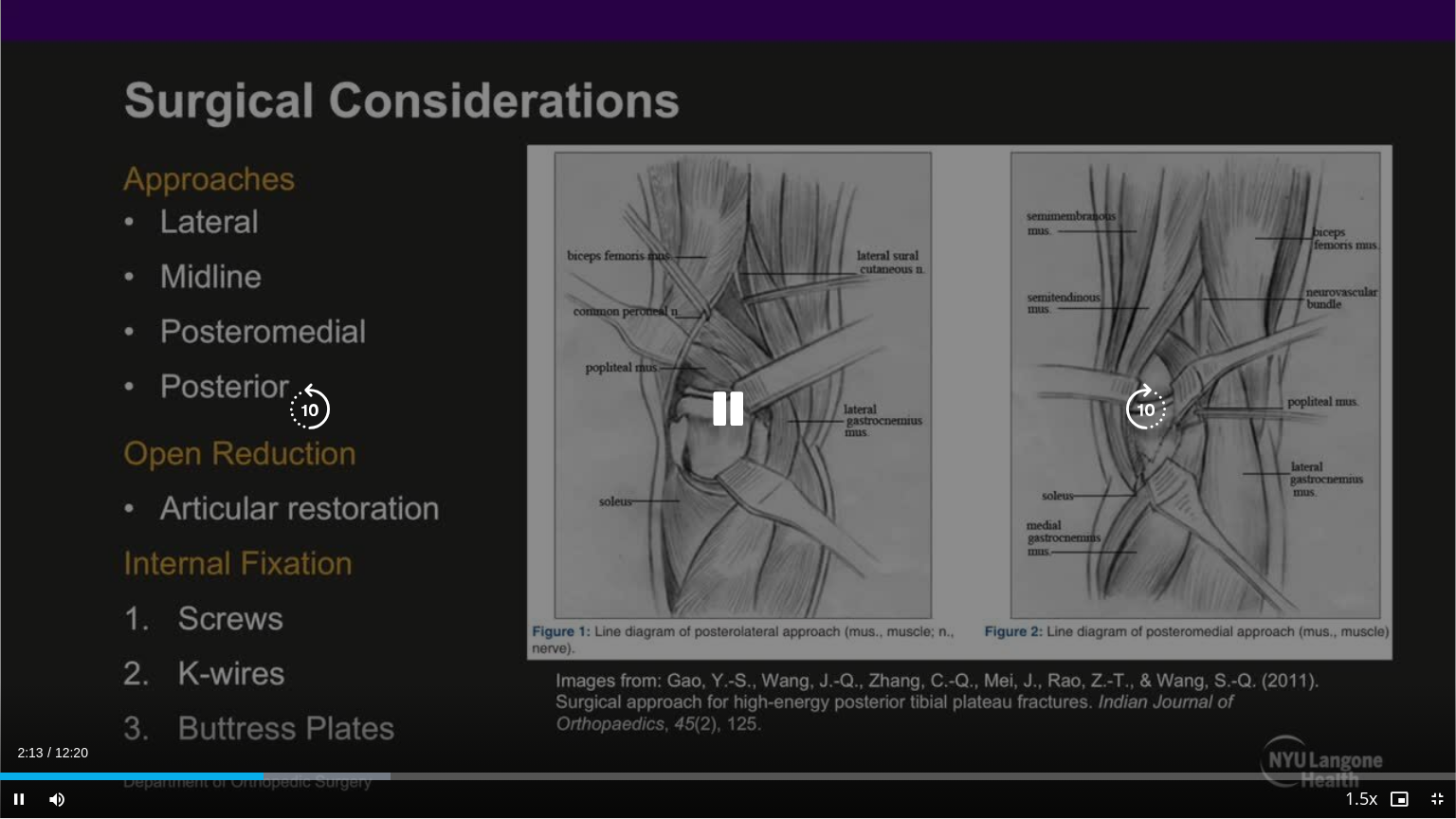 click at bounding box center (728, 410) 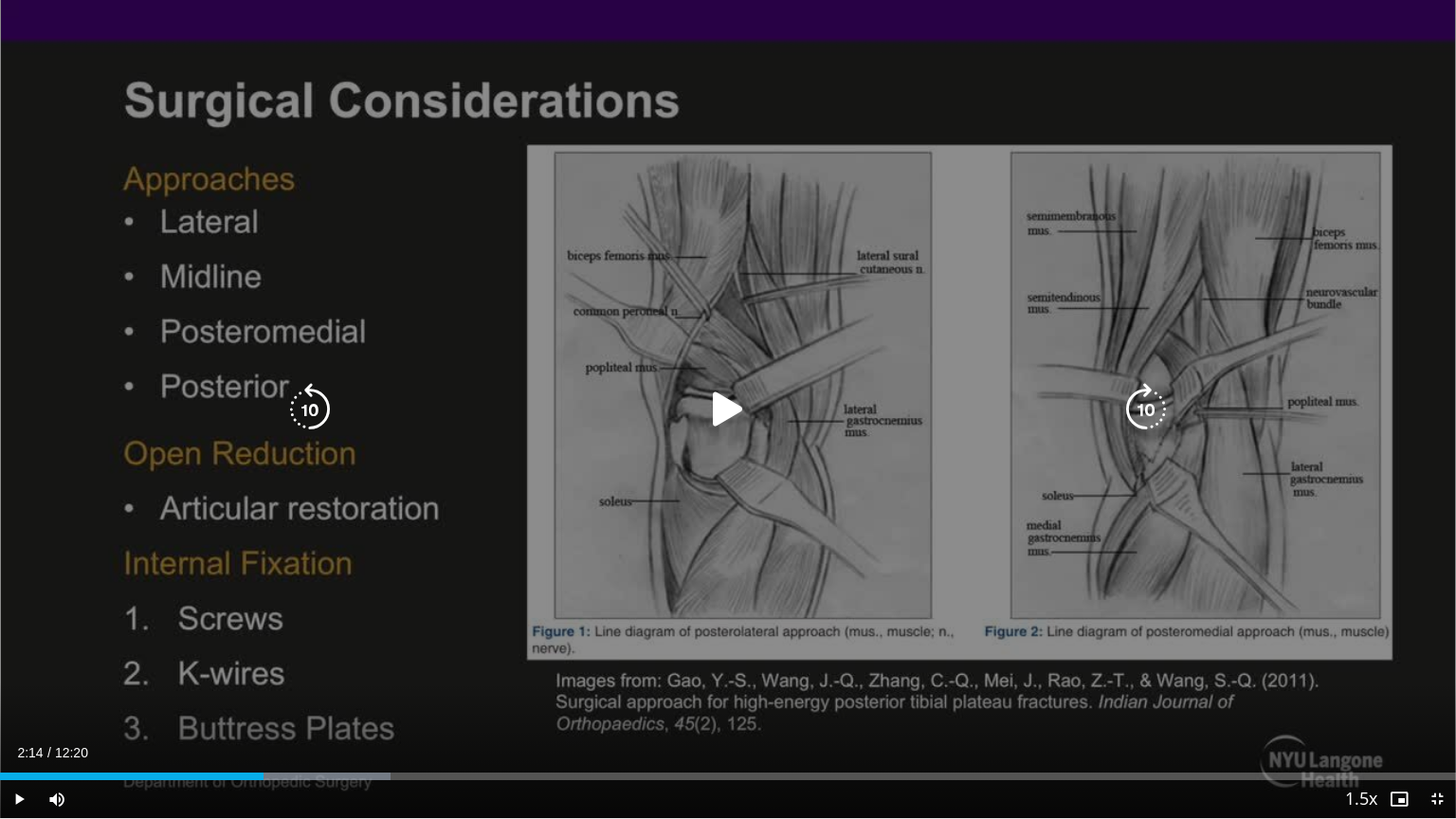 click on "10 seconds
Tap to unmute" at bounding box center [728, 409] 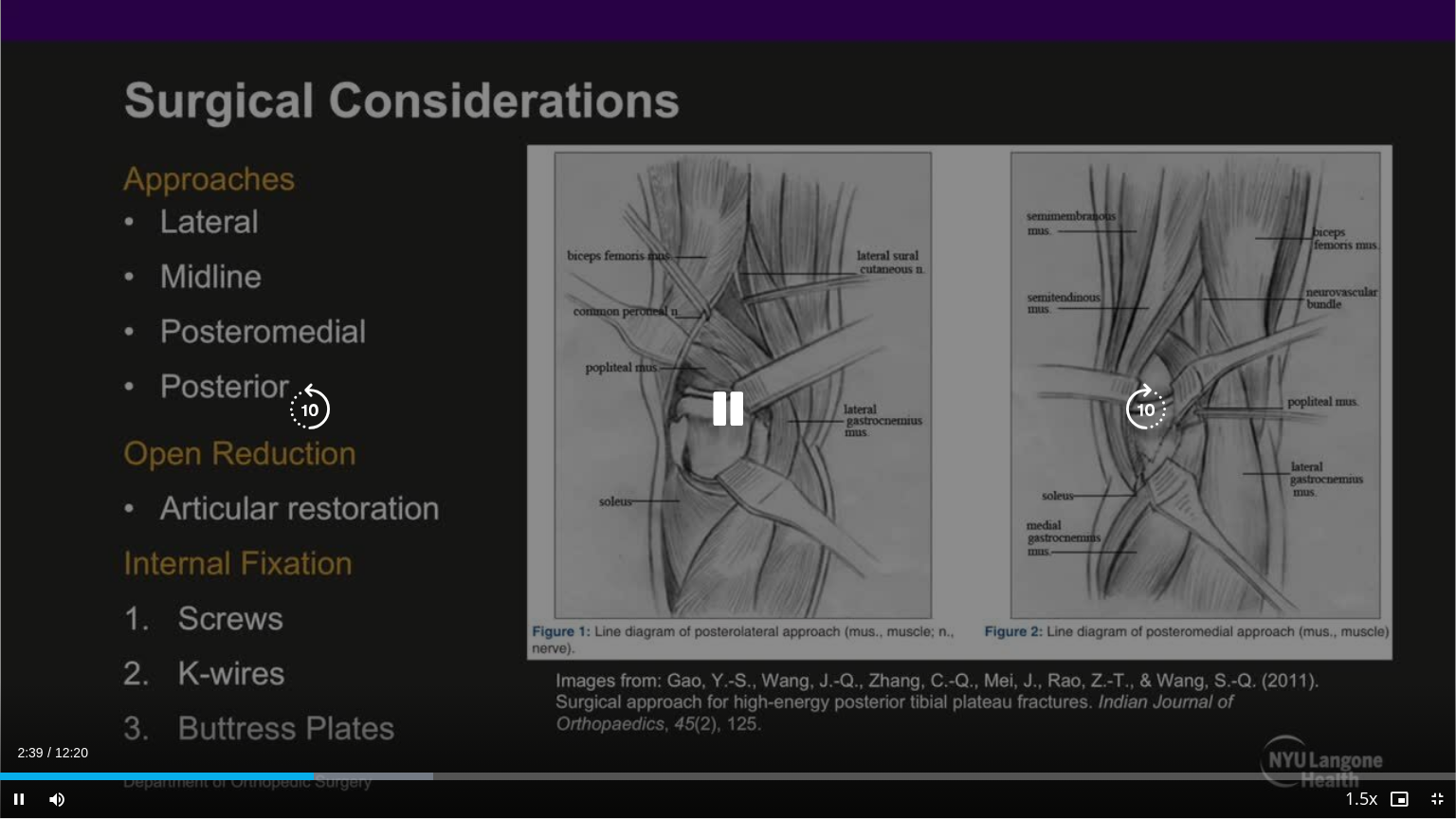click on "10 seconds
Tap to unmute" at bounding box center (728, 409) 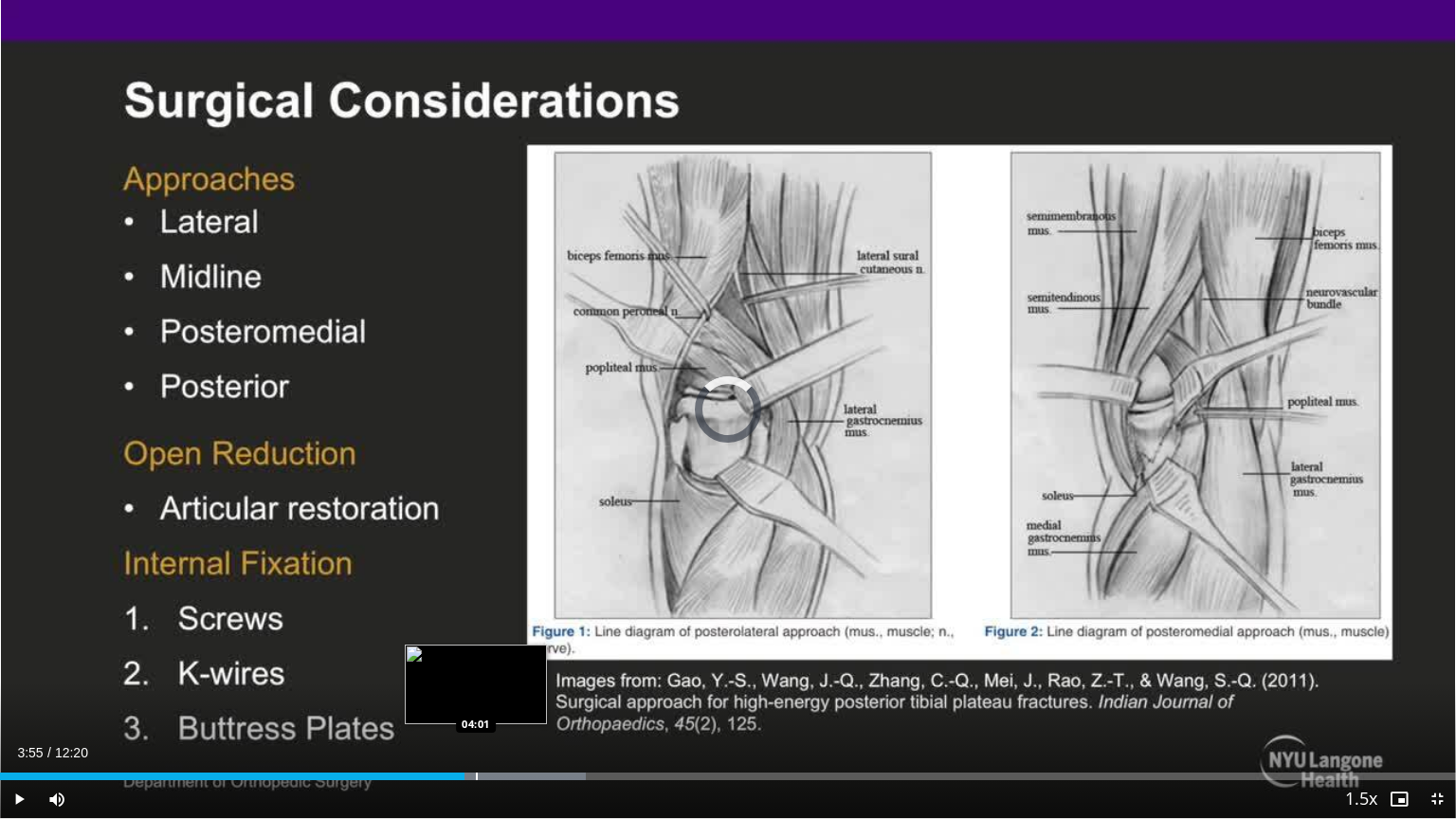 click on "Loaded :  40.21% 03:55 04:01" at bounding box center (728, 771) 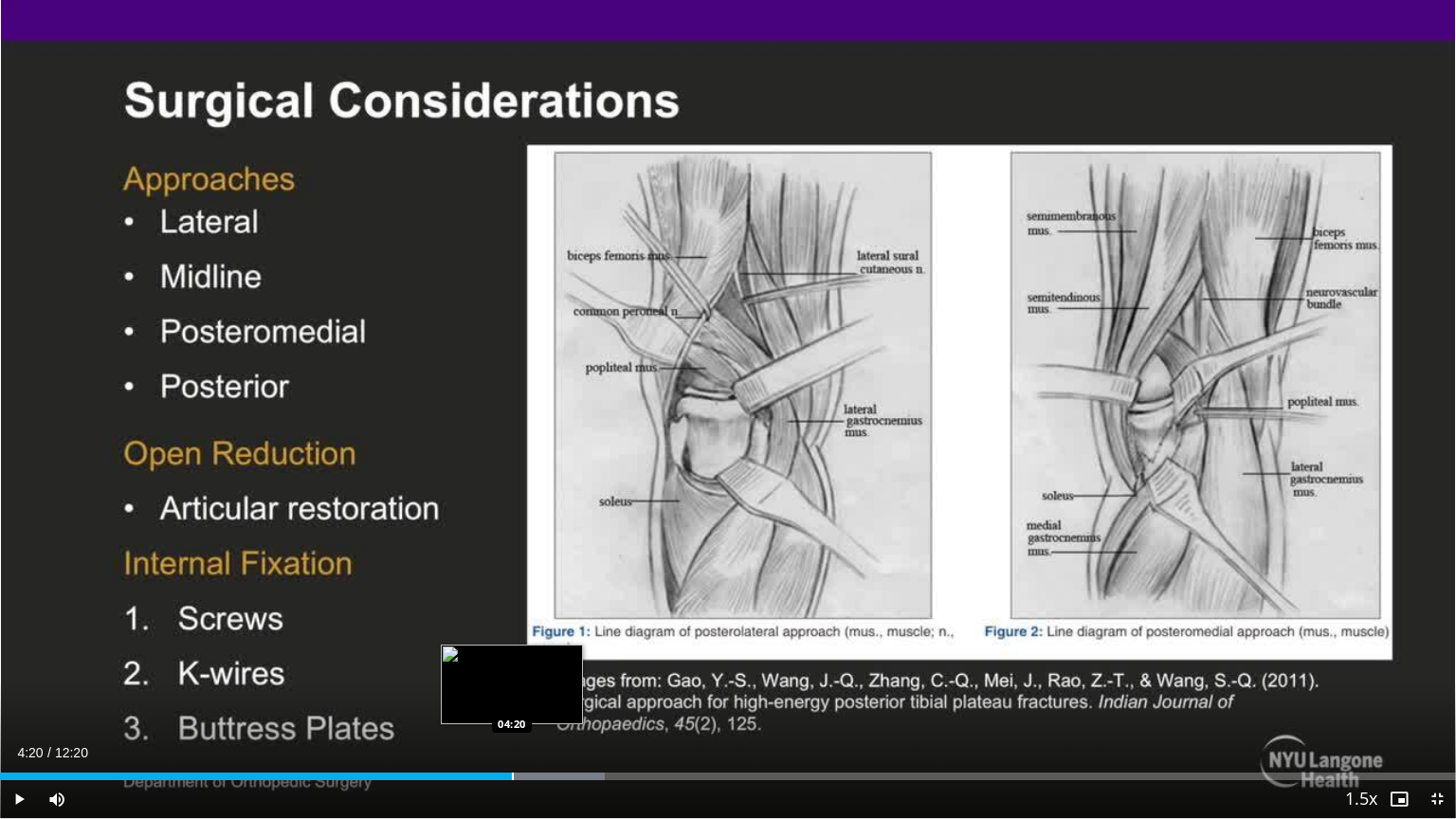 click on "Loaded :  41.55% 04:03 04:20" at bounding box center [728, 771] 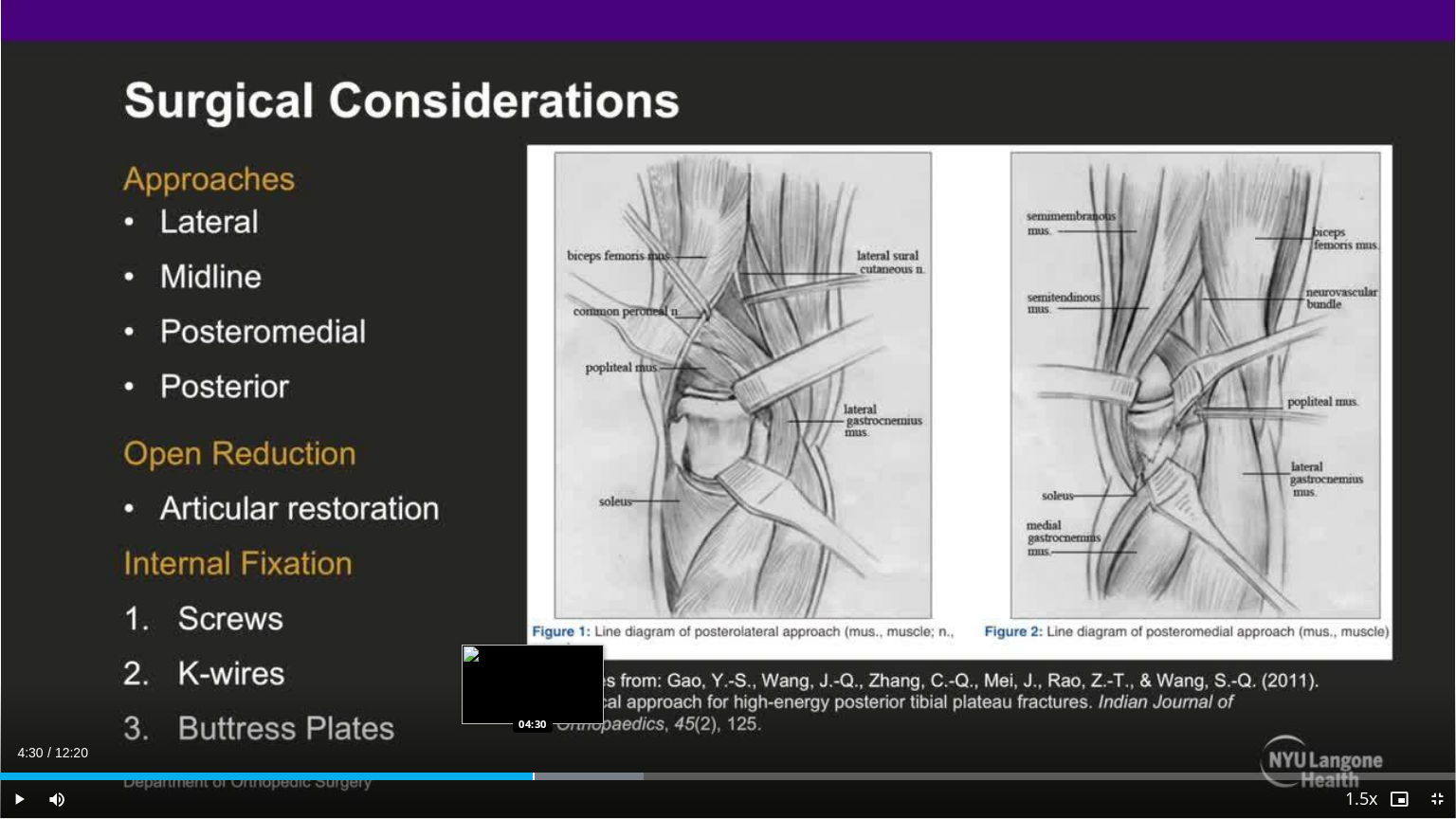 click on "Loaded :  44.23% 04:30 04:30" at bounding box center (728, 771) 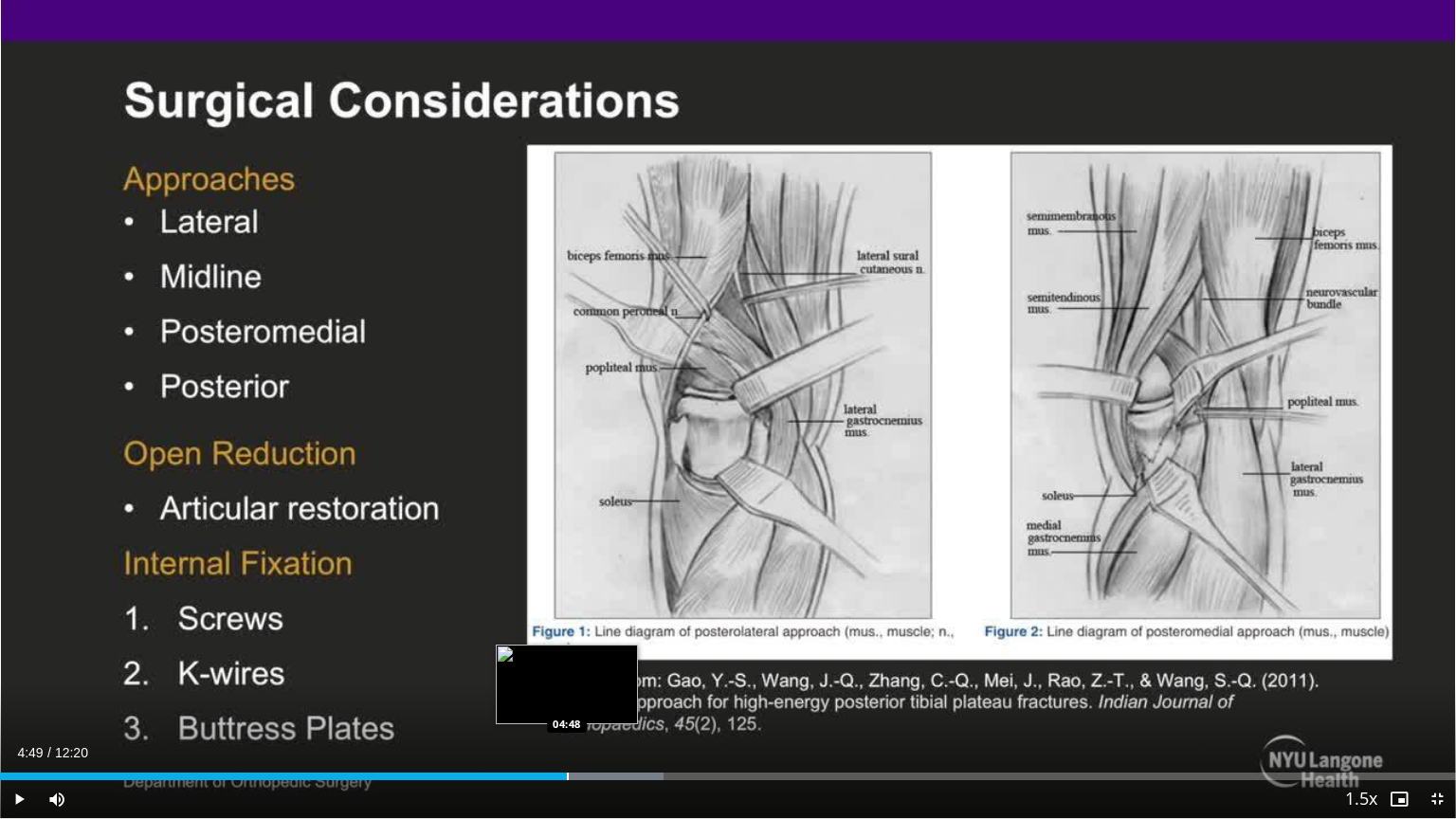 click on "Loaded :  45.57% 04:49 04:48" at bounding box center [728, 771] 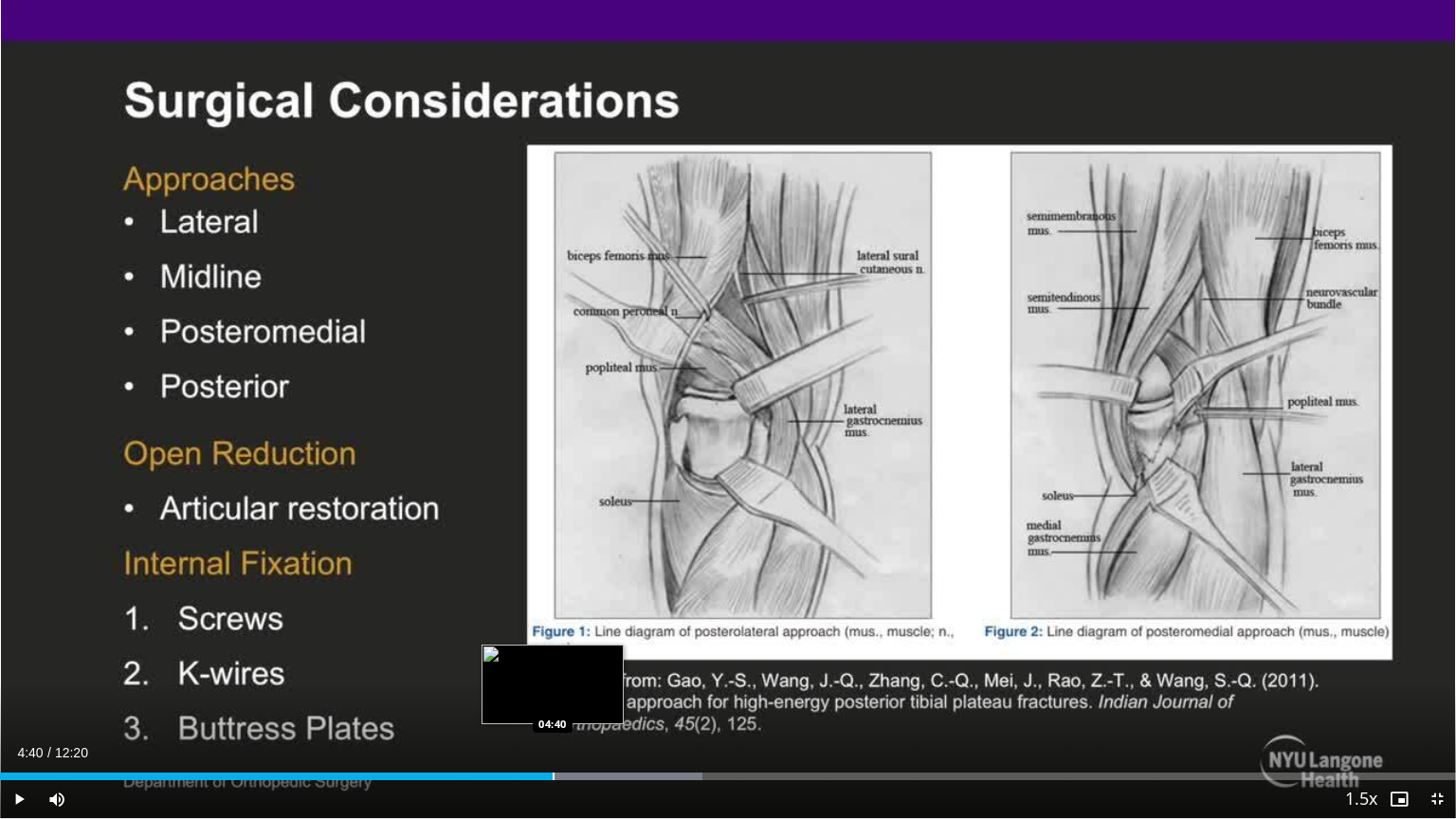 click on "Loaded :  48.25% 04:52 04:40" at bounding box center [728, 771] 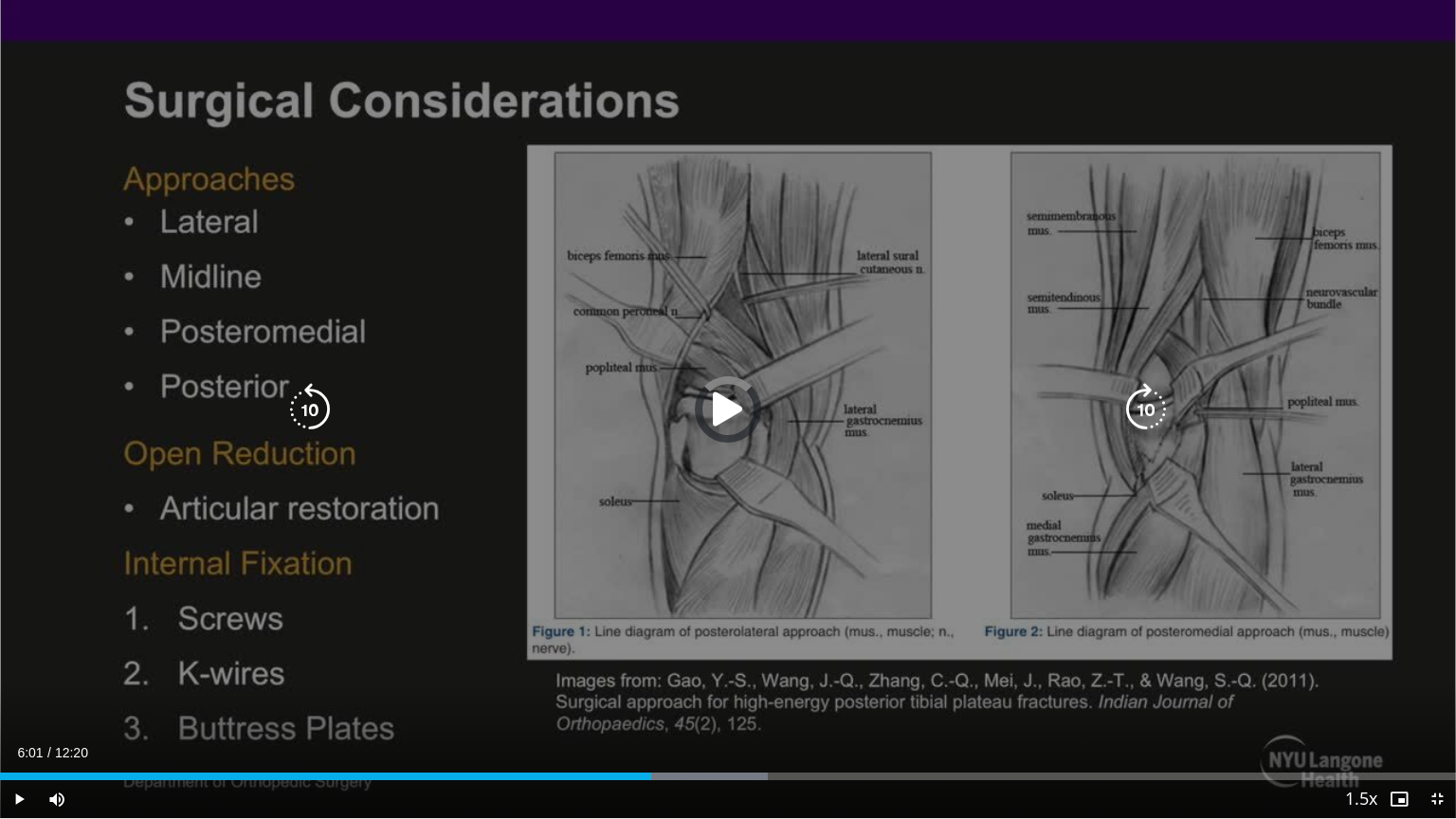 click at bounding box center (676, 776) 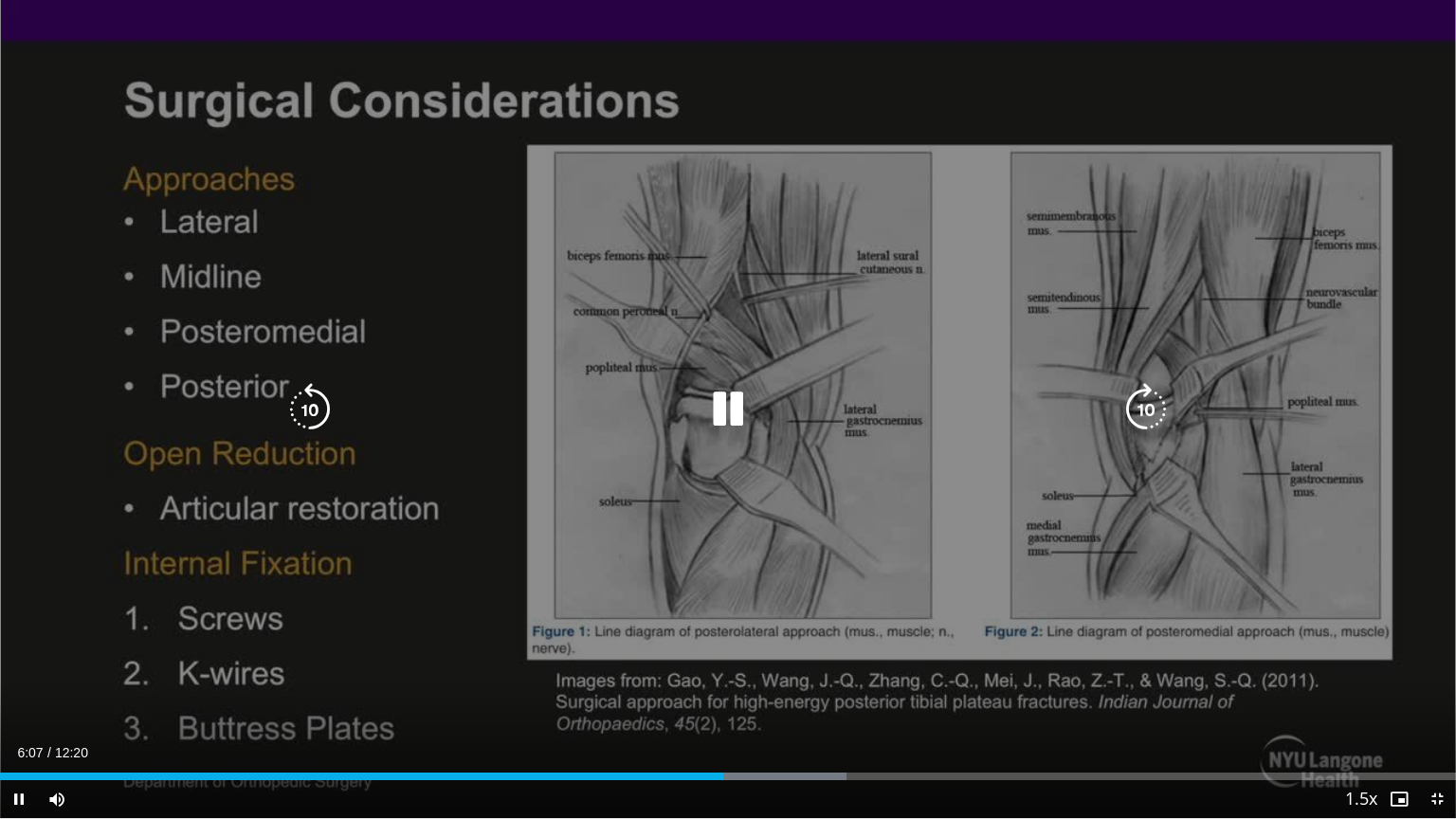 click on "10 seconds
Tap to unmute" at bounding box center [728, 409] 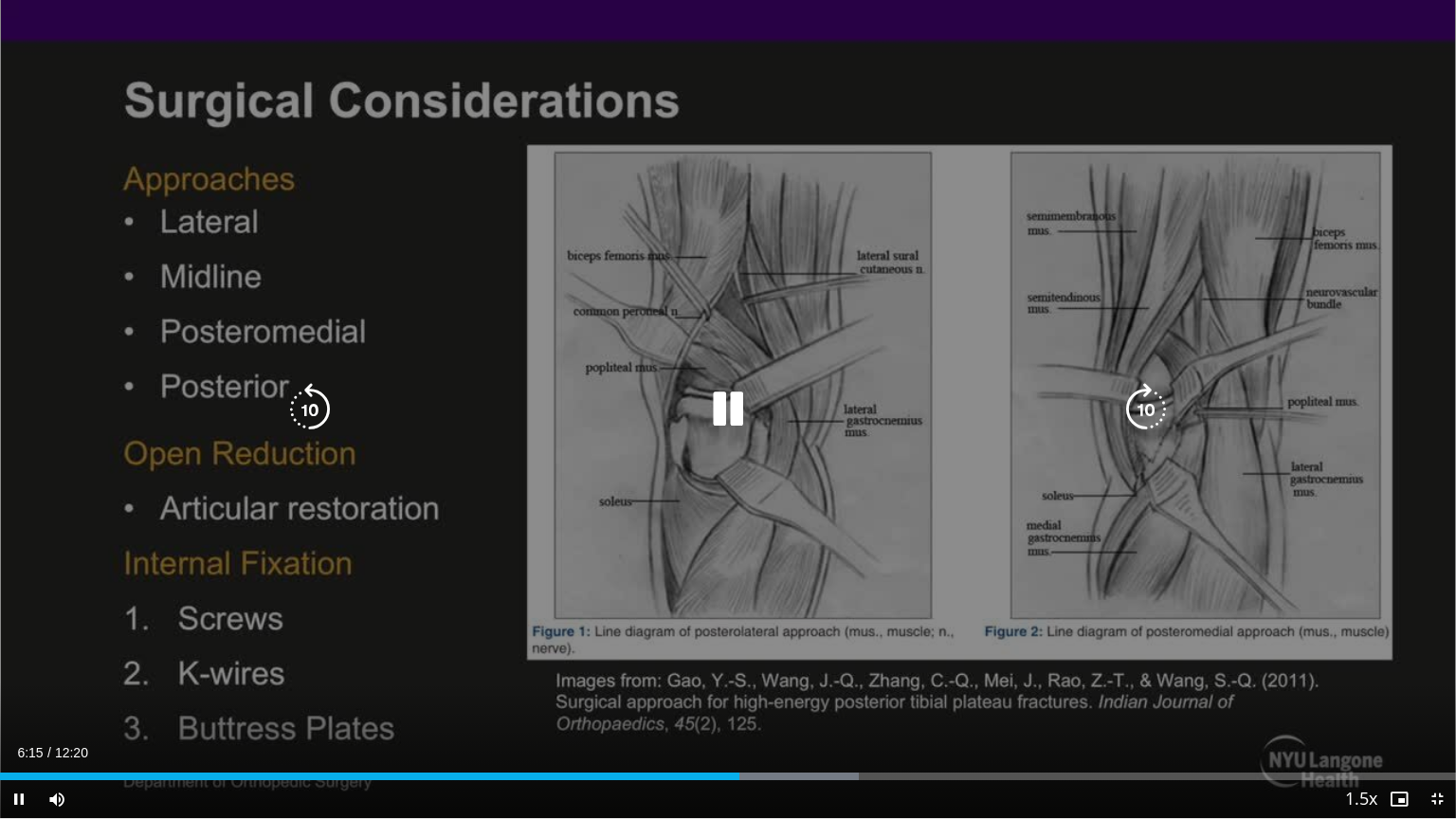 click on "10 seconds
Tap to unmute" at bounding box center (728, 409) 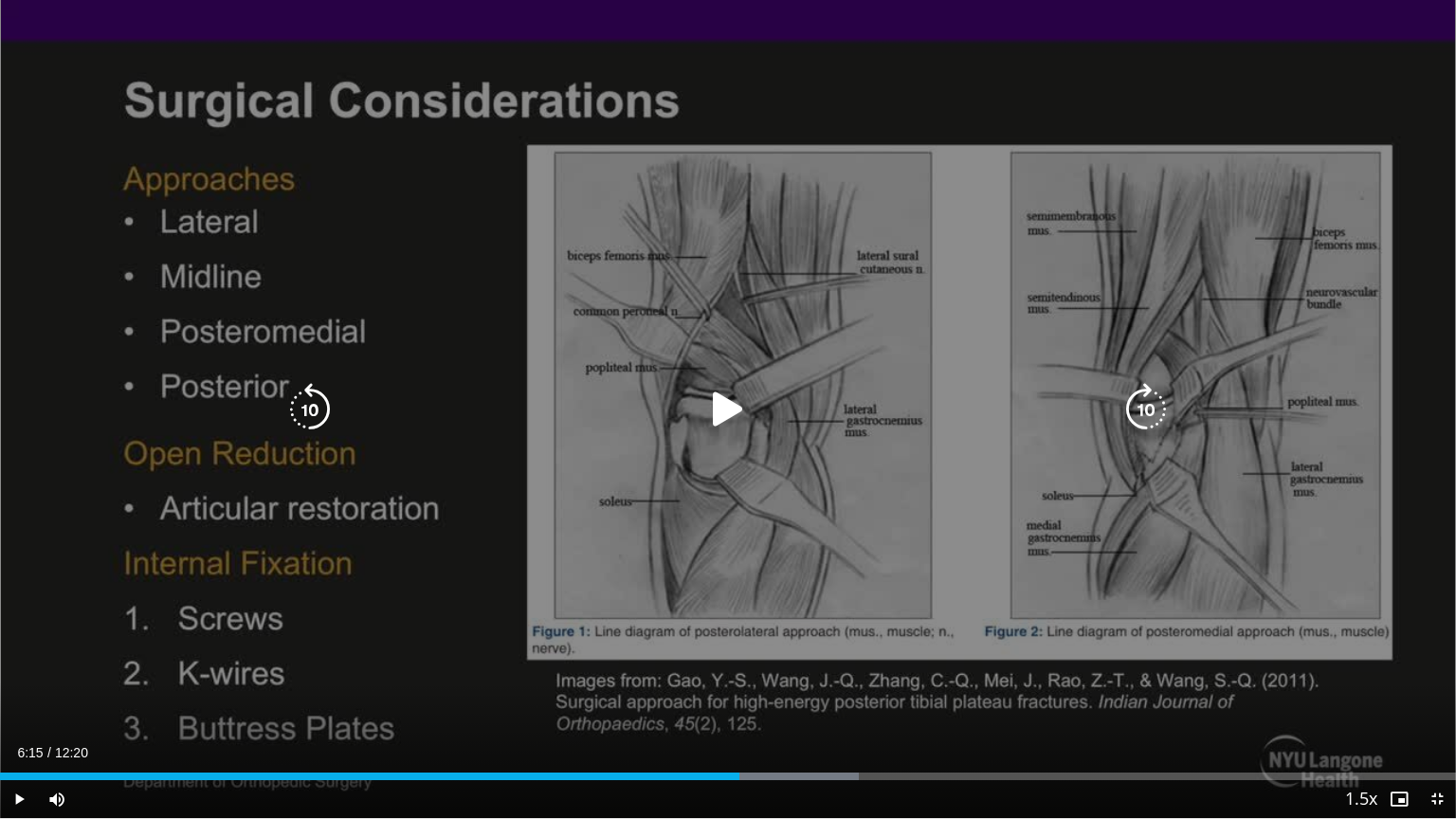 click on "10 seconds
Tap to unmute" at bounding box center (728, 409) 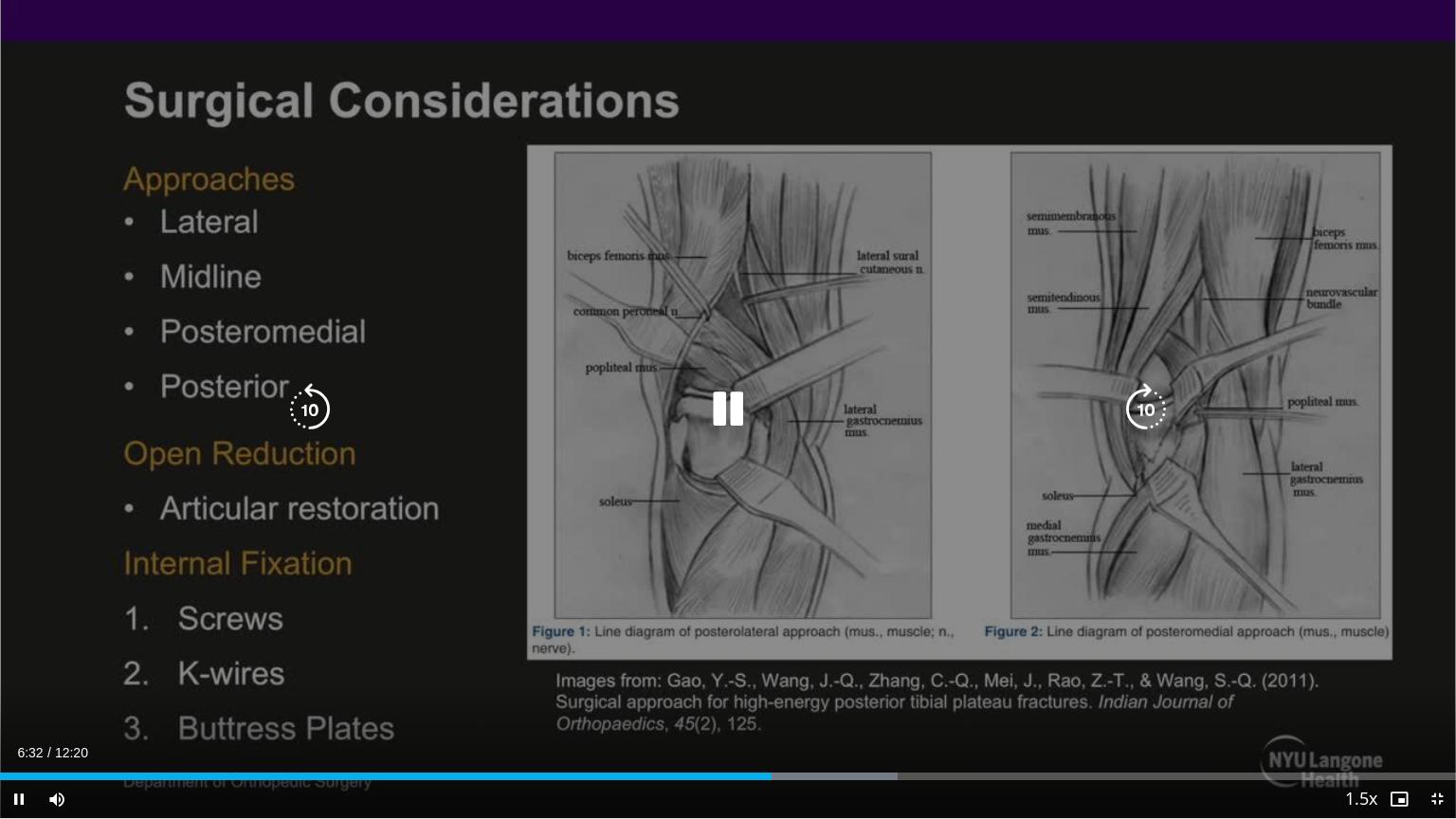 click at bounding box center (728, 410) 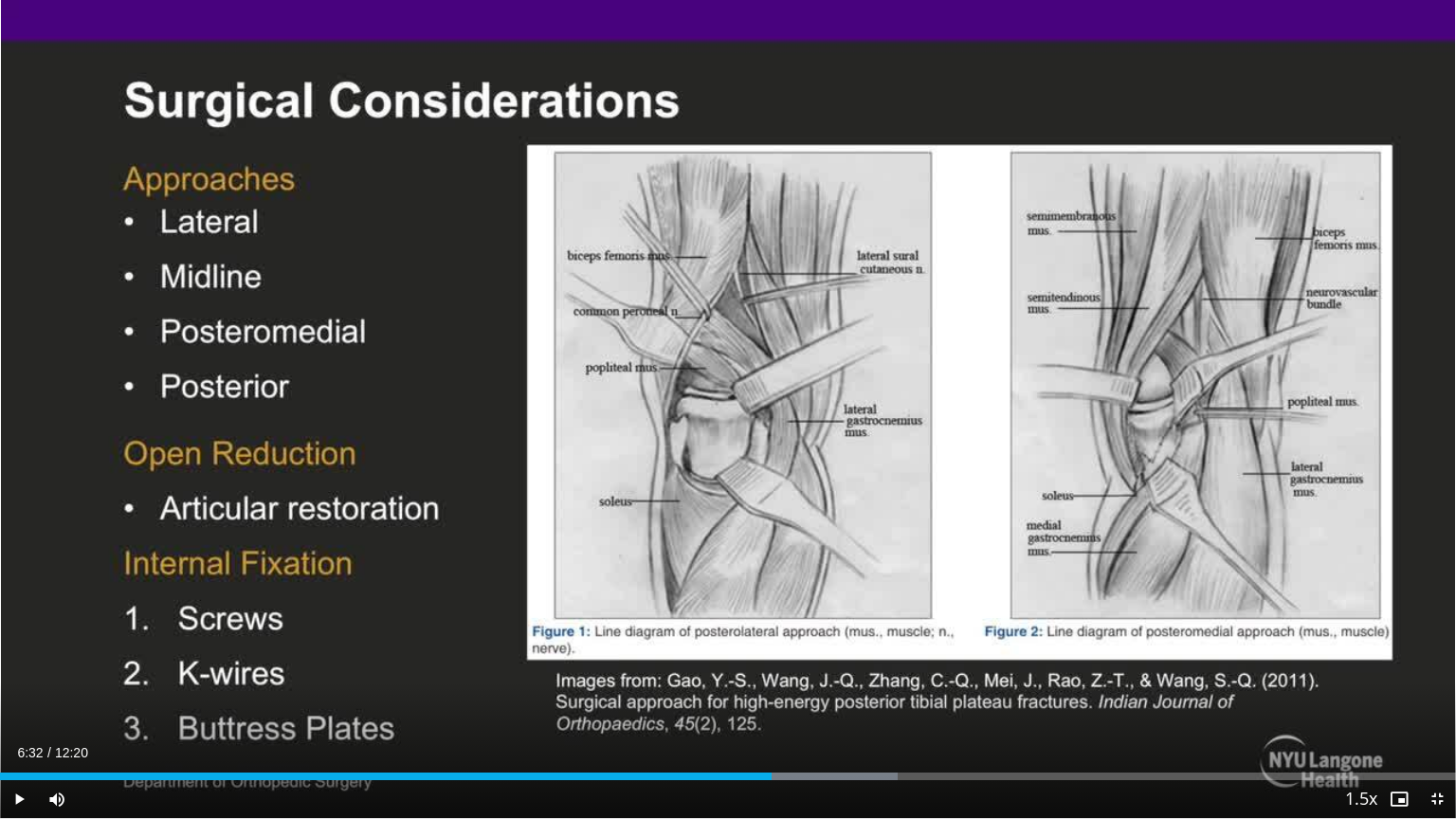 type 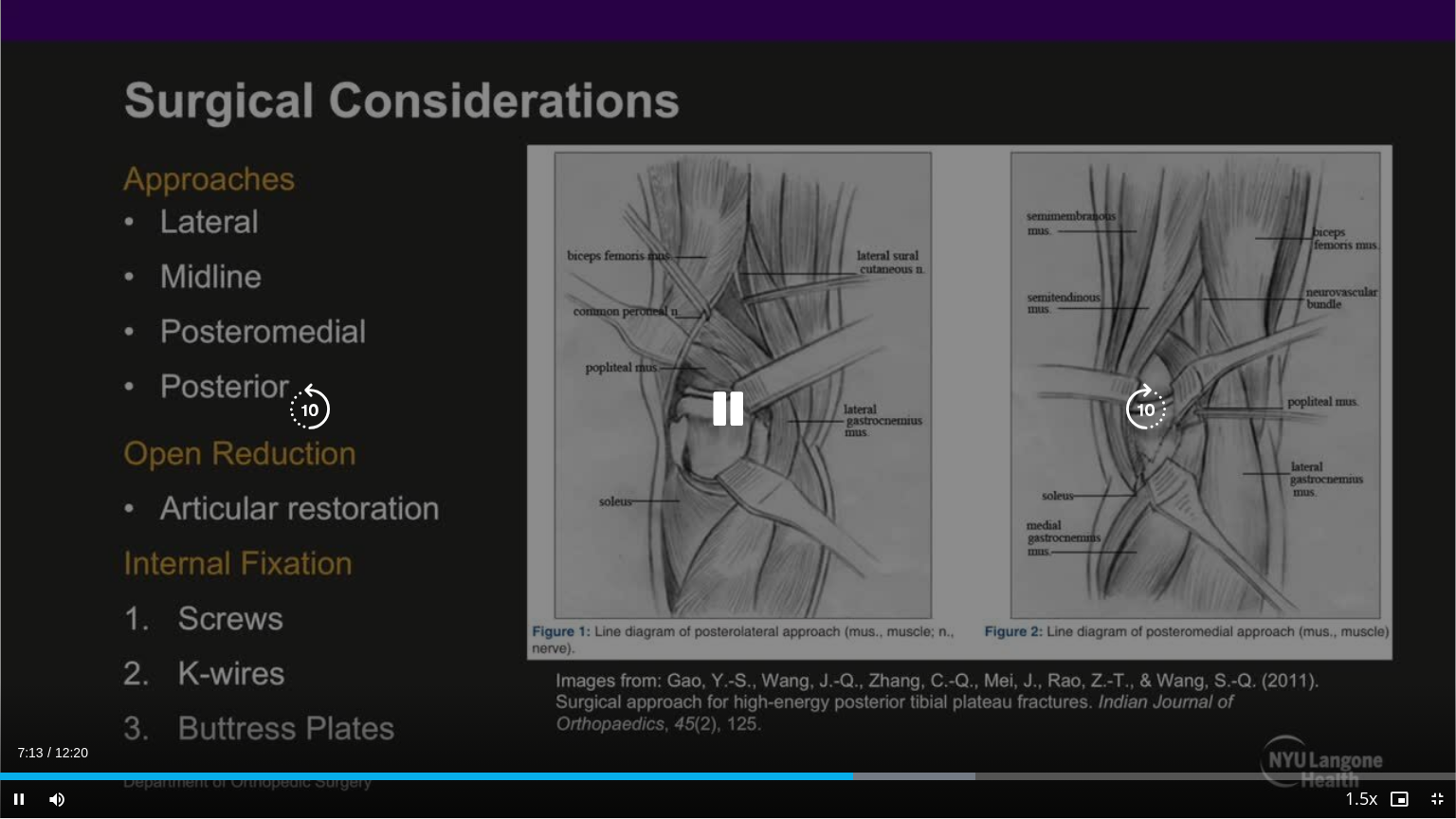 click on "10 seconds
Tap to unmute" at bounding box center (728, 409) 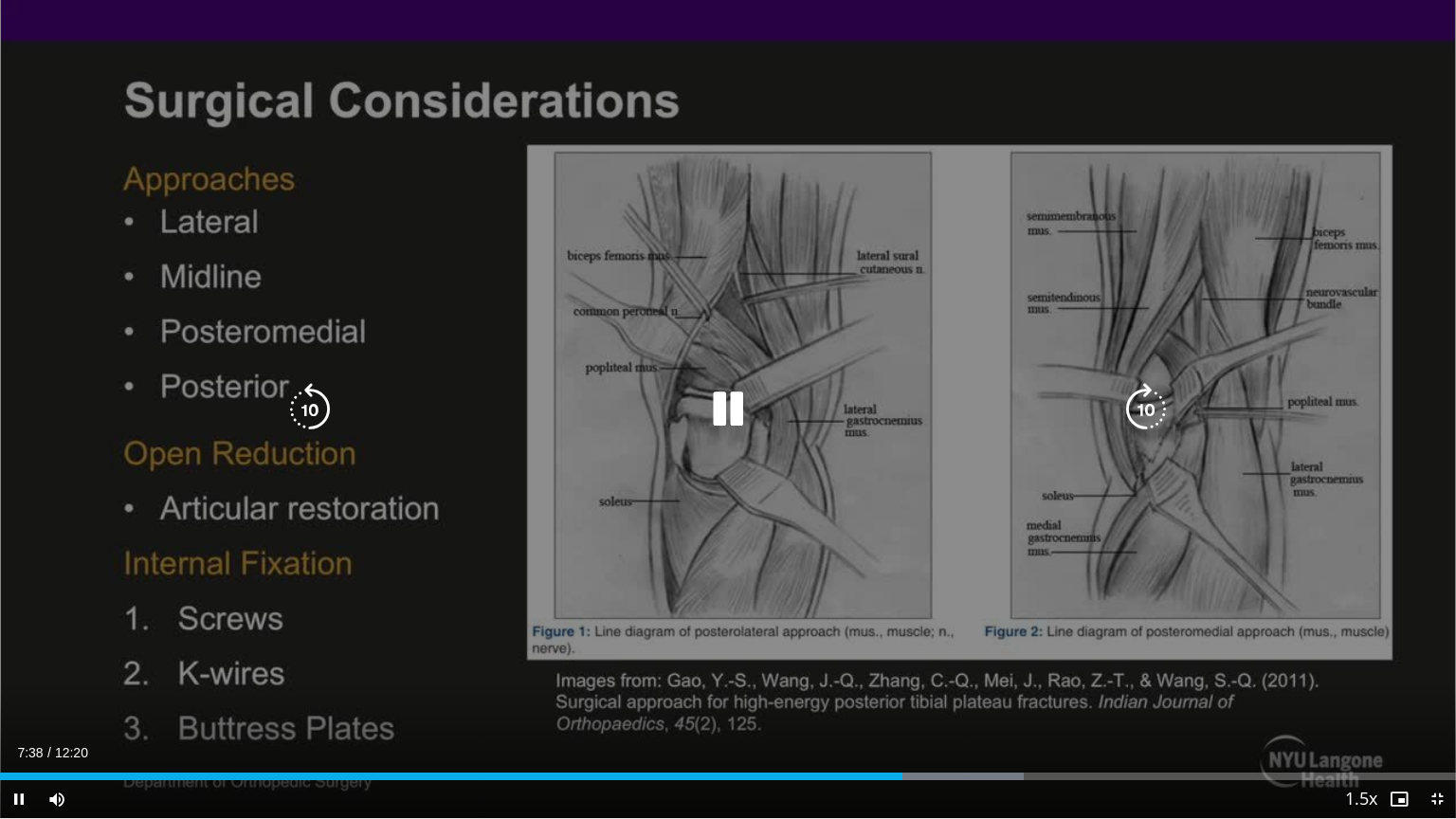 click at bounding box center [728, 410] 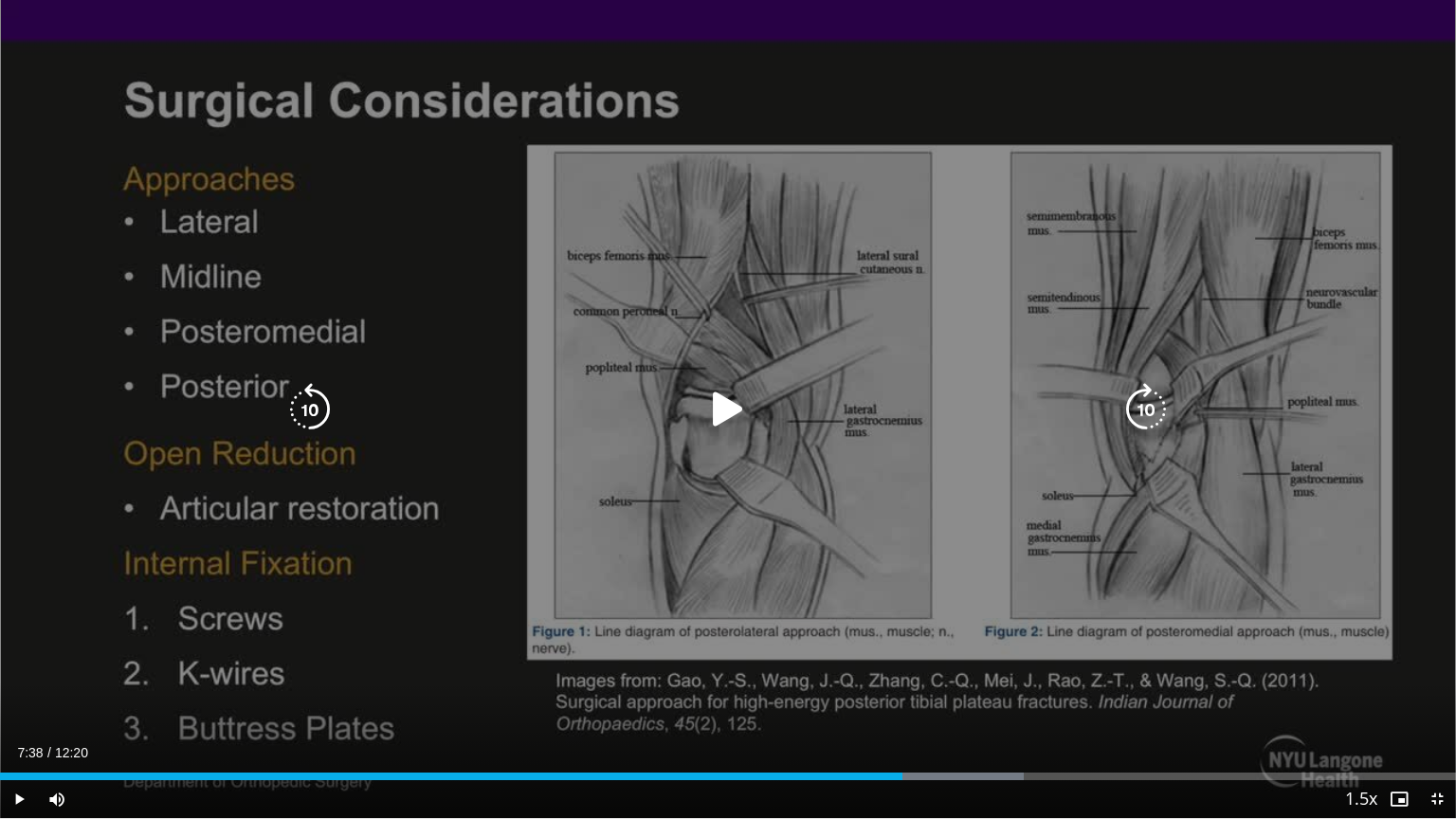 drag, startPoint x: 702, startPoint y: 412, endPoint x: 675, endPoint y: 468, distance: 62.16912 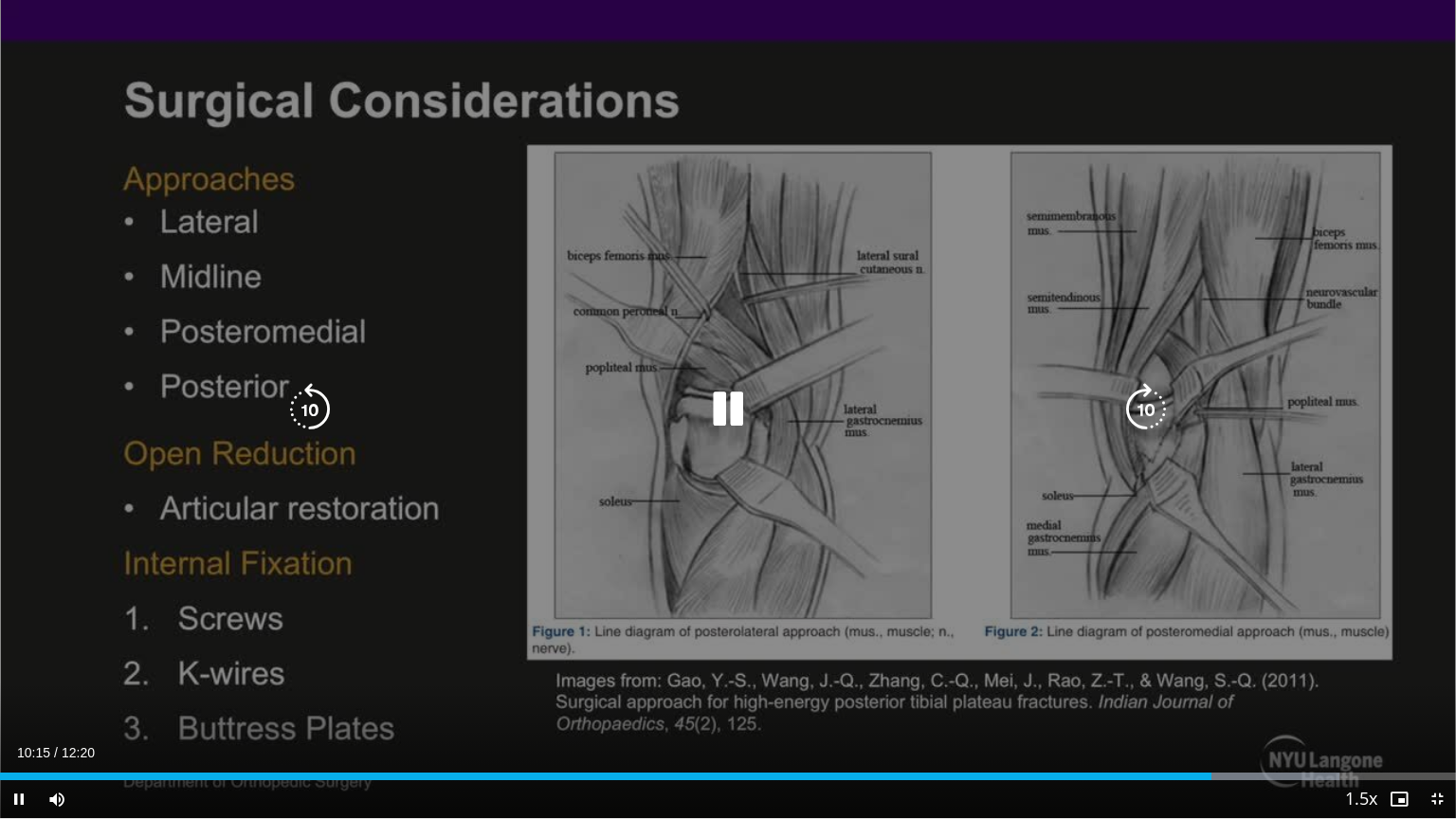 click on "10 seconds
Tap to unmute" at bounding box center [728, 409] 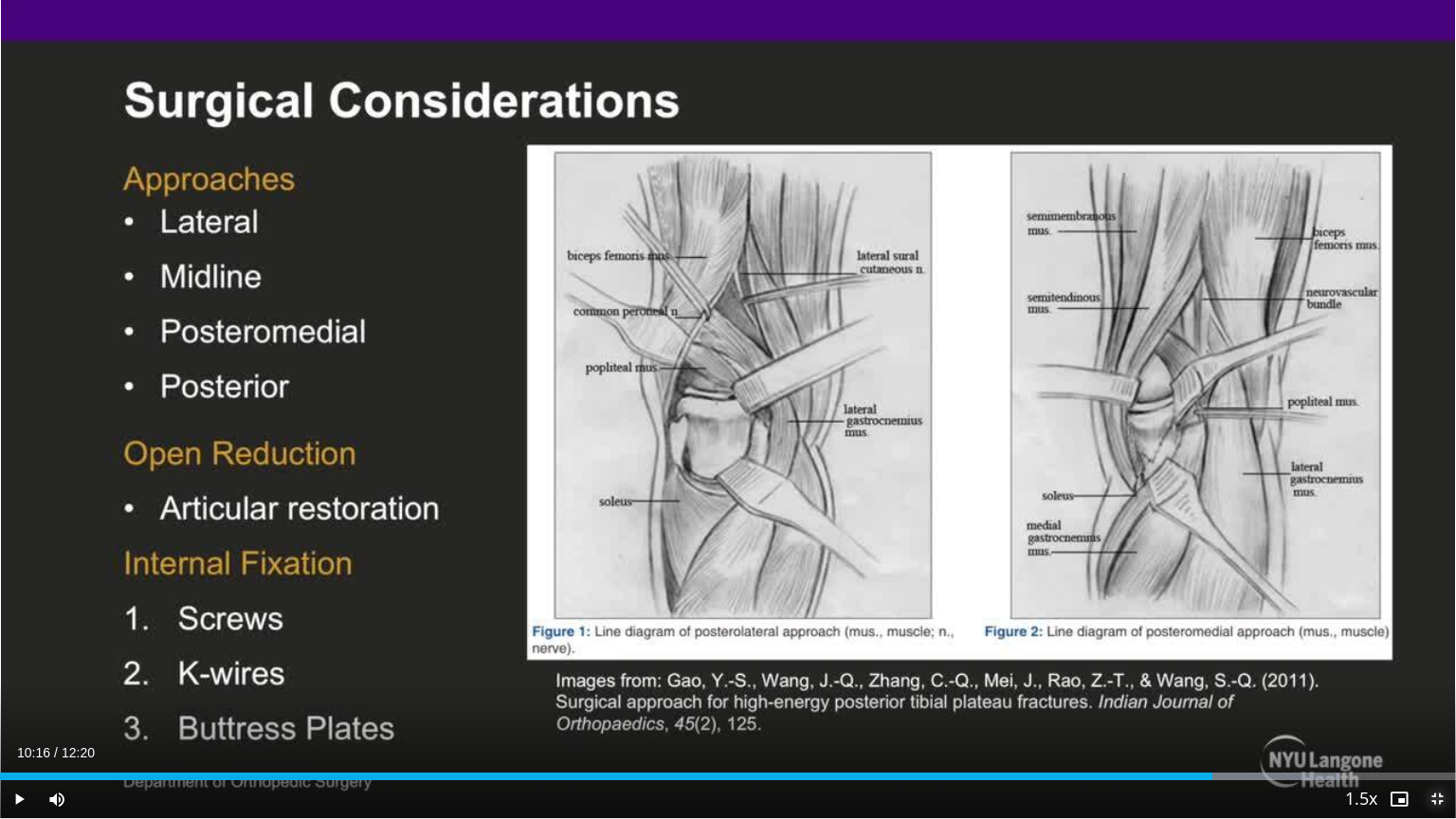 click at bounding box center [1437, 799] 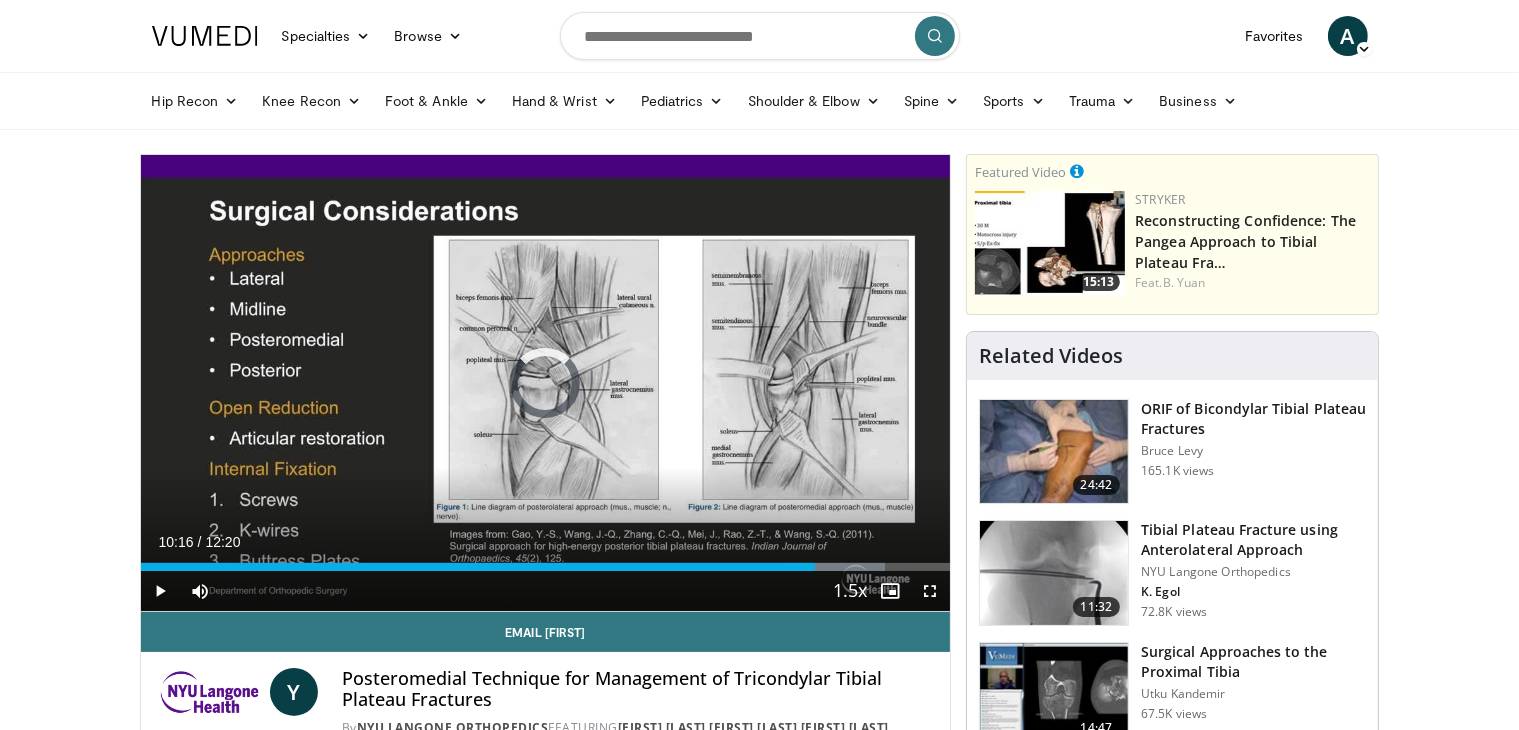 click on "Loaded :  91.97% 10:16 07:29" at bounding box center (546, 561) 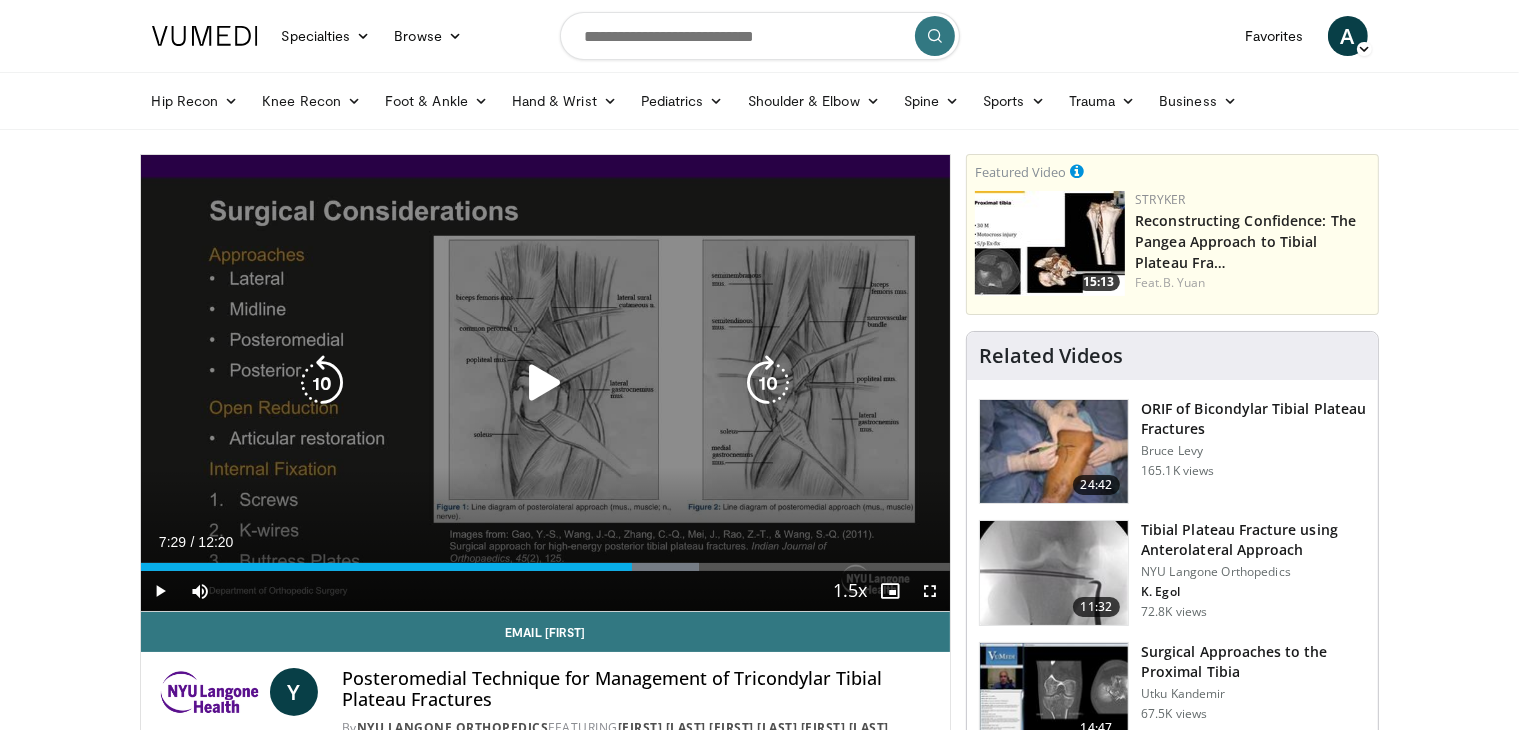 click on "10 seconds
Tap to unmute" at bounding box center [546, 383] 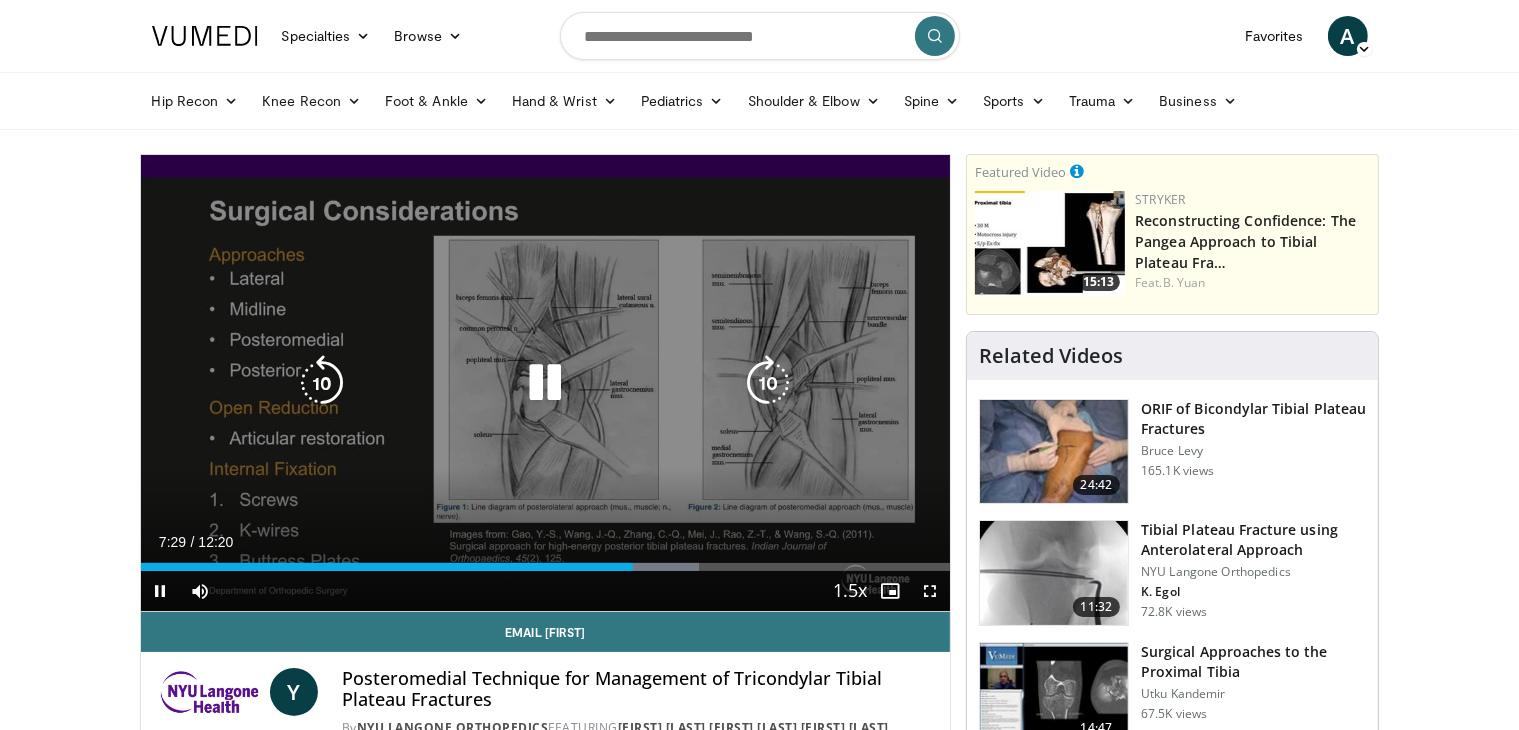click on "10 seconds
Tap to unmute" at bounding box center [546, 383] 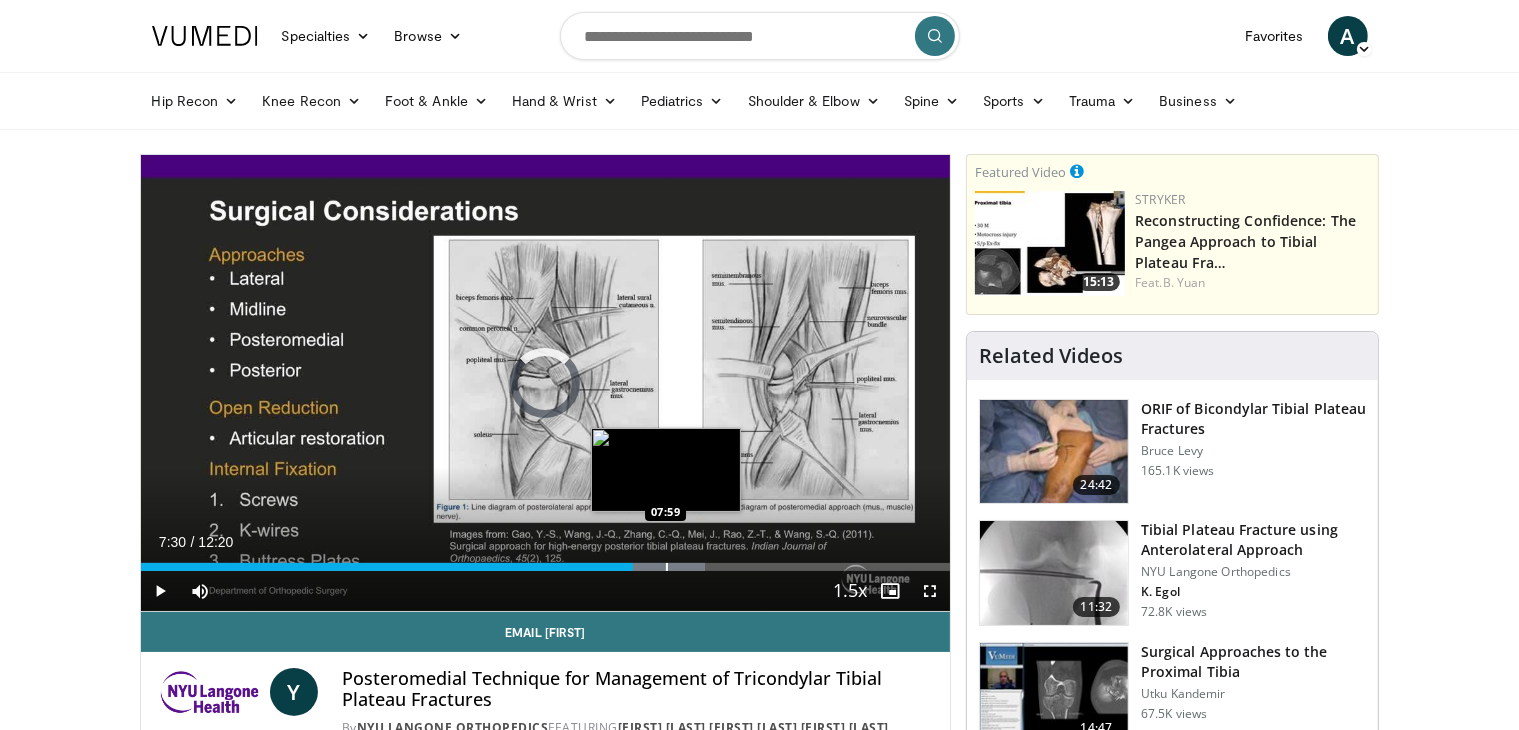 click on "Loaded :  69.70% 07:30 07:59" at bounding box center (546, 561) 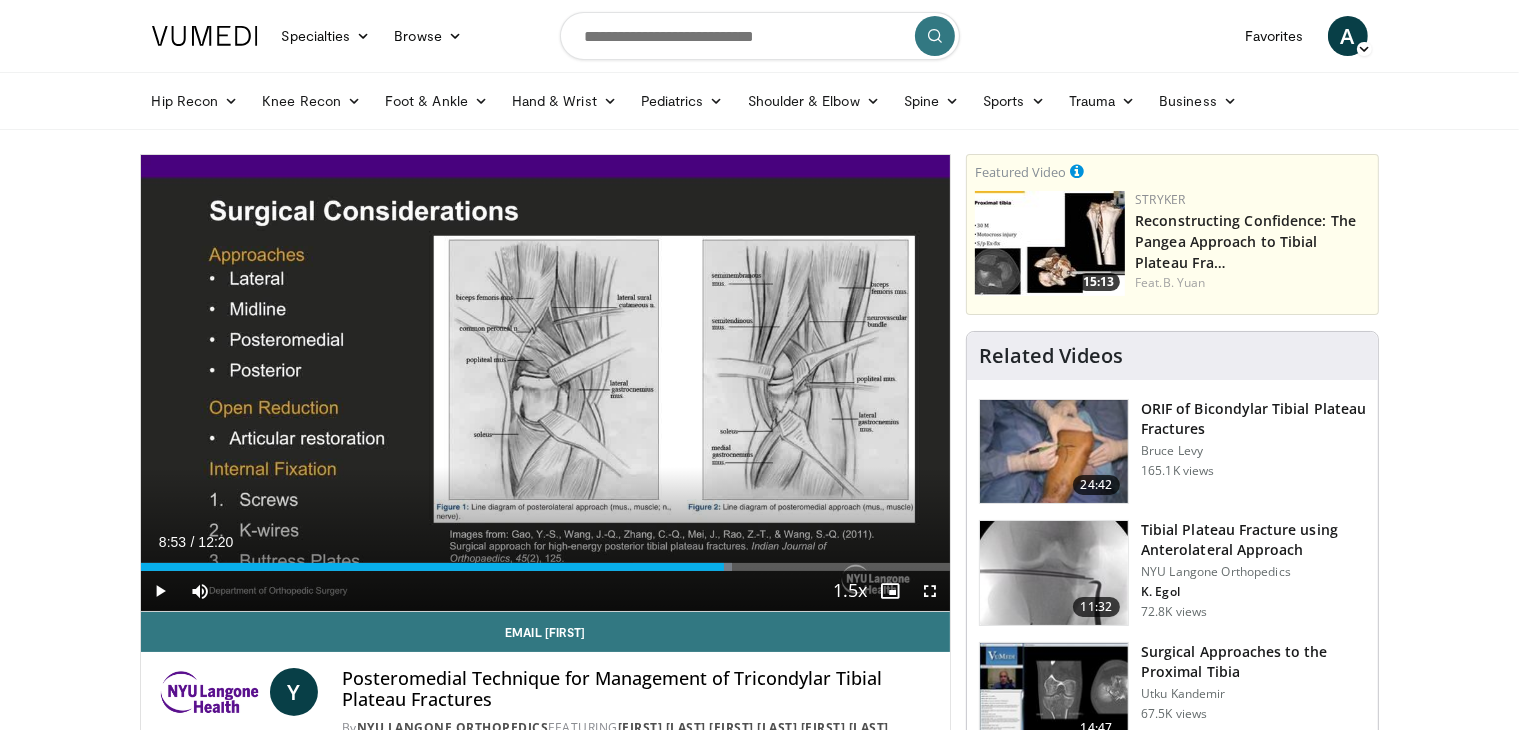 click on "Loaded :  73.03% 08:53 08:52" at bounding box center (546, 561) 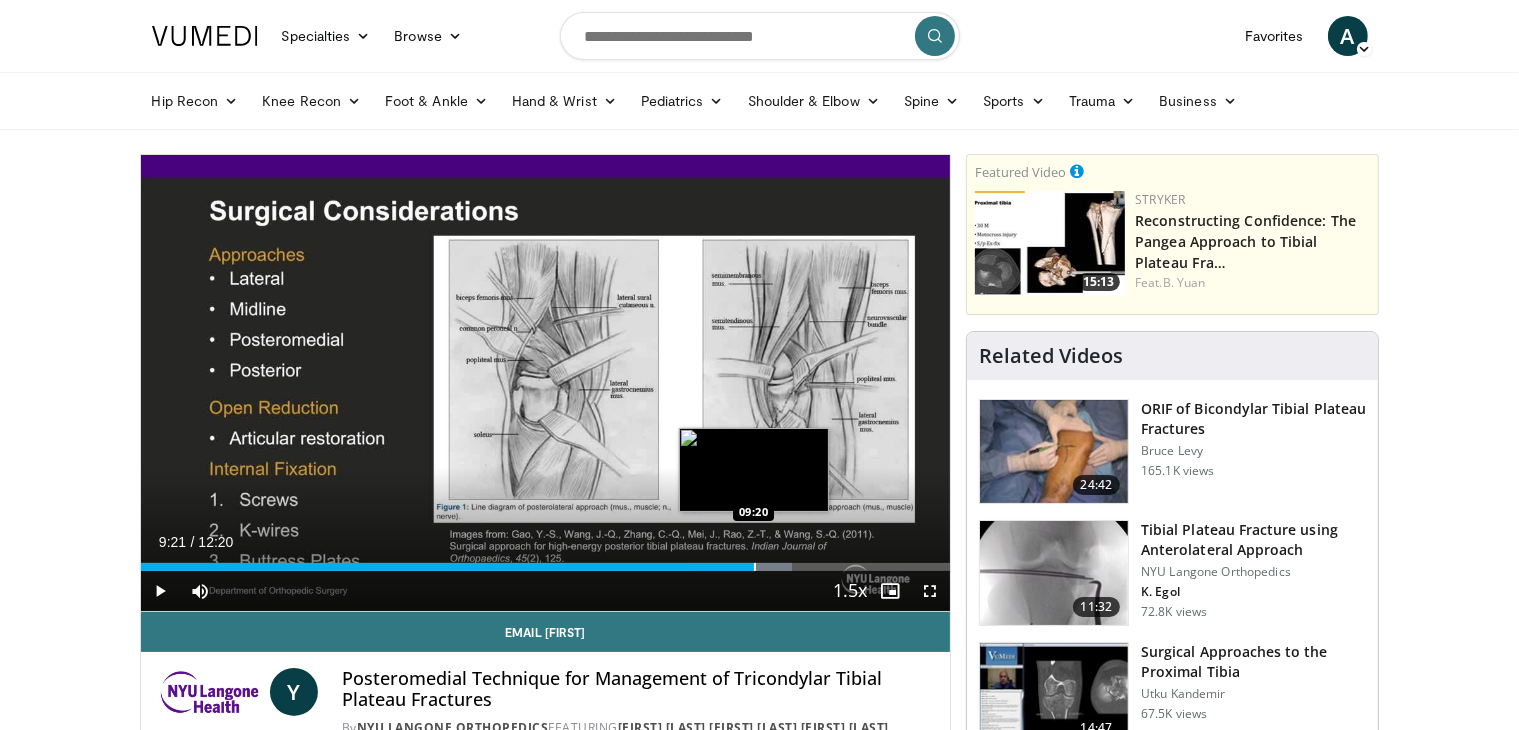 click on "Loaded :  80.42% 09:21 09:20" at bounding box center [546, 561] 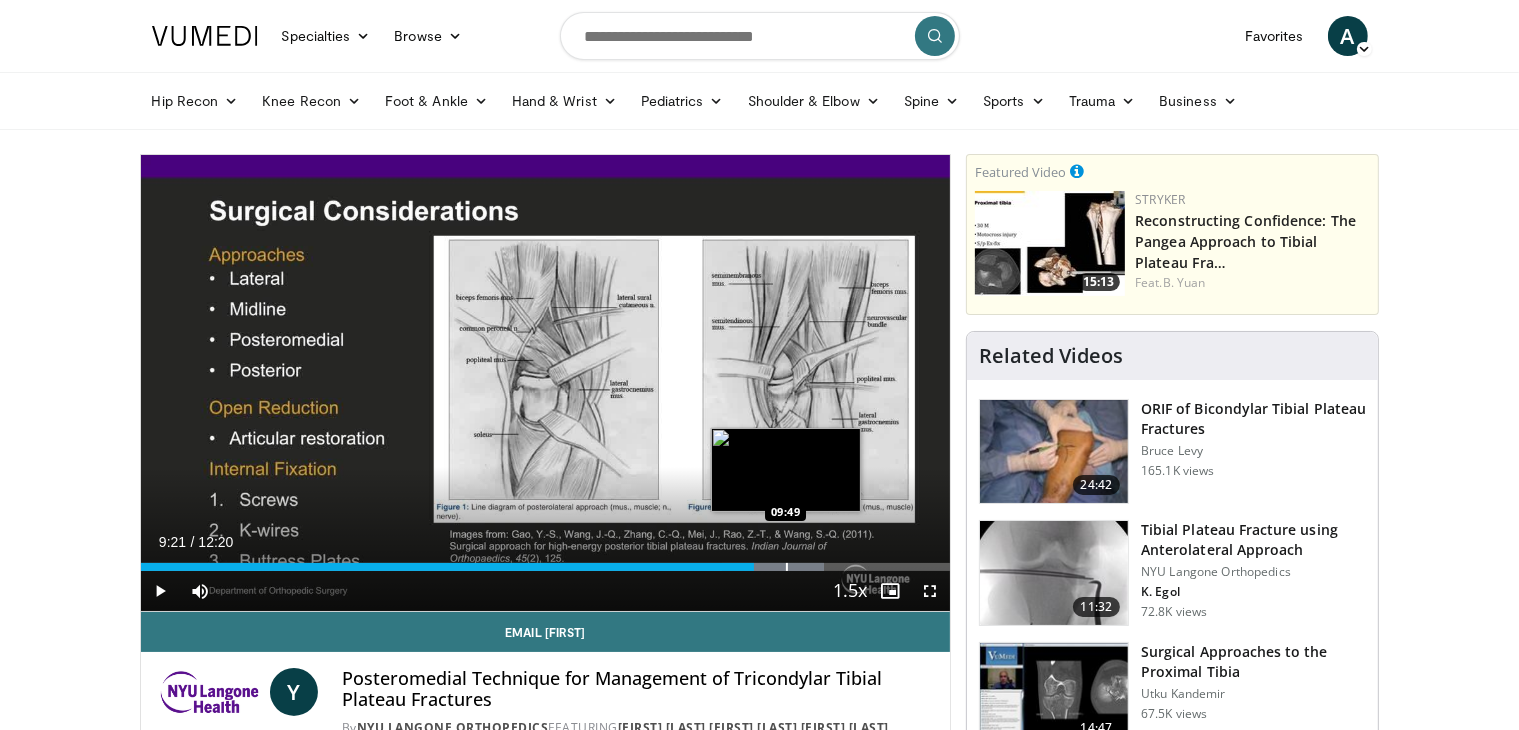 click at bounding box center (787, 567) 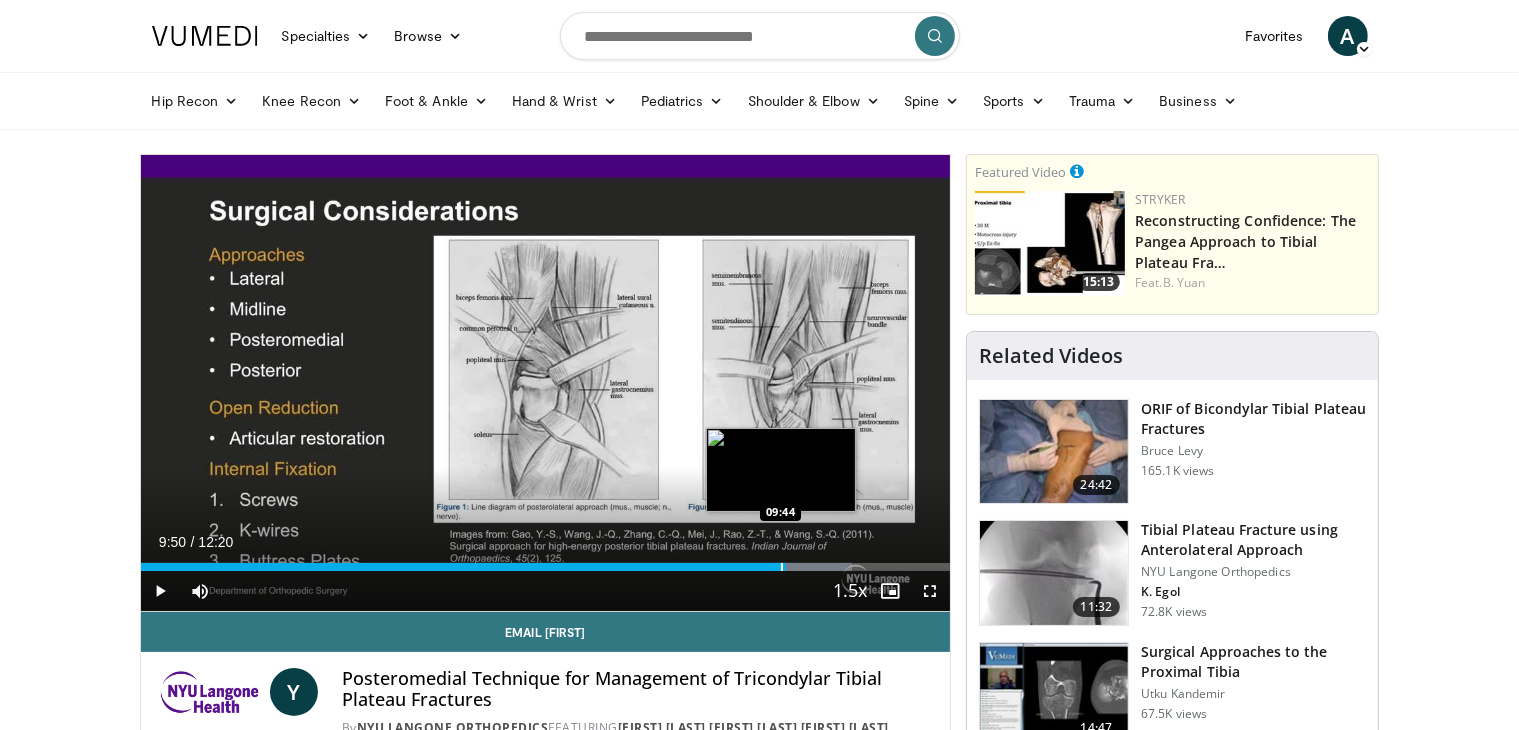 click at bounding box center [782, 567] 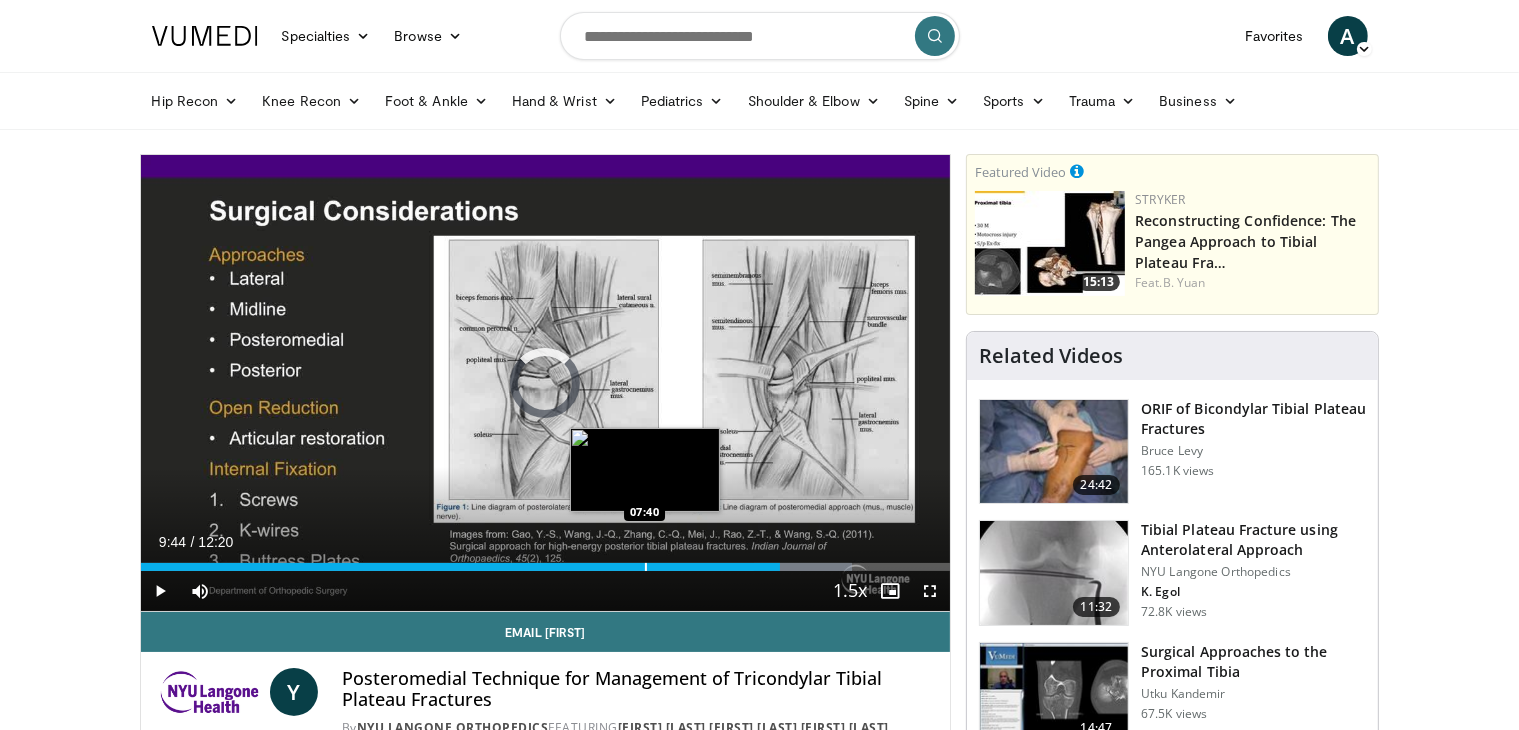 click at bounding box center (646, 567) 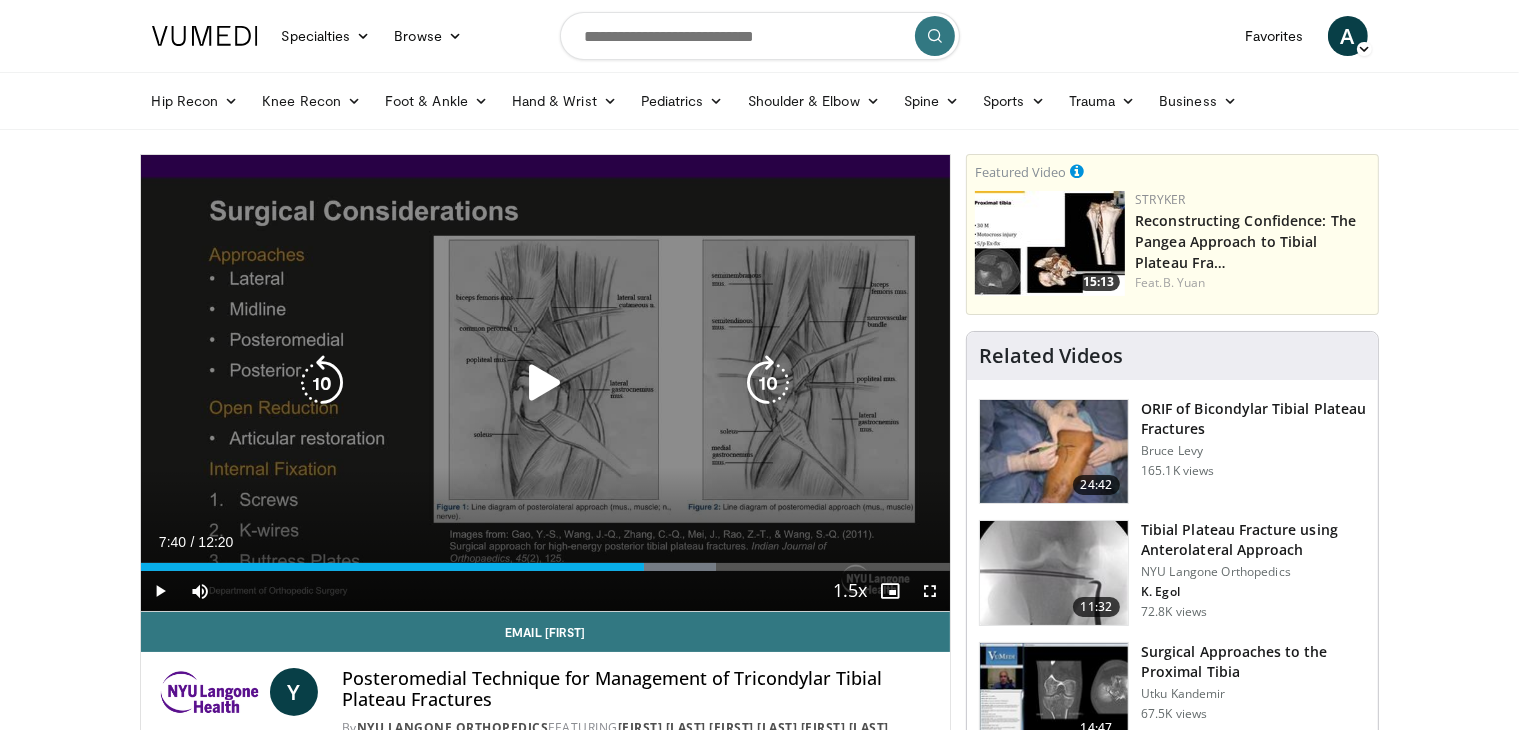 click at bounding box center [545, 383] 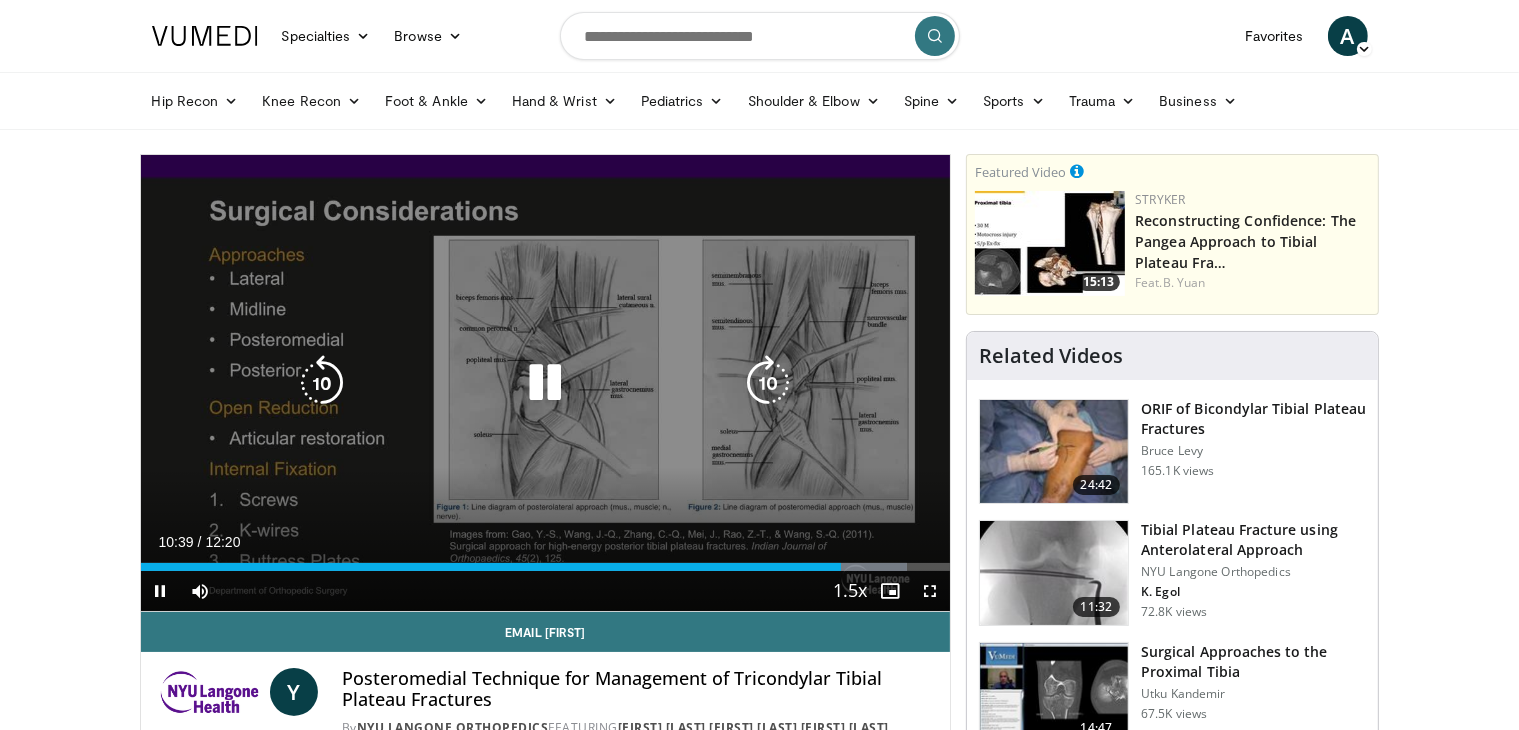 click at bounding box center (545, 383) 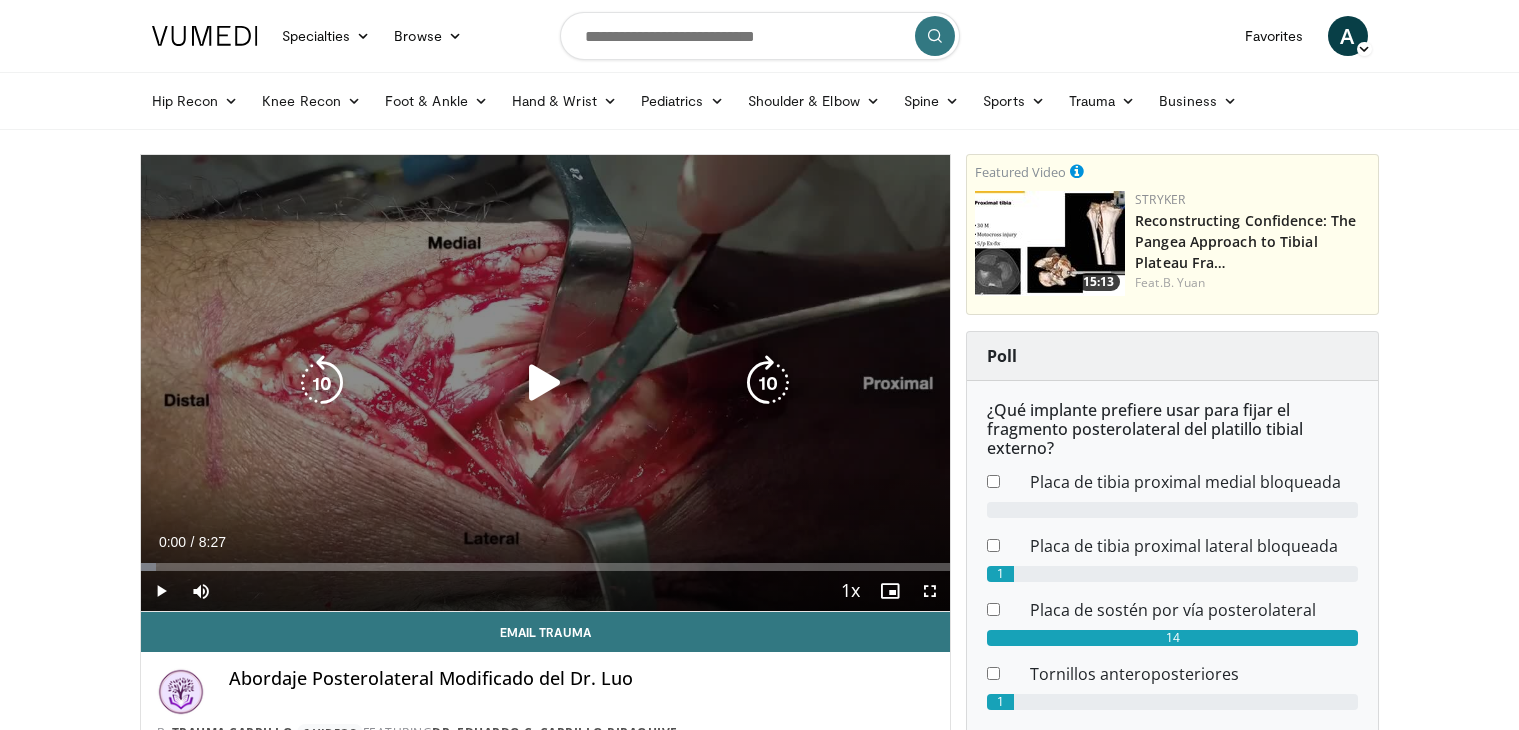 scroll, scrollTop: 0, scrollLeft: 0, axis: both 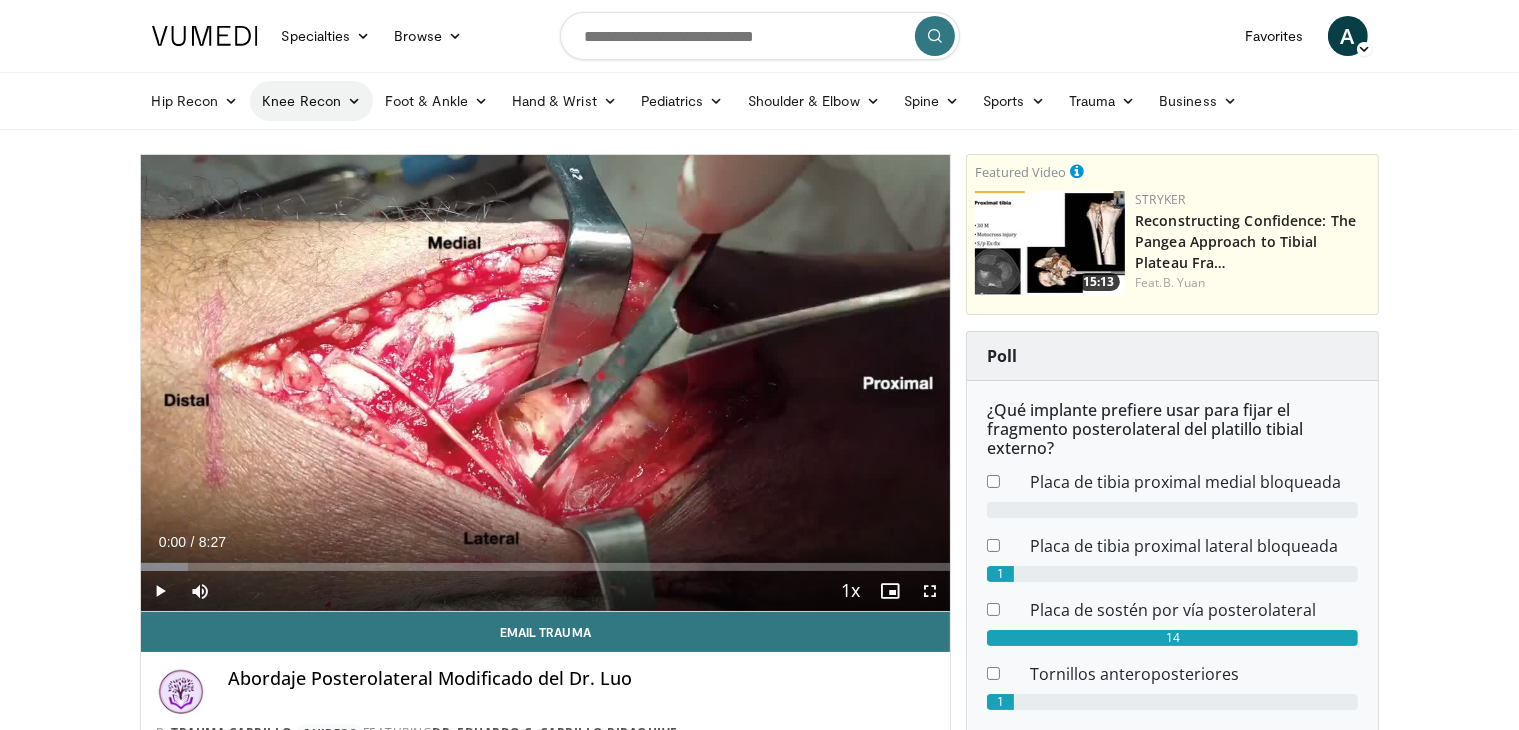 drag, startPoint x: 70, startPoint y: 2, endPoint x: 260, endPoint y: 106, distance: 216.60101 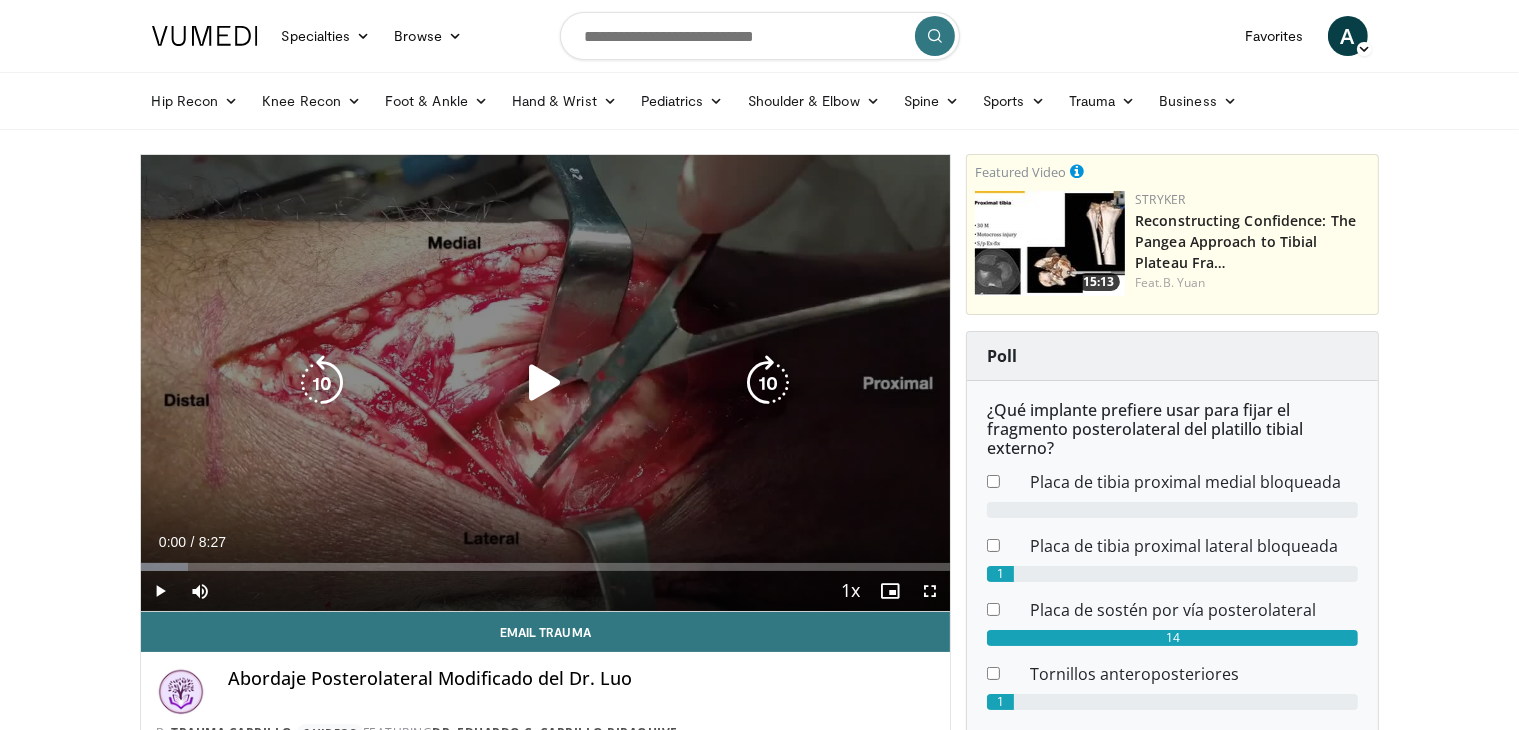 click at bounding box center (545, 383) 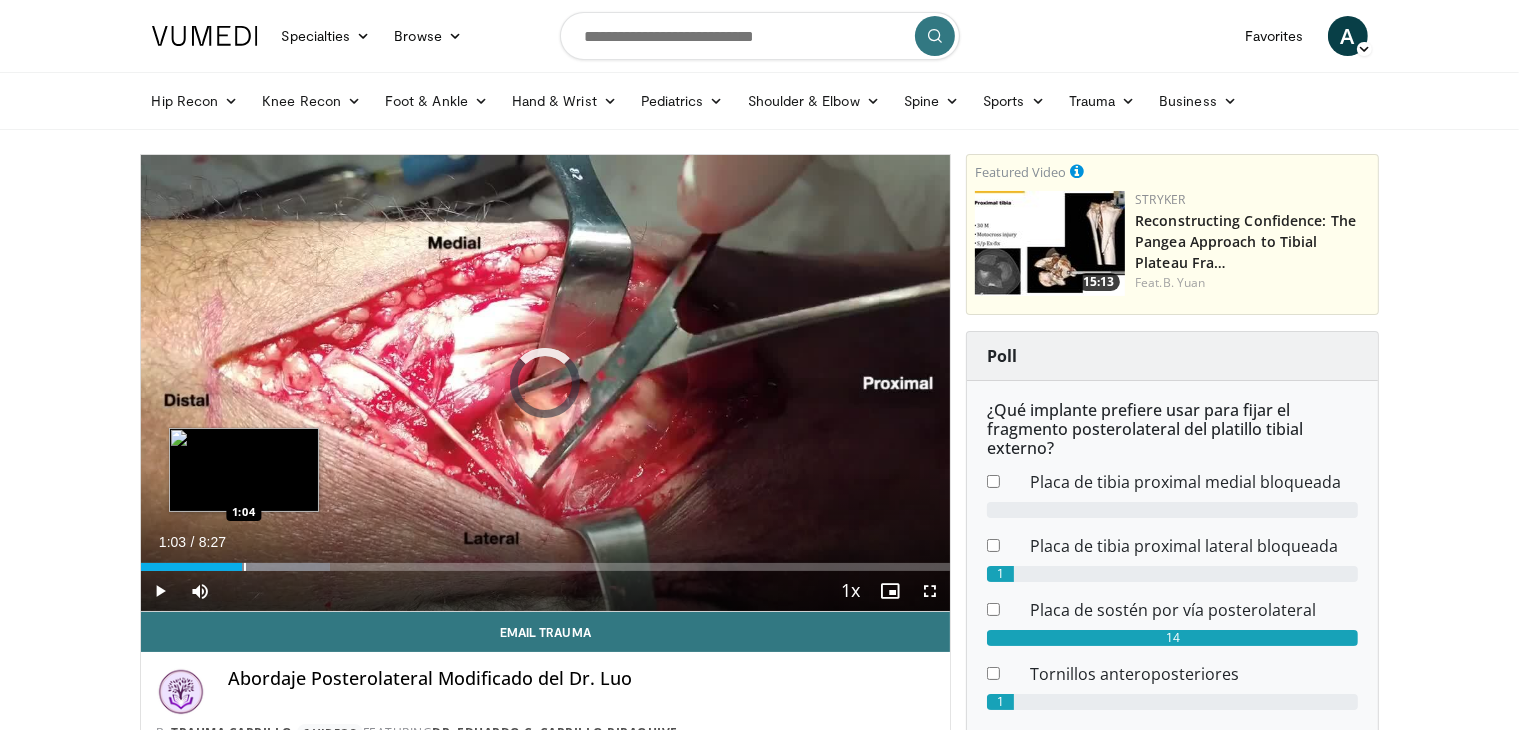 click at bounding box center (252, 567) 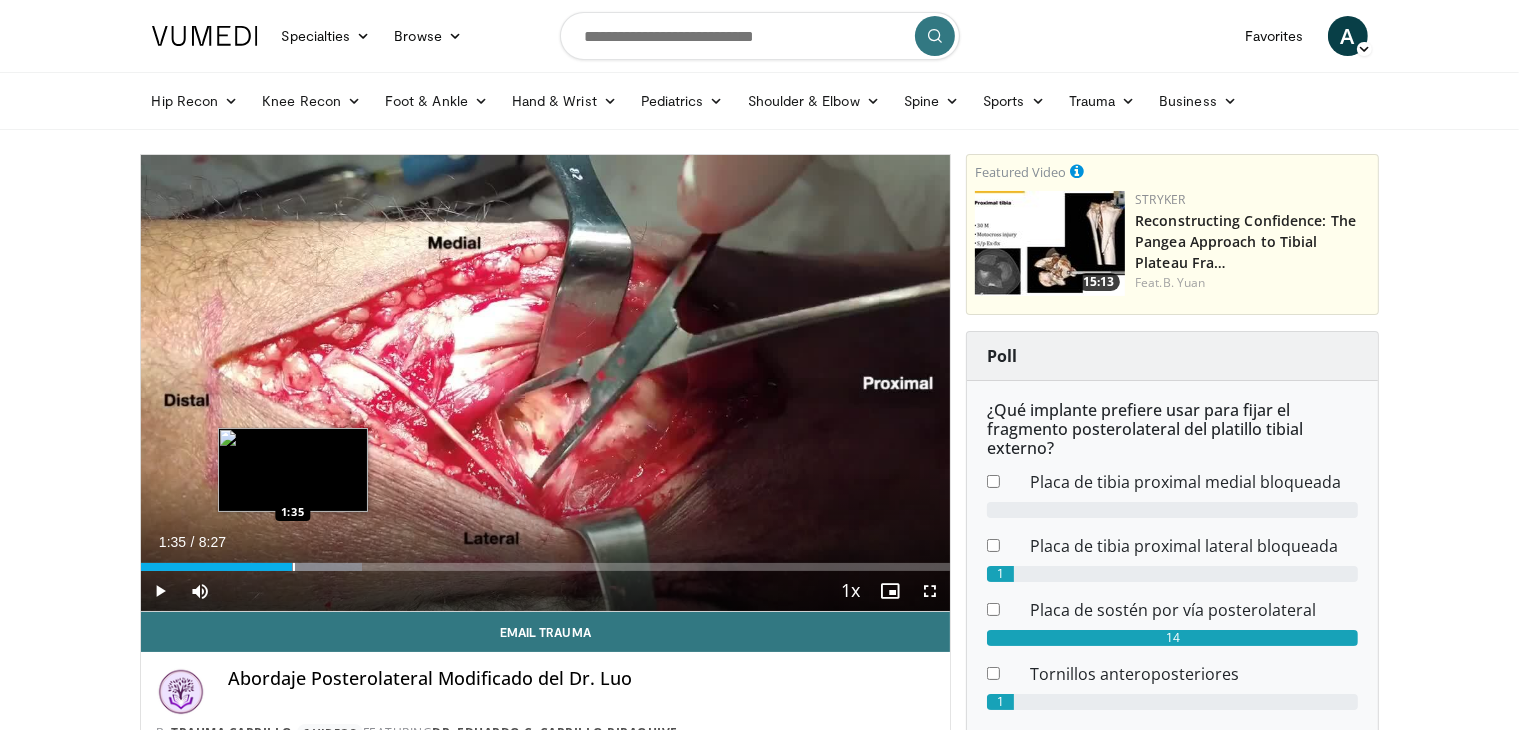 click on "Loaded :  27.37% 1:35 1:35" at bounding box center [546, 561] 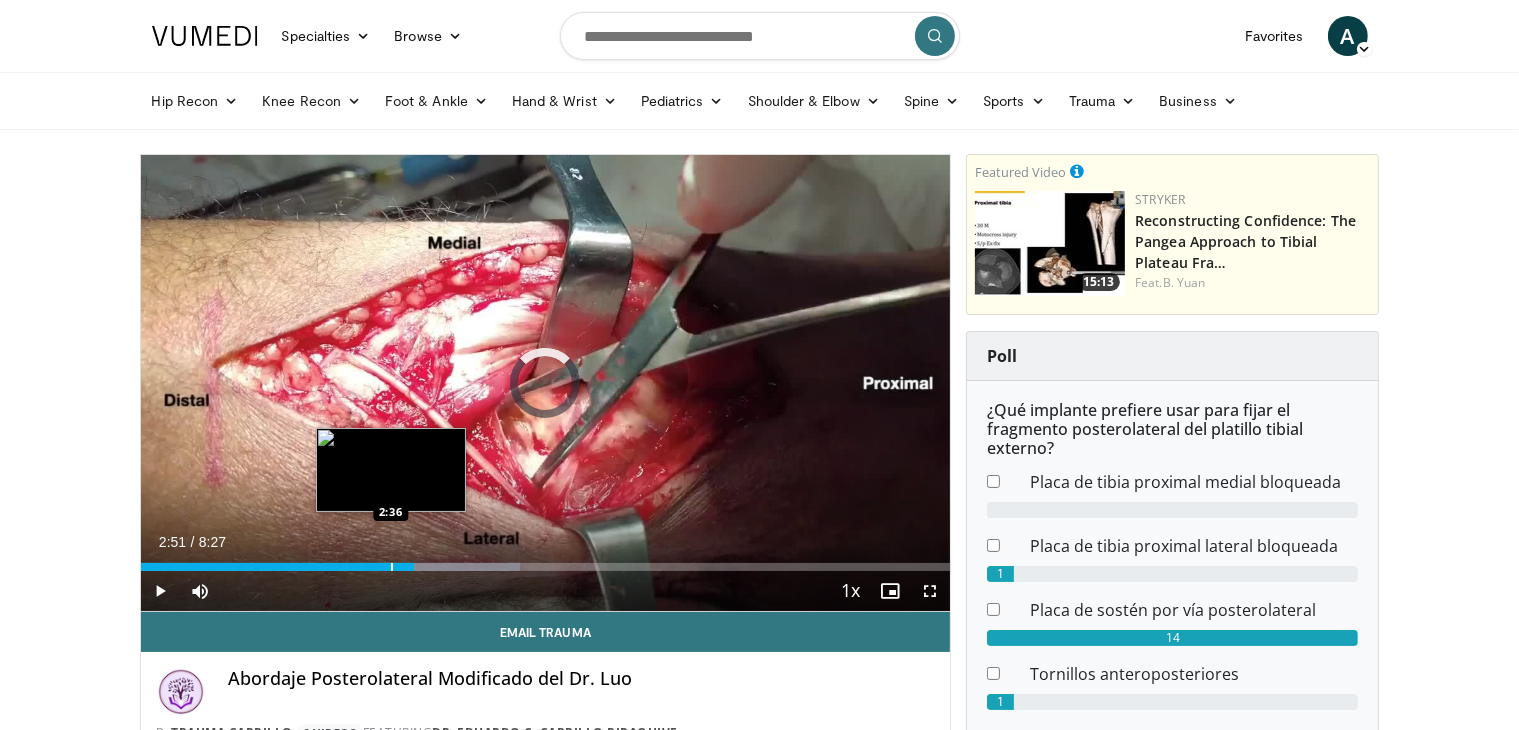 click at bounding box center (392, 567) 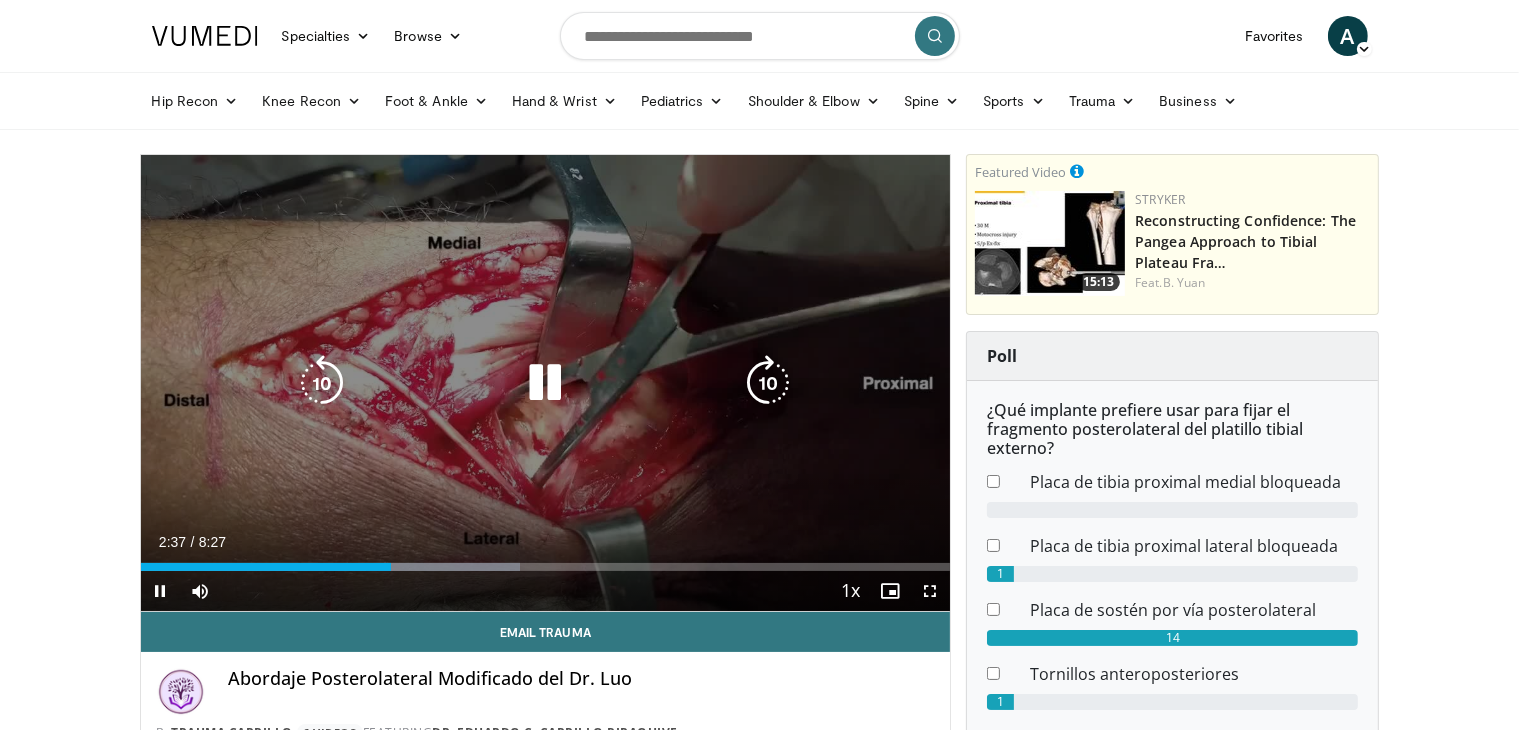 click on "10 seconds
Tap to unmute" at bounding box center (546, 383) 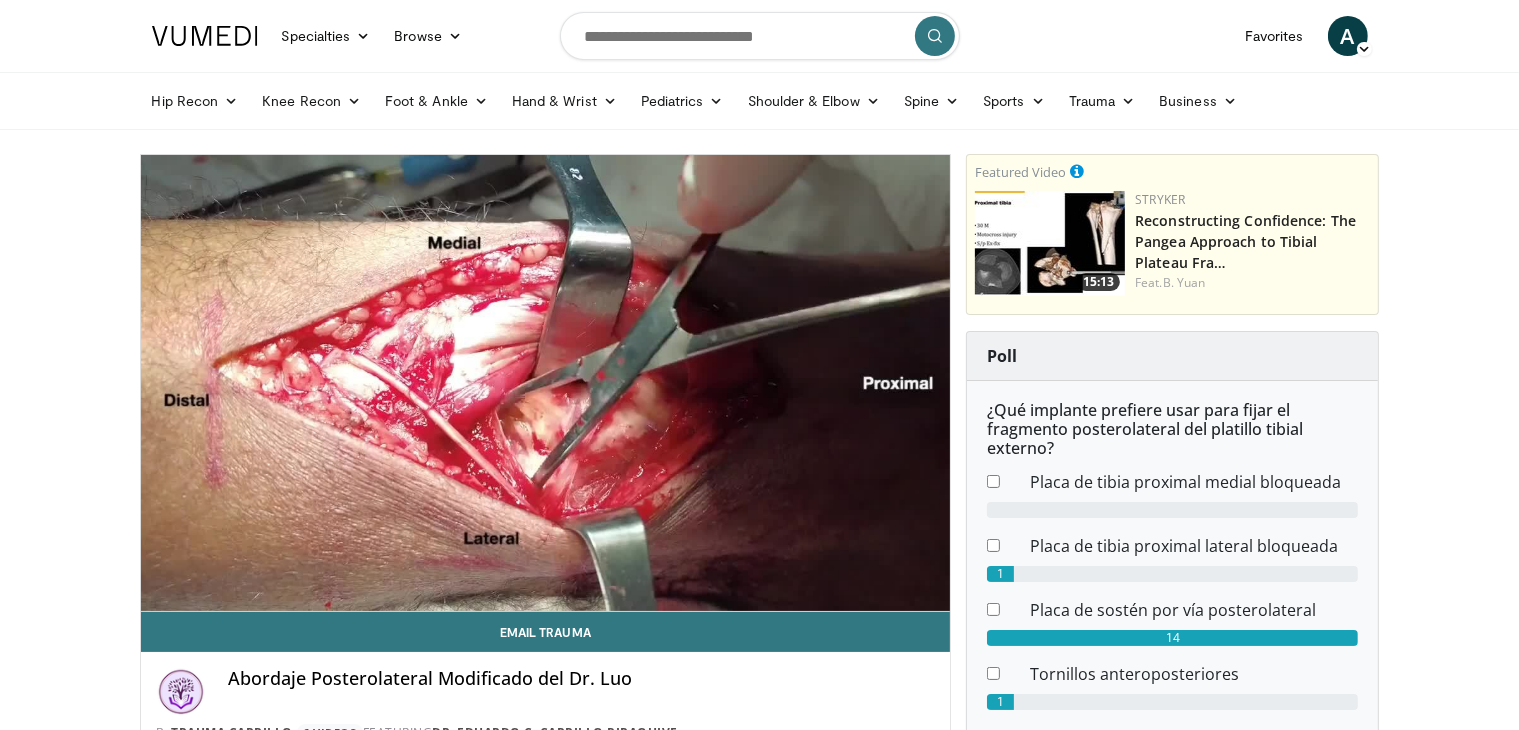 click on "10 seconds
Tap to unmute" at bounding box center (546, 383) 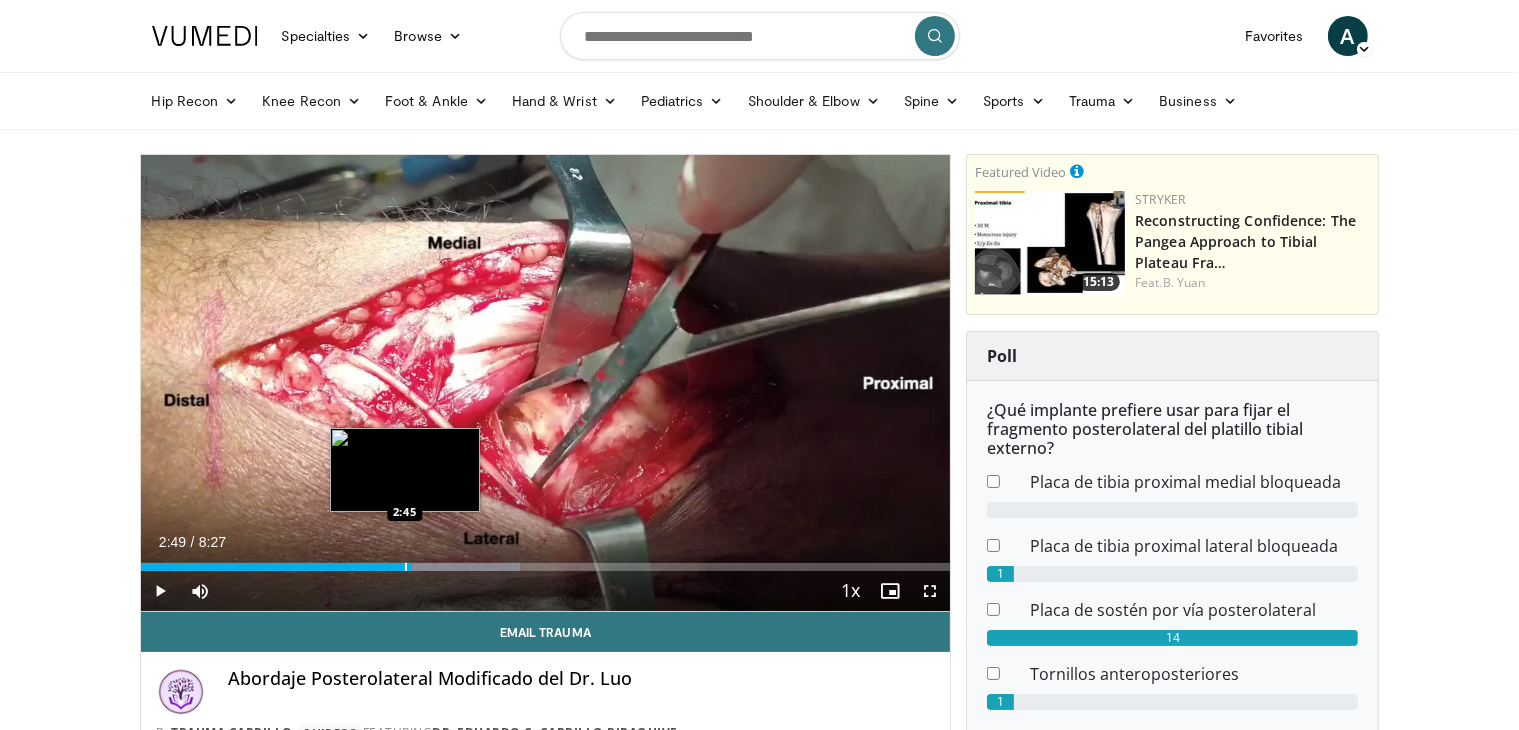 click on "Loaded :  46.92% 2:49 2:45" at bounding box center [546, 561] 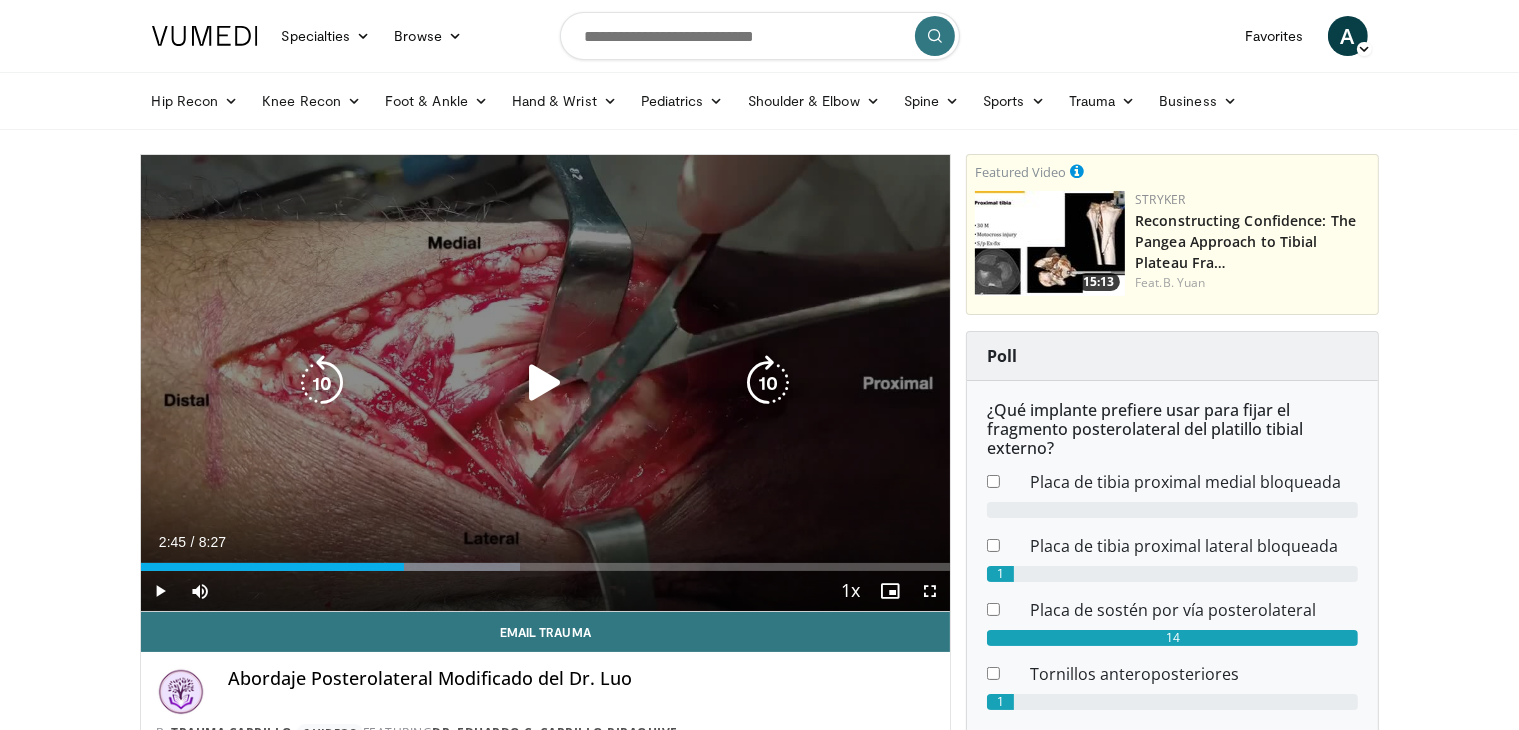 click on "10 seconds
Tap to unmute" at bounding box center [546, 383] 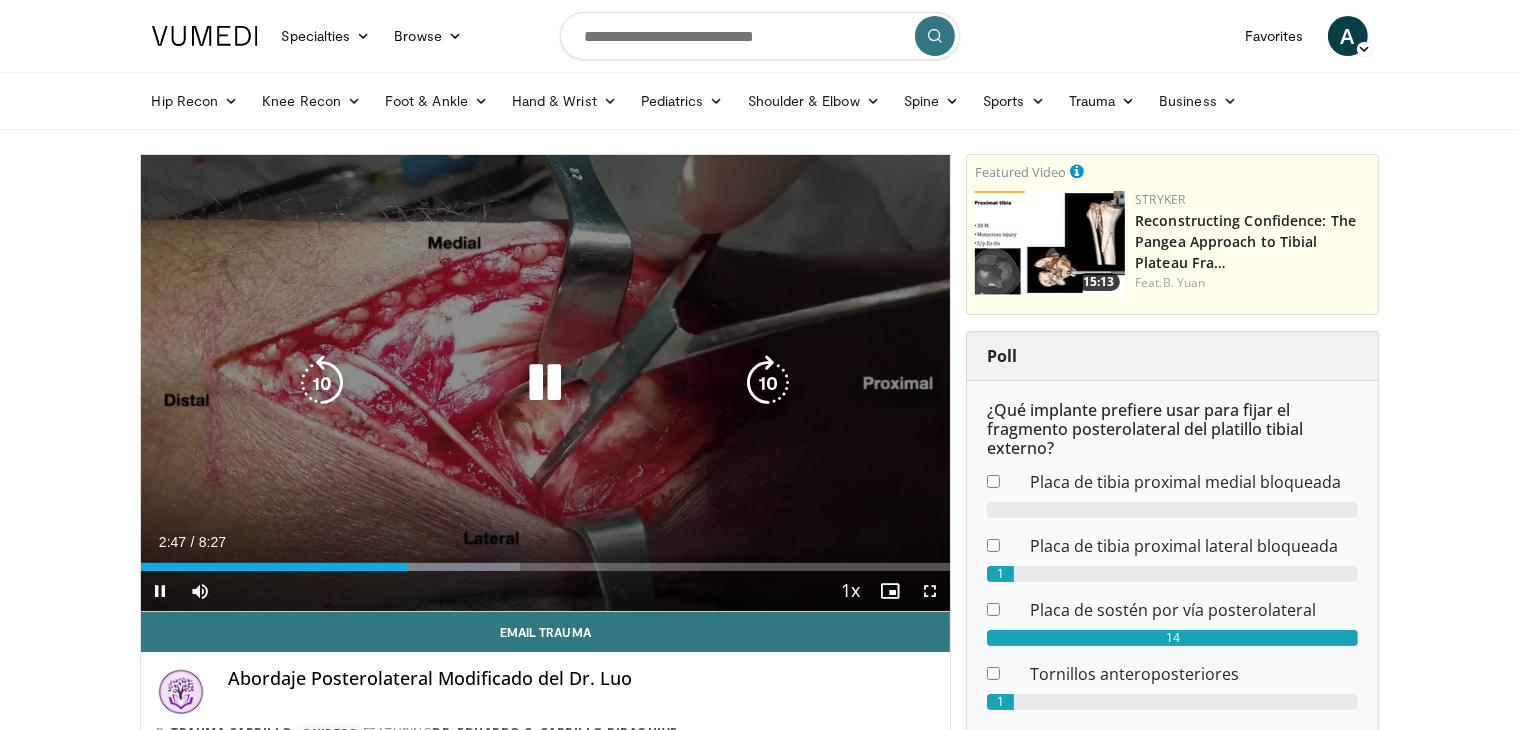 click on "10 seconds
Tap to unmute" at bounding box center [546, 383] 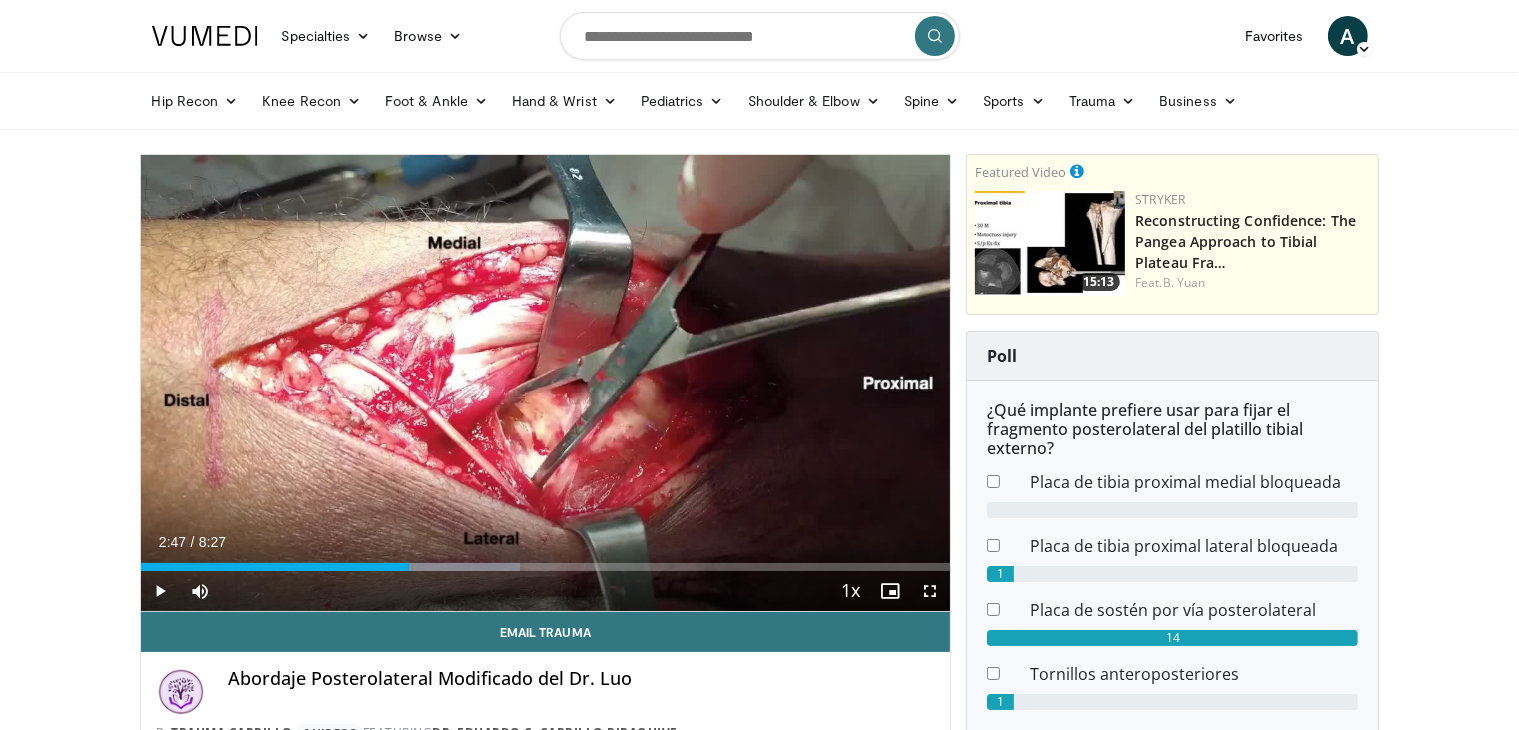 click on "10 seconds
Tap to unmute" at bounding box center [546, 383] 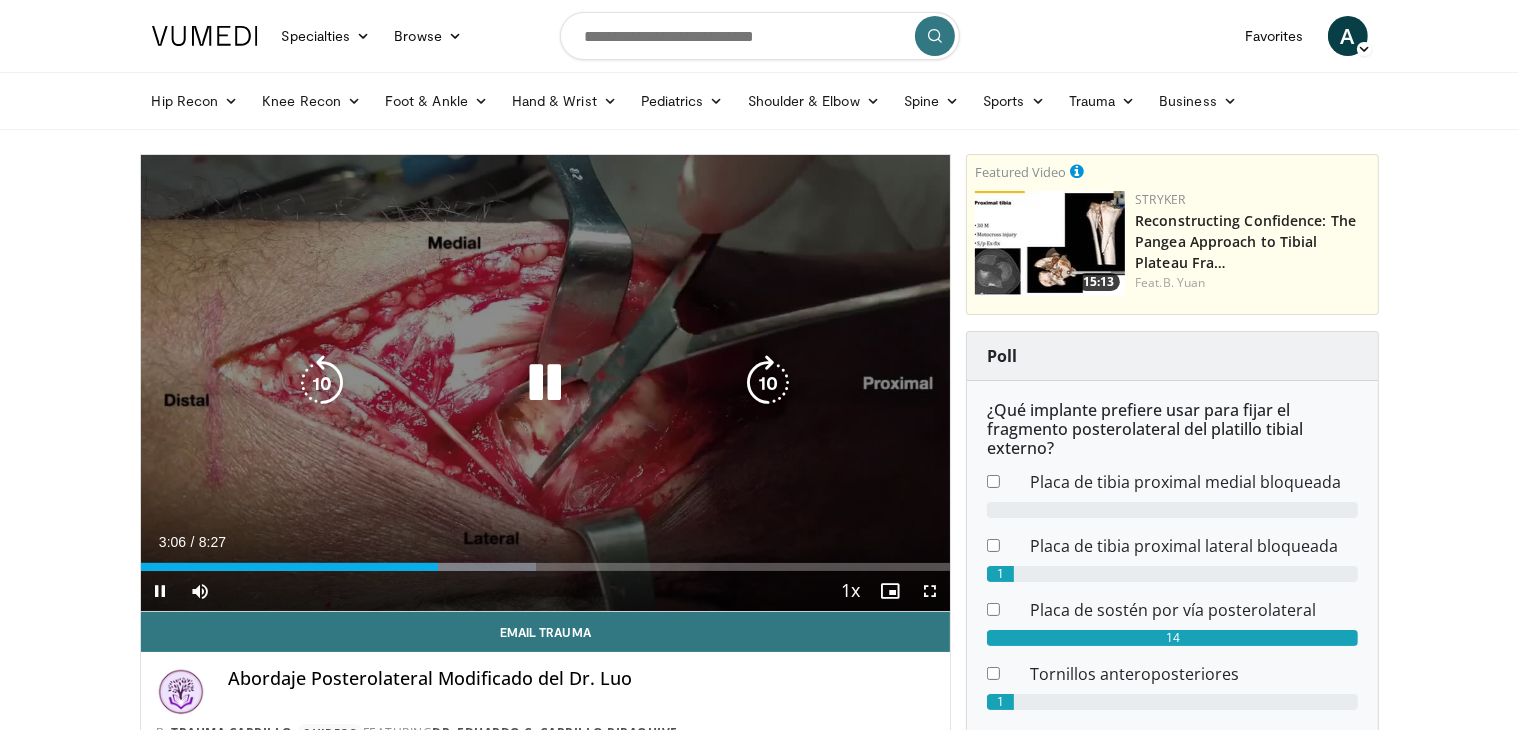 click on "10 seconds
Tap to unmute" at bounding box center [546, 383] 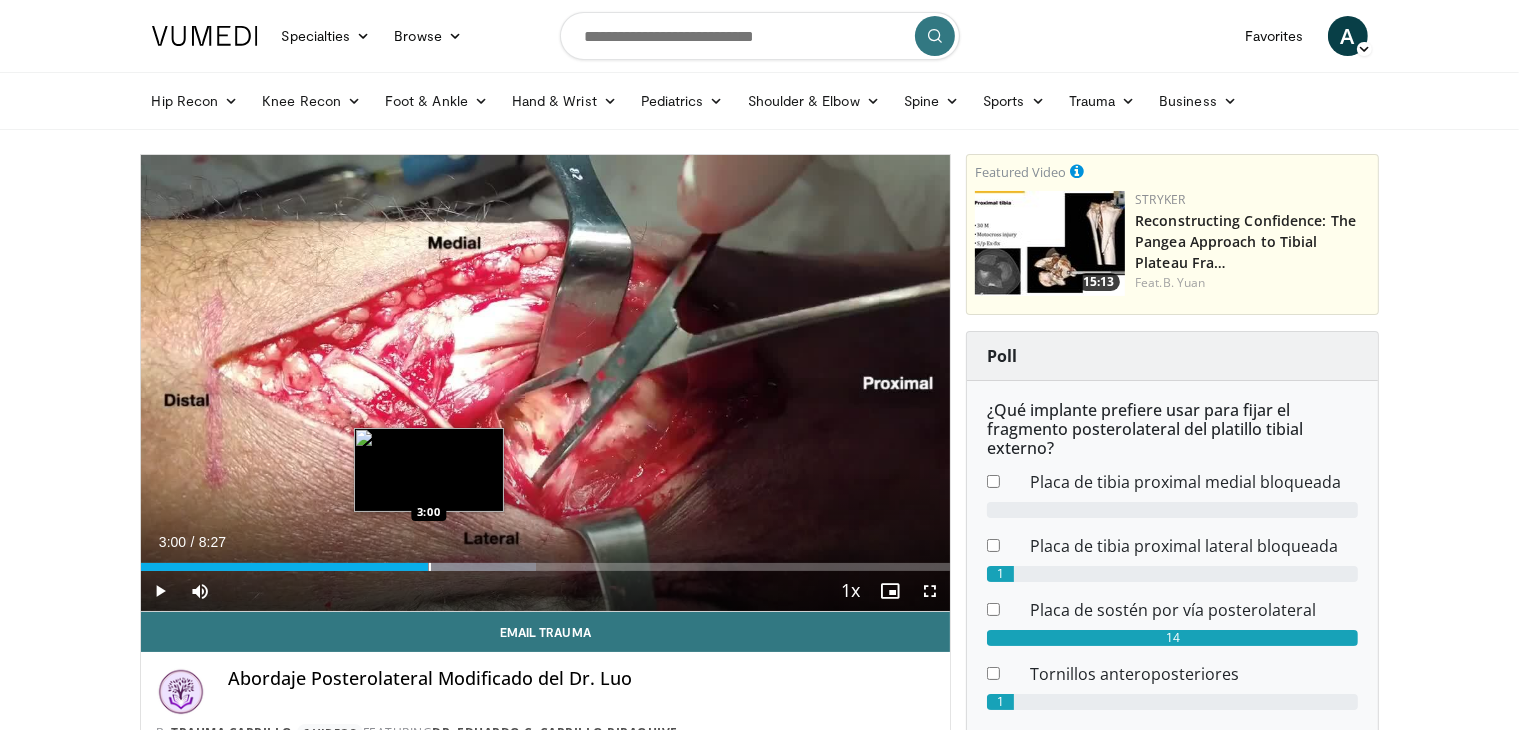 click at bounding box center [430, 567] 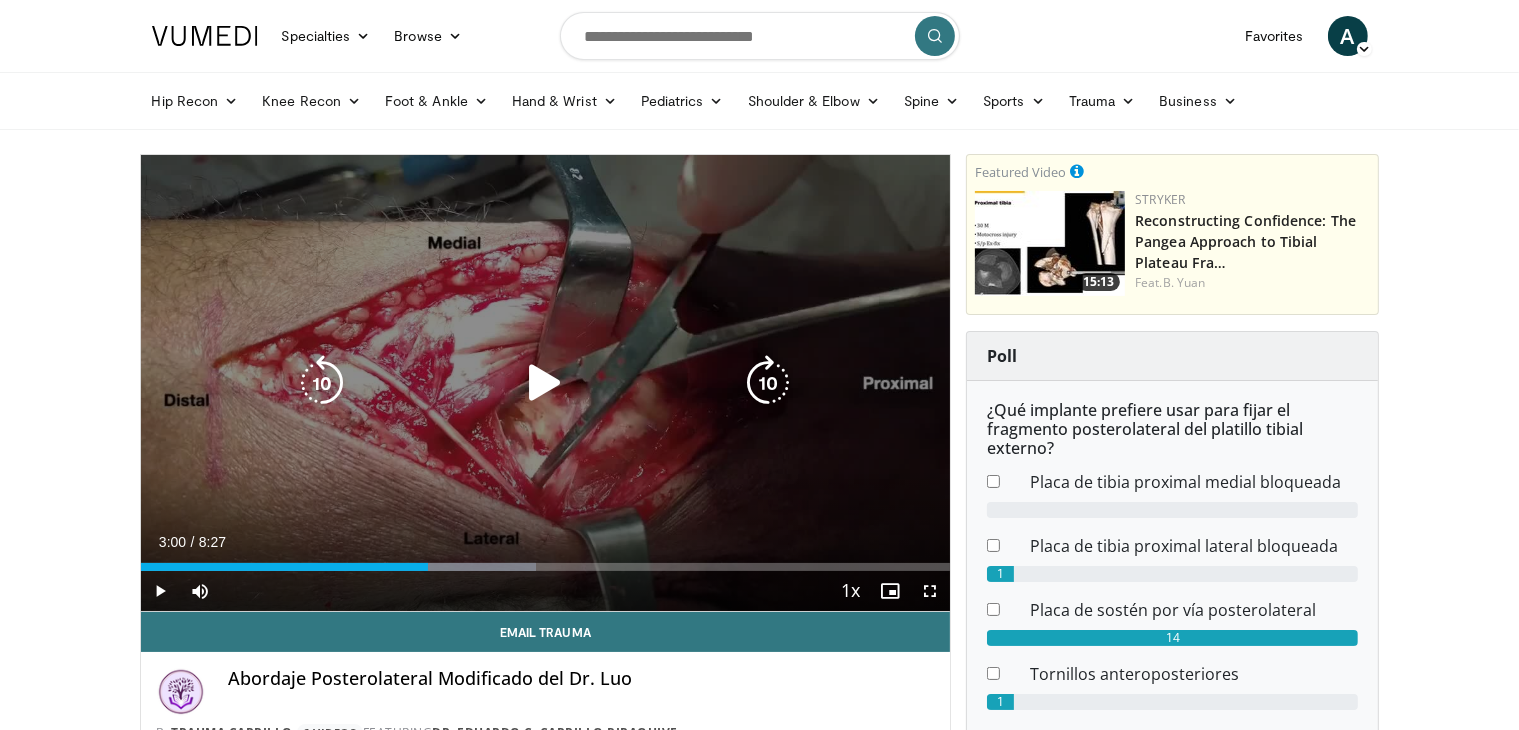 click at bounding box center [545, 383] 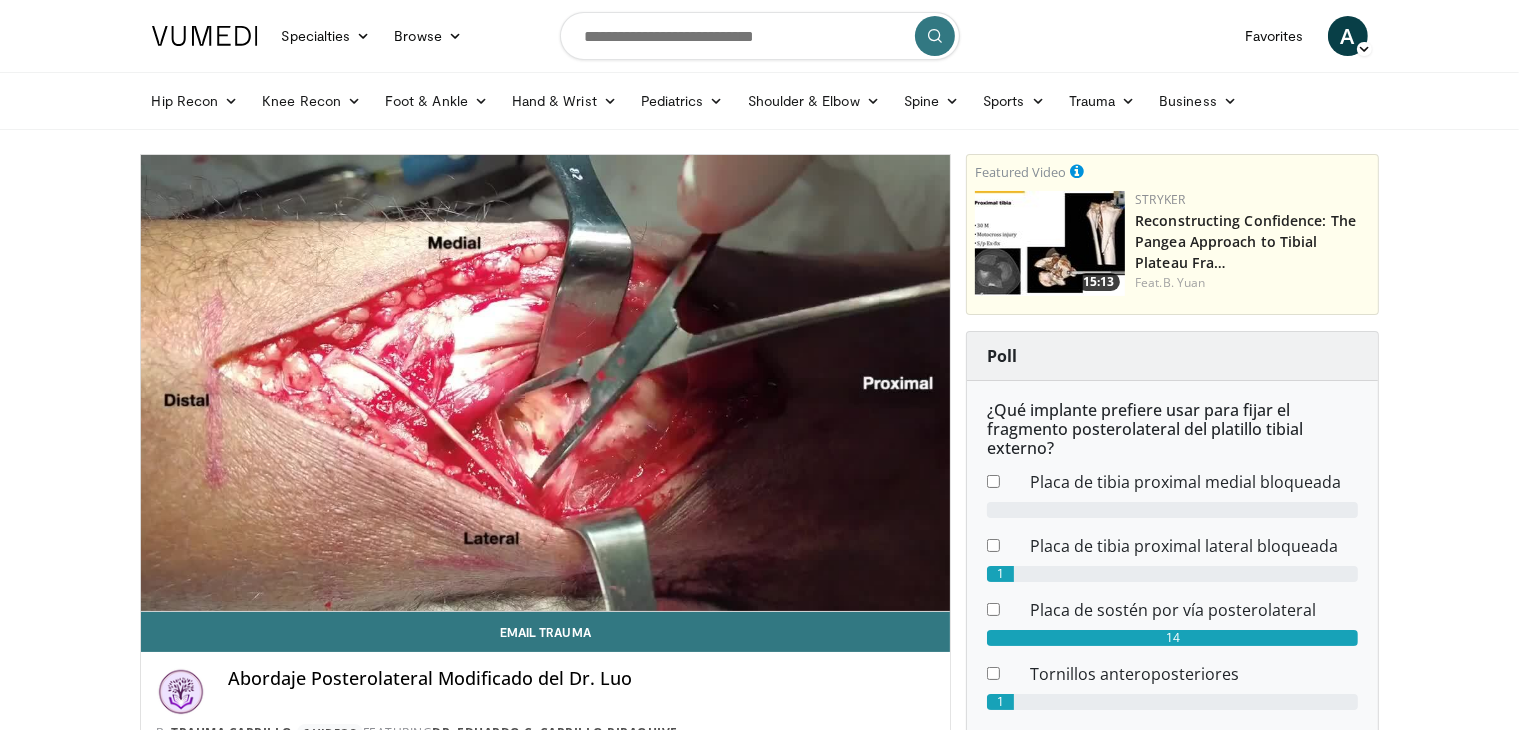 click on "10 seconds
Tap to unmute" at bounding box center (546, 383) 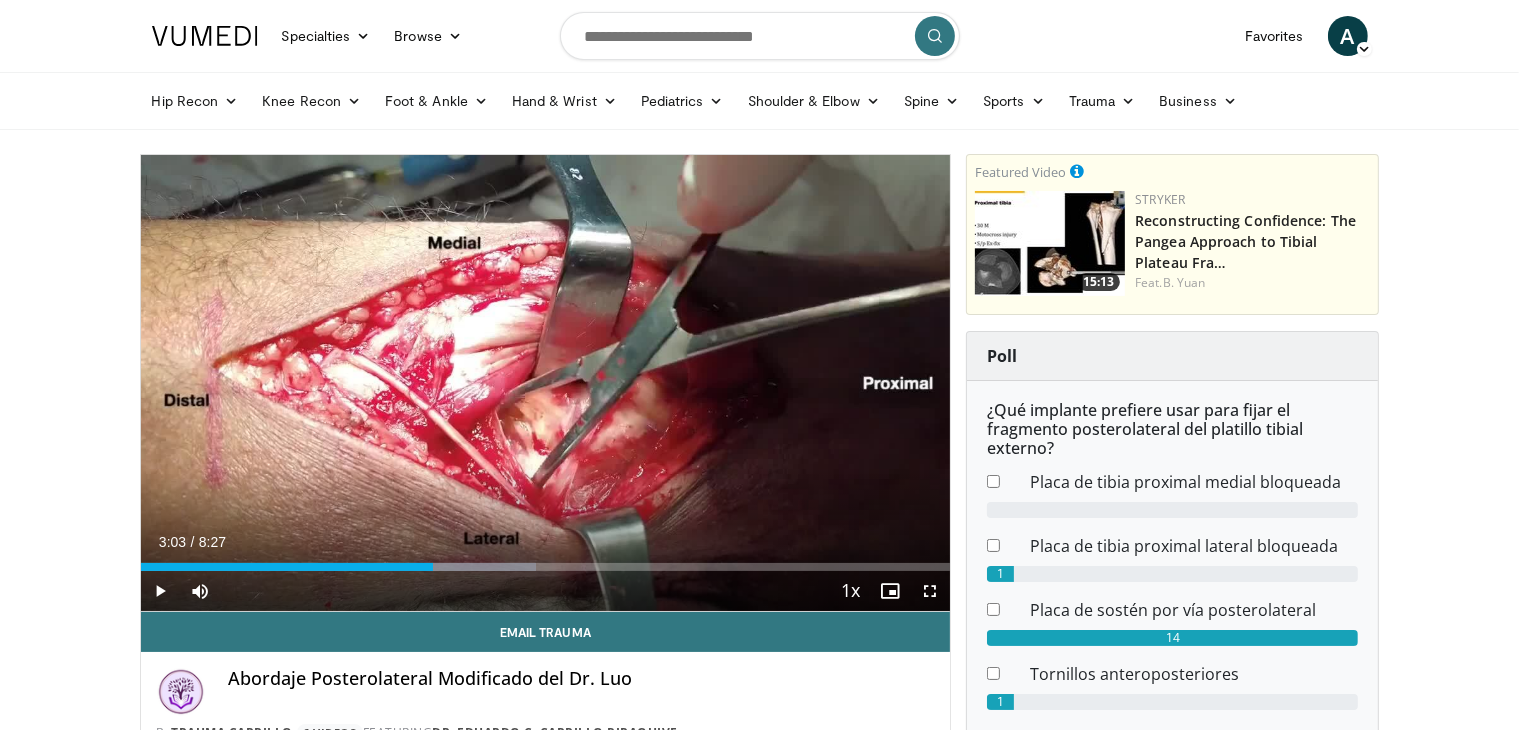 click on "10 seconds
Tap to unmute" at bounding box center (546, 383) 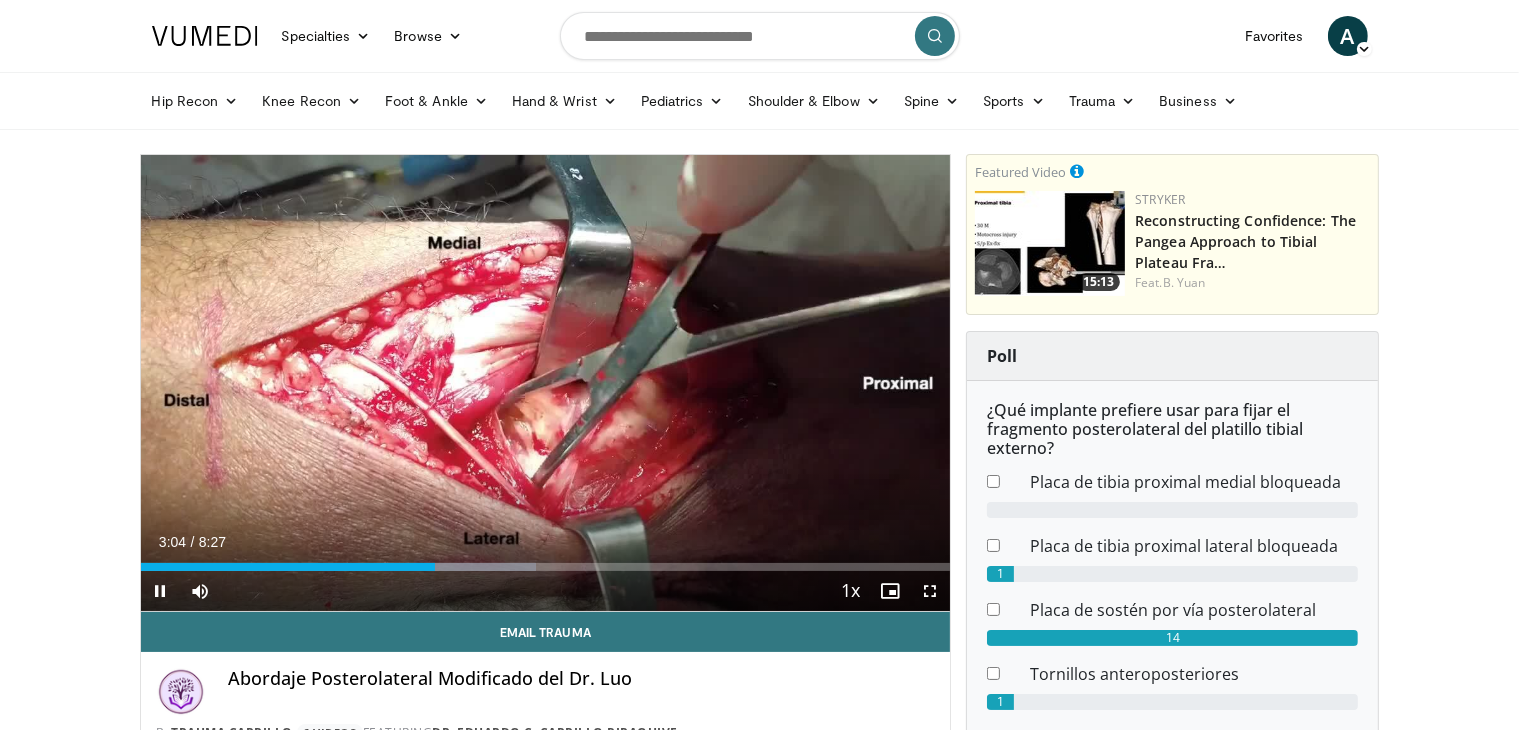 click on "10 seconds
Tap to unmute" at bounding box center [546, 383] 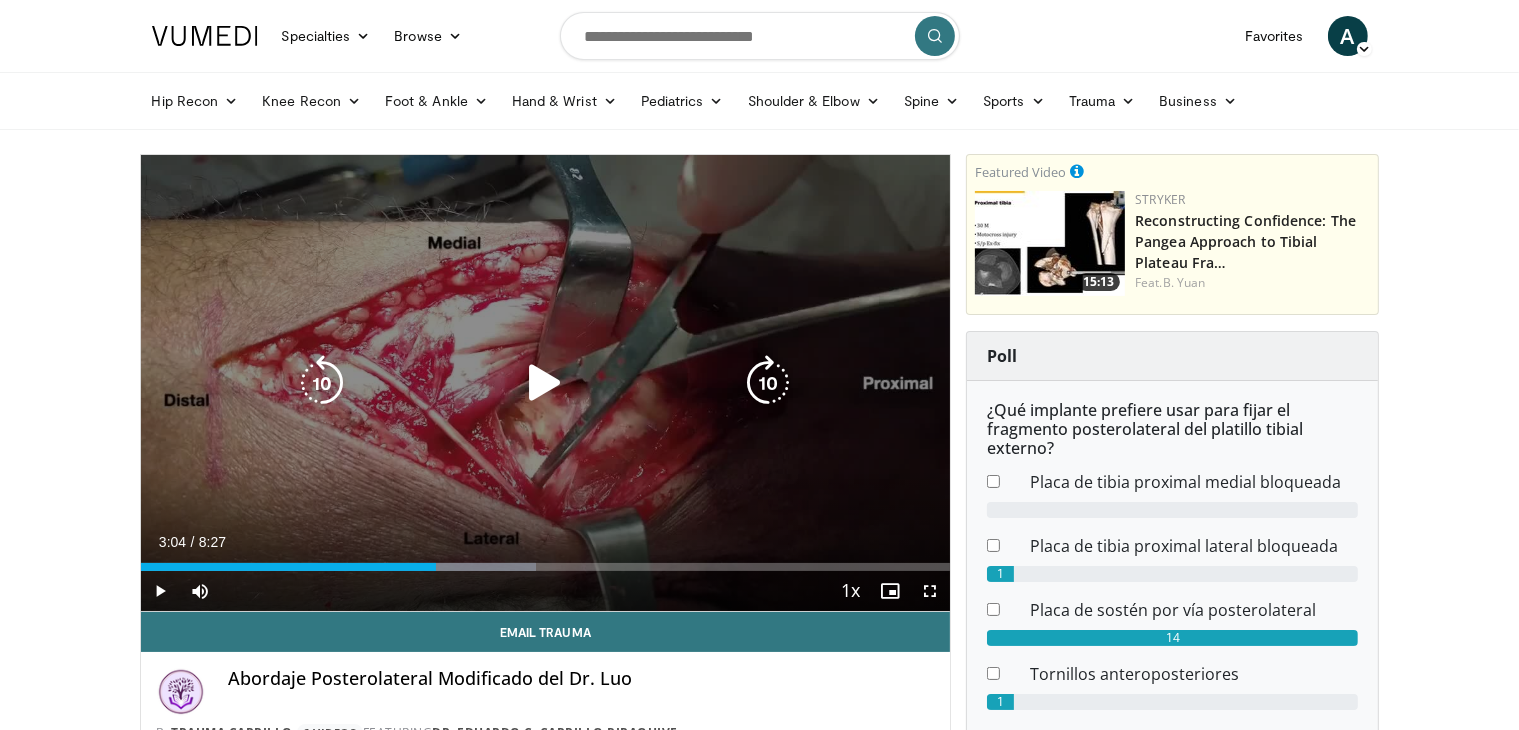 click at bounding box center [768, 383] 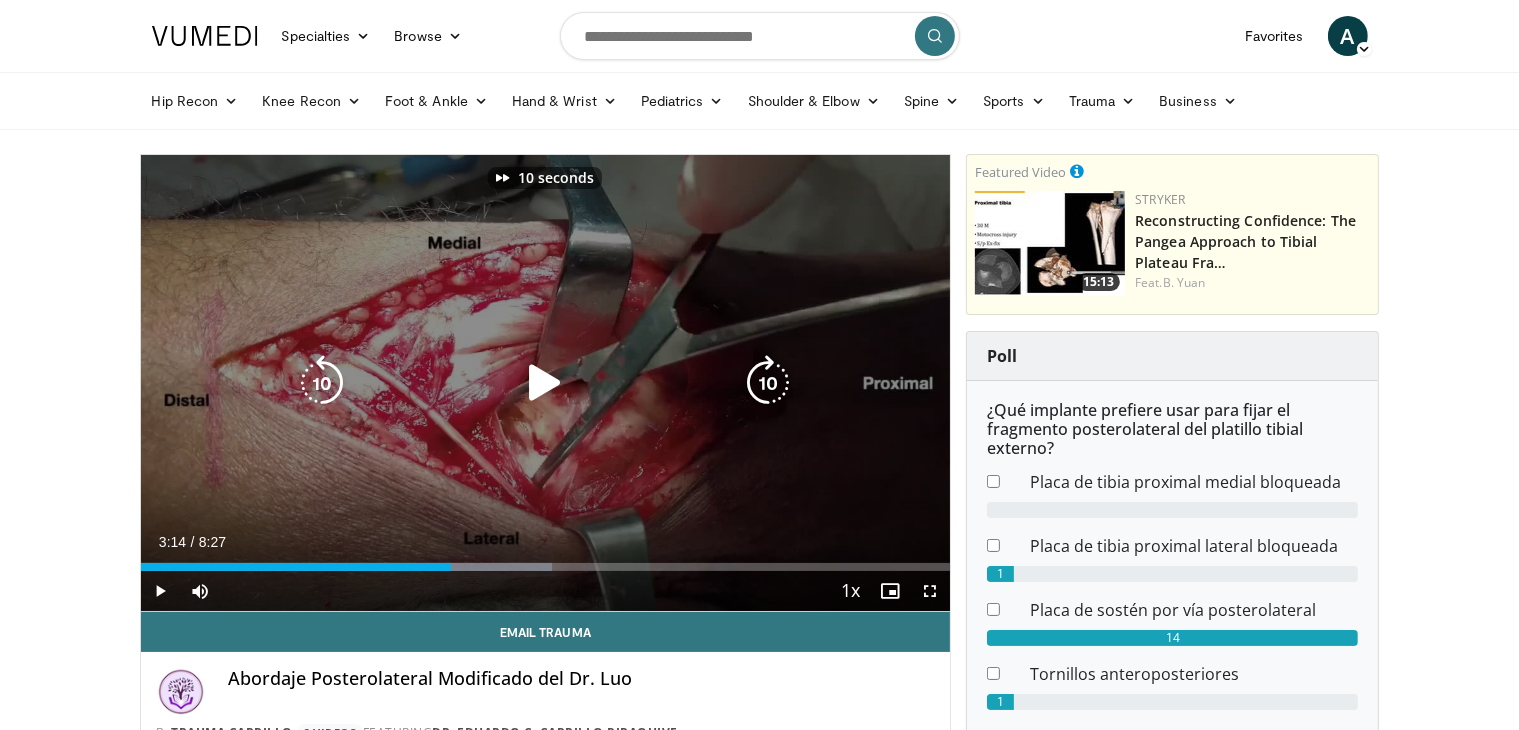 click at bounding box center [545, 383] 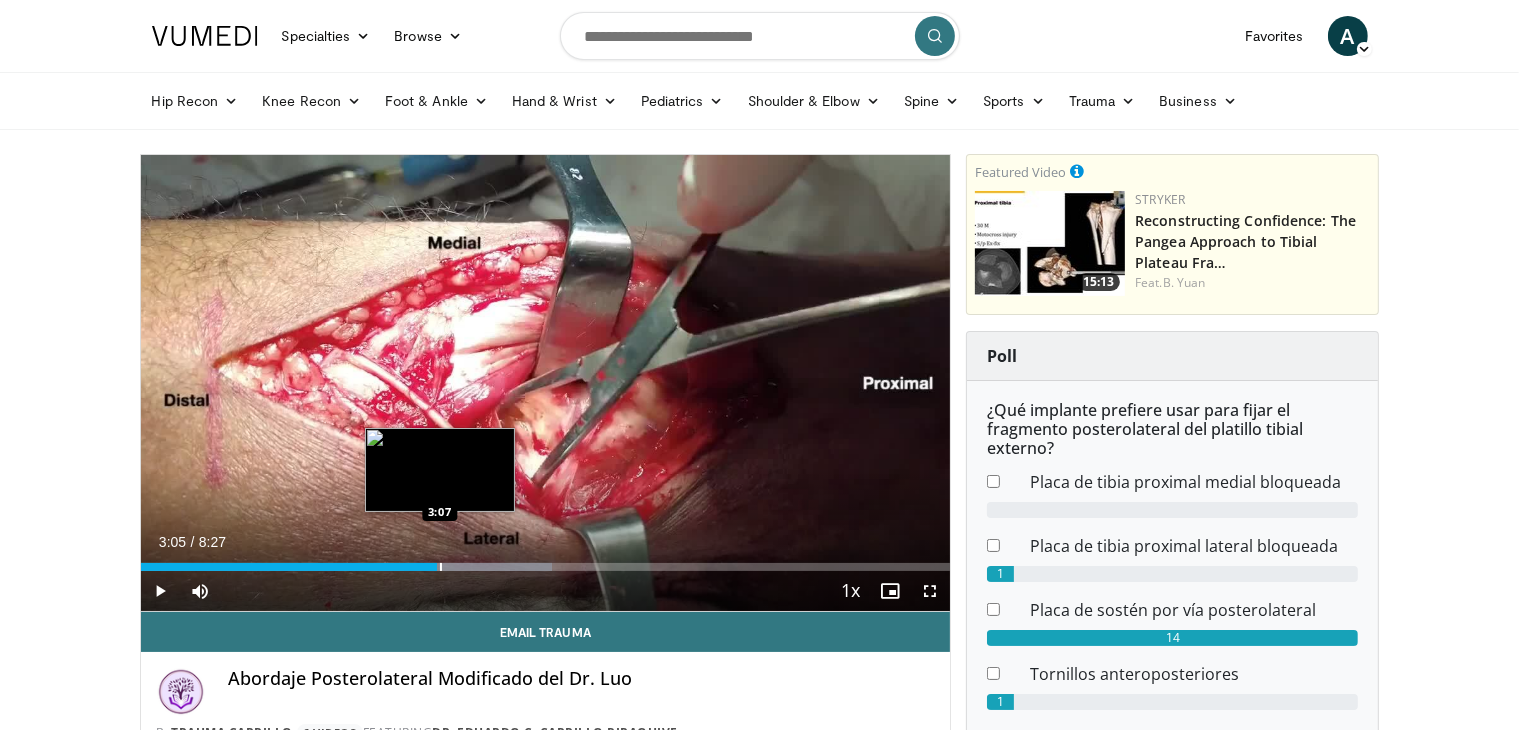 click on "Loaded :  50.83% 3:05 3:07" at bounding box center (546, 567) 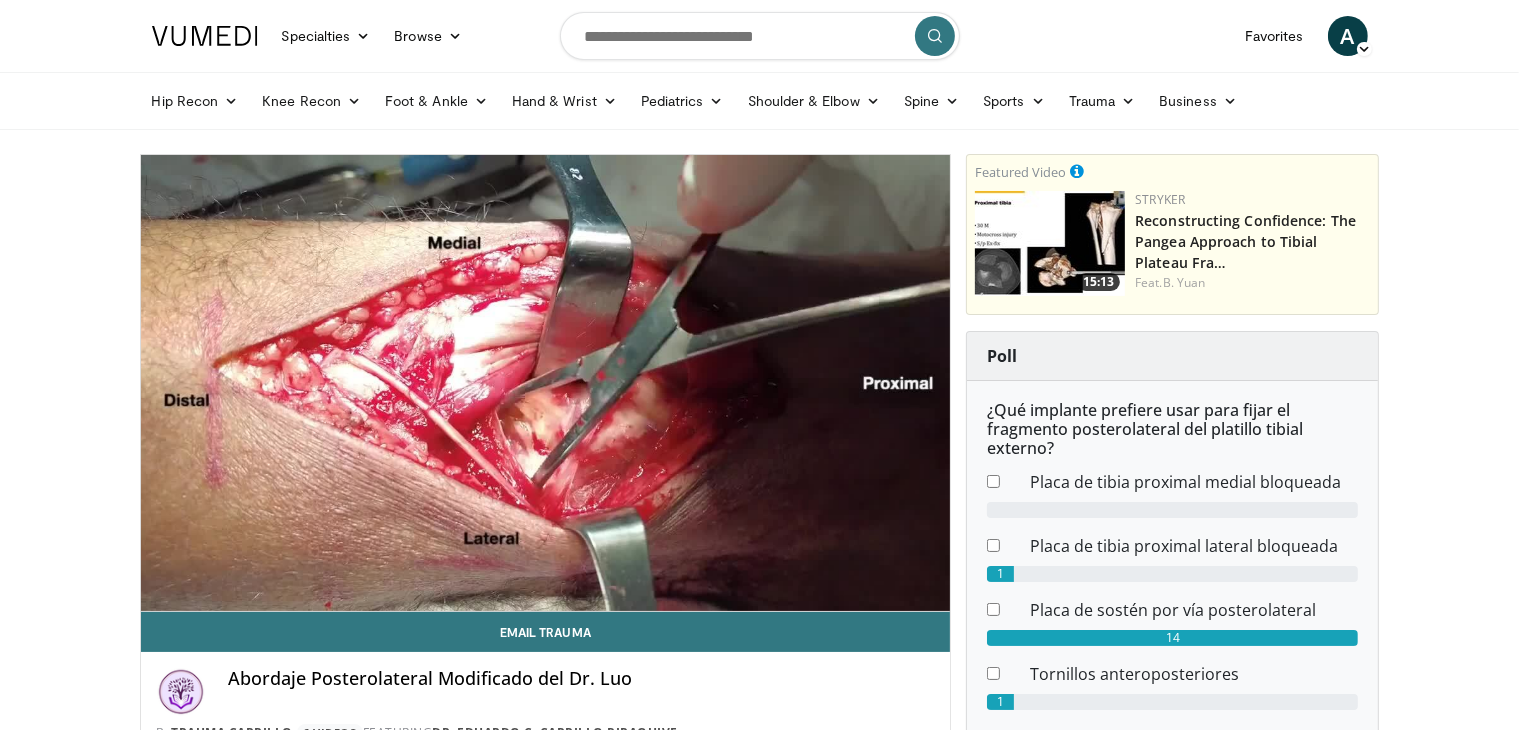 click on "10 seconds
Tap to unmute" at bounding box center [546, 383] 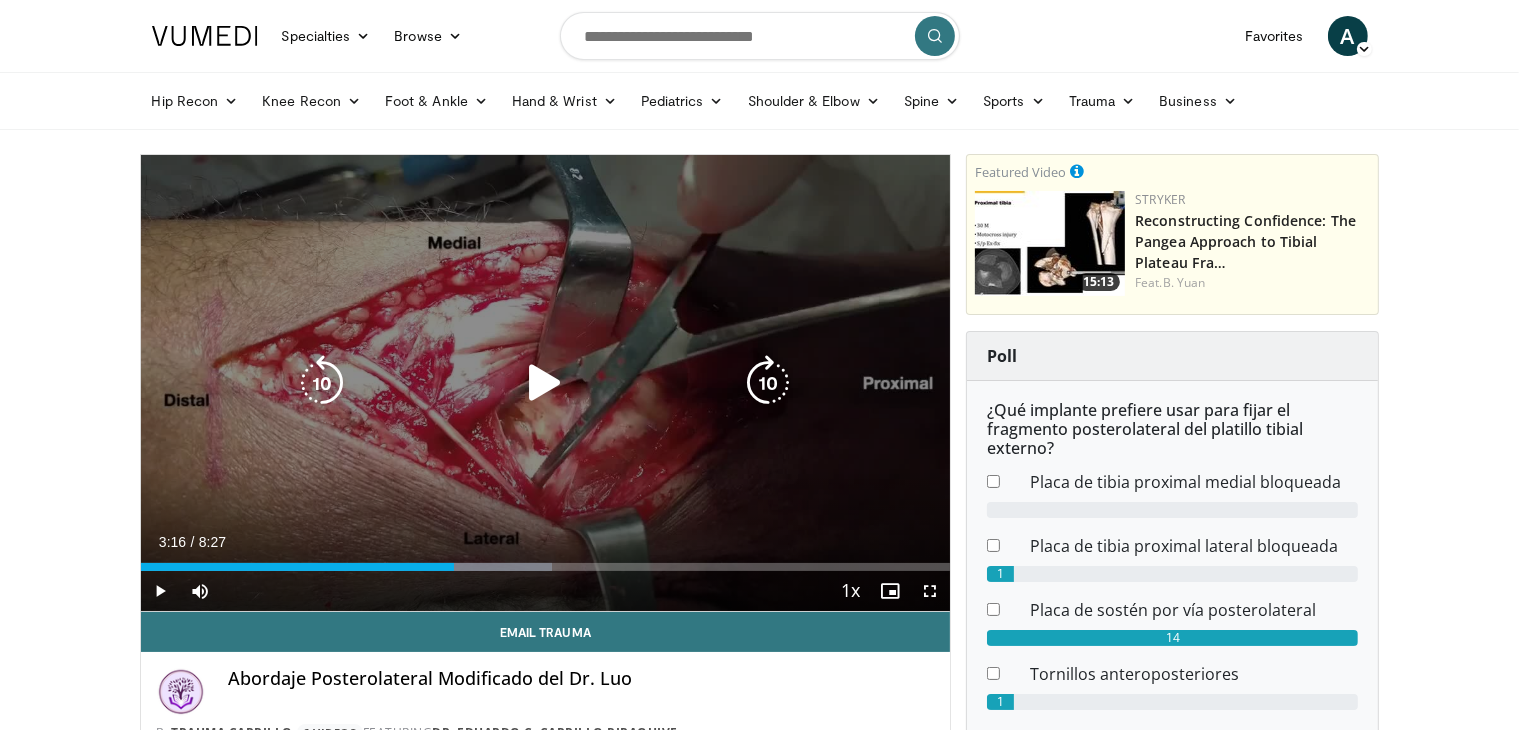 click on "10 seconds
Tap to unmute" at bounding box center [546, 383] 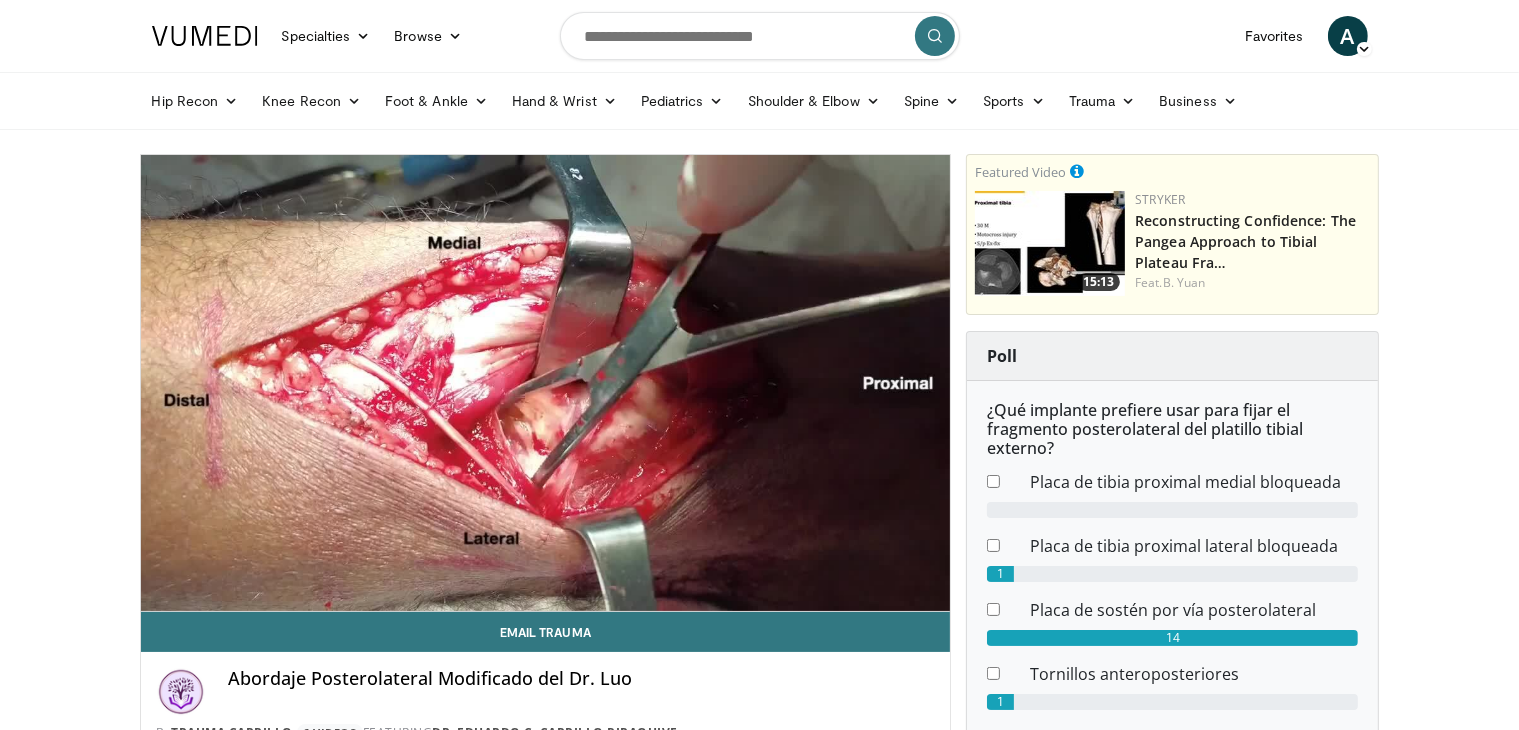 click on "10 seconds
Tap to unmute" at bounding box center [546, 383] 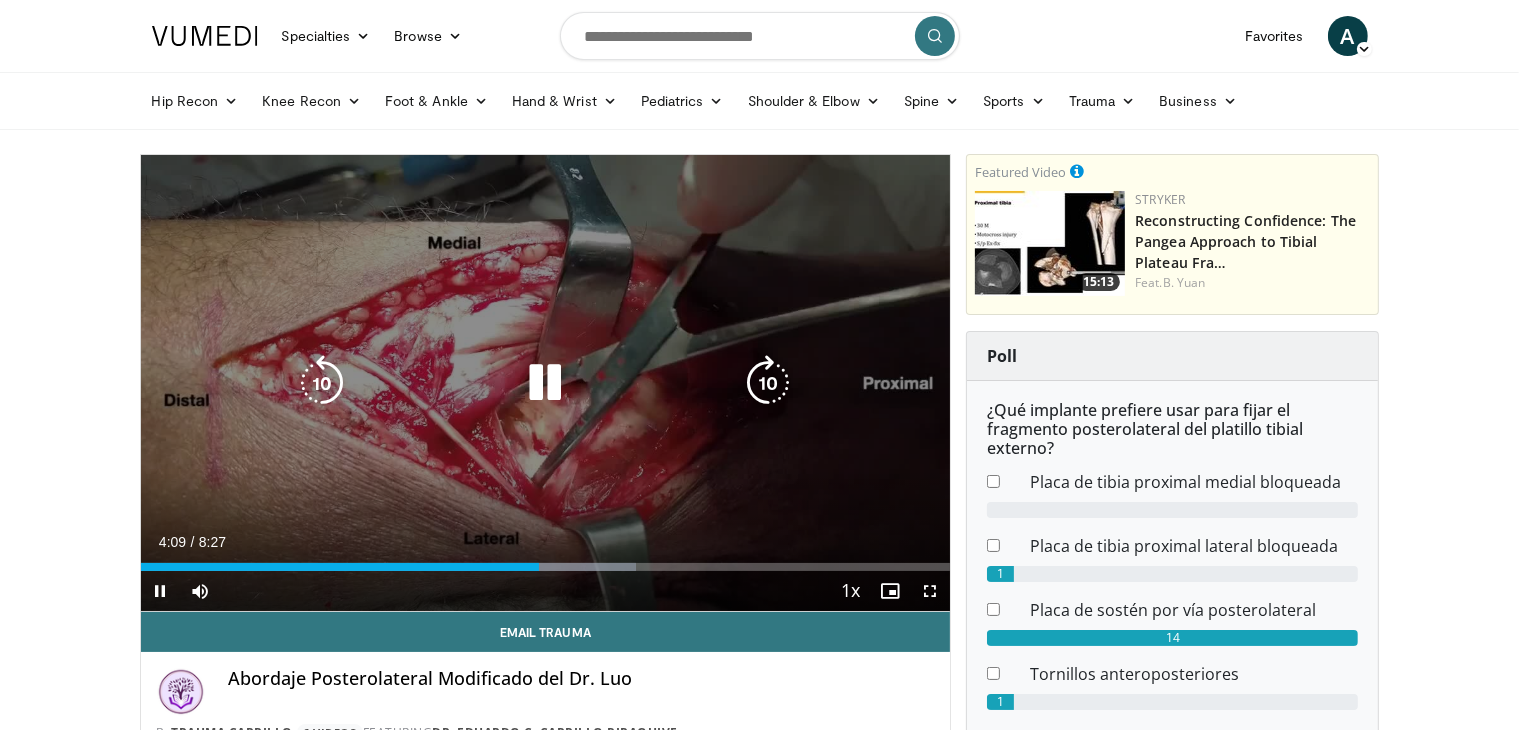click on "10 seconds
Tap to unmute" at bounding box center [546, 383] 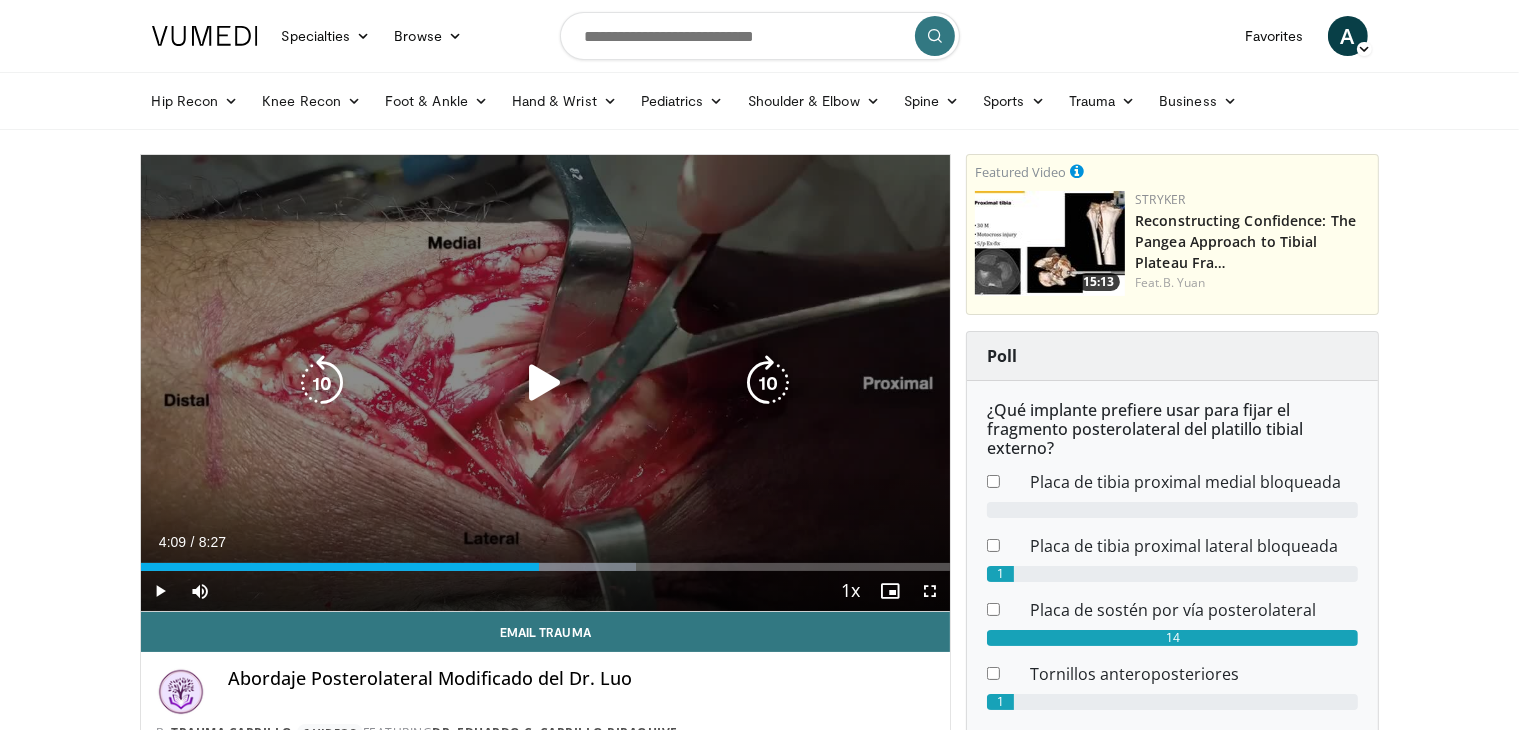 click on "10 seconds
Tap to unmute" at bounding box center [546, 383] 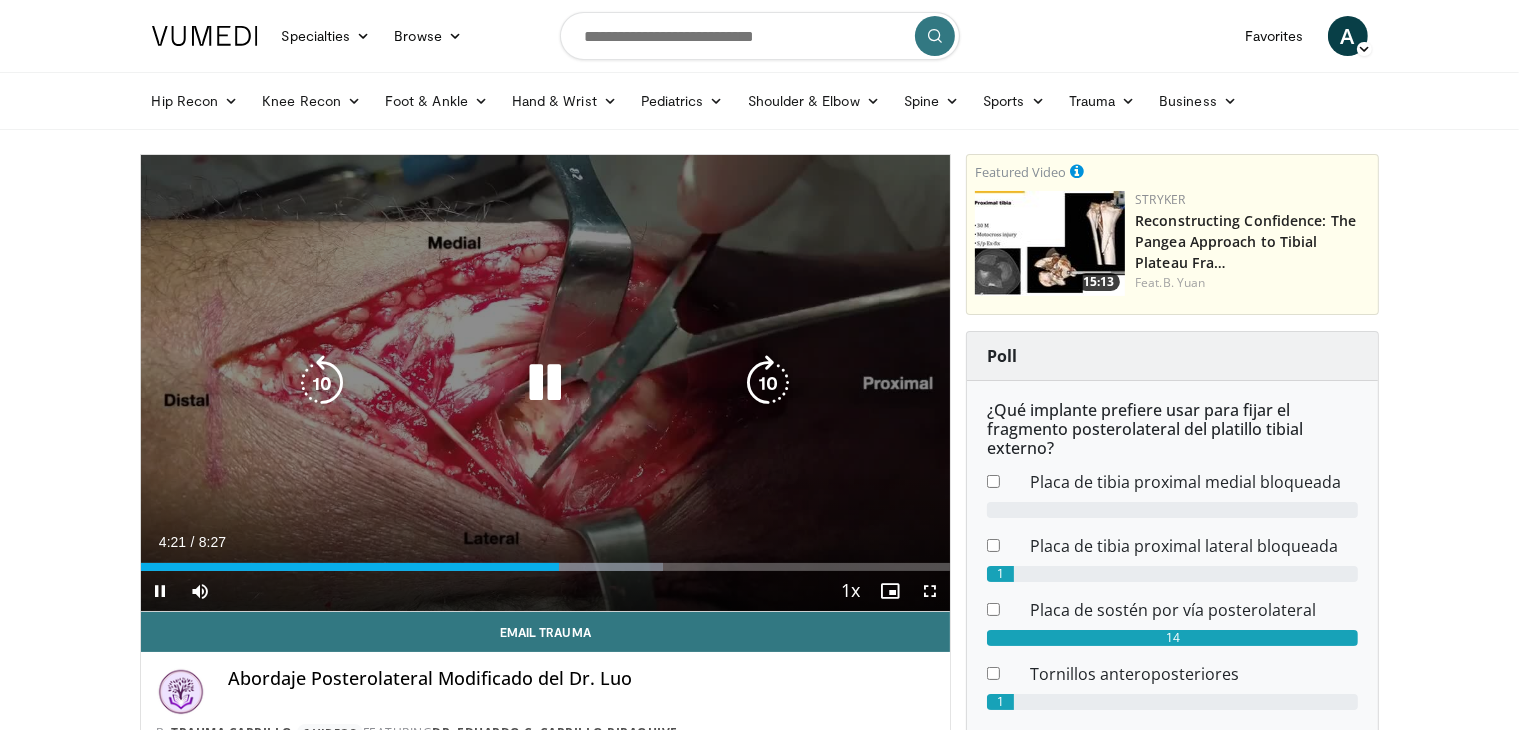 click at bounding box center [545, 383] 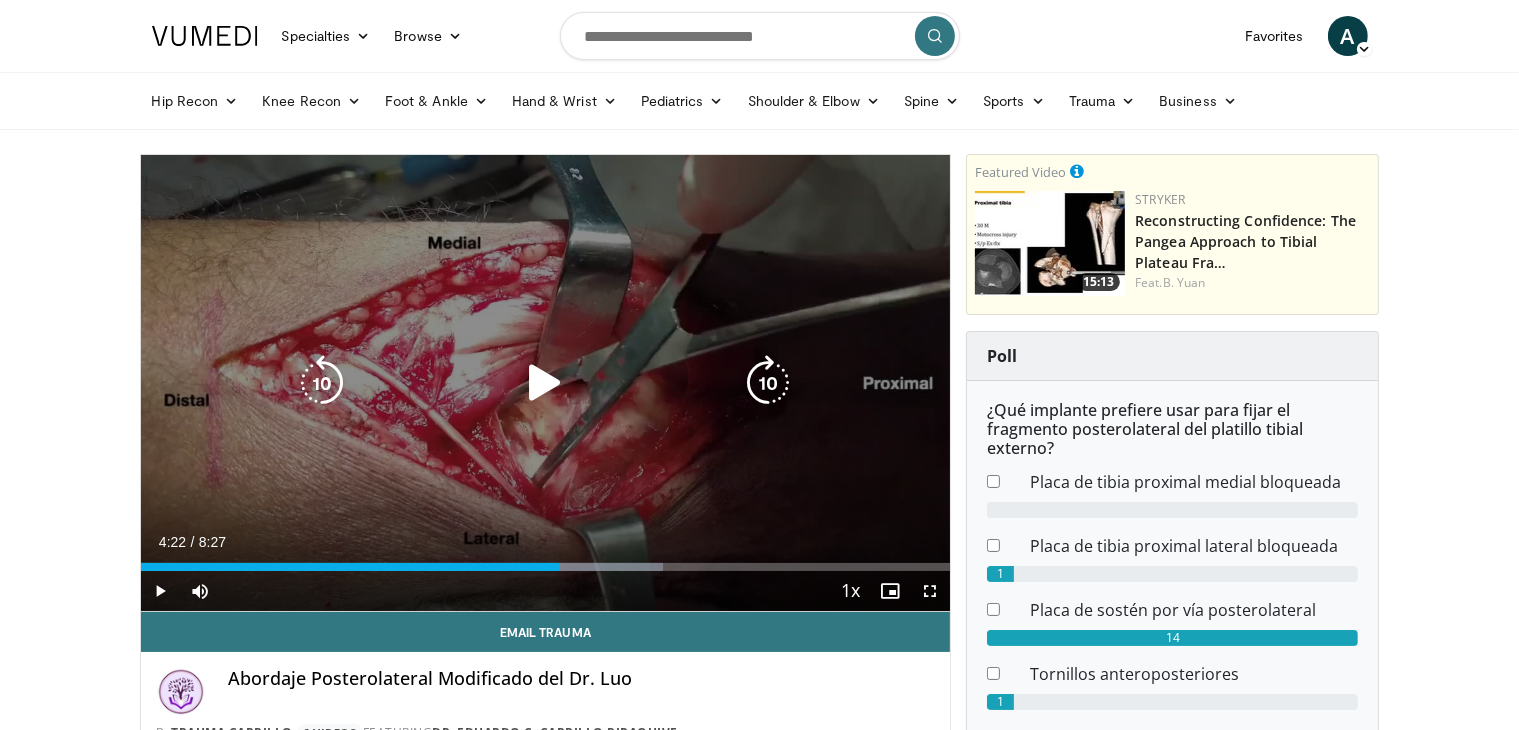 click at bounding box center [545, 383] 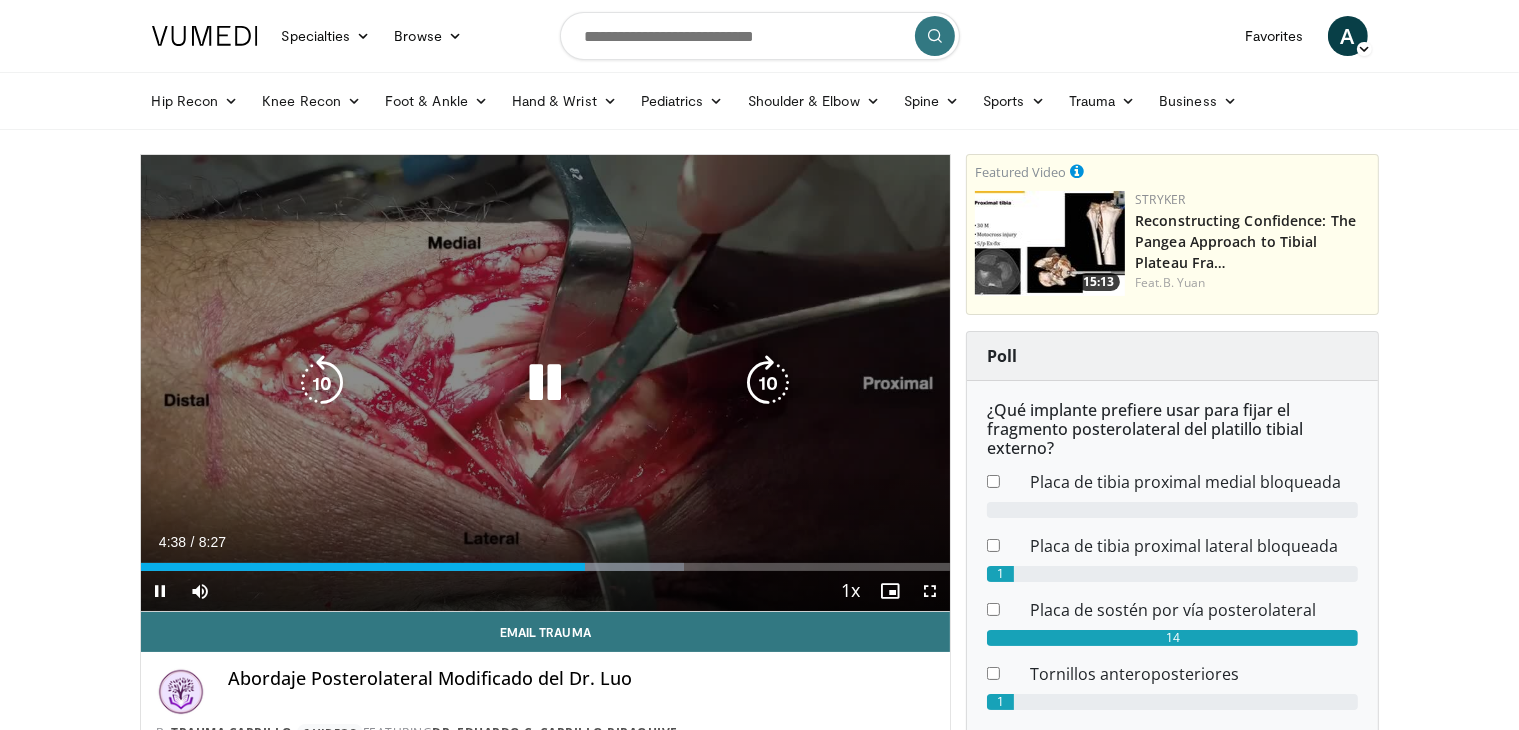 click at bounding box center (545, 383) 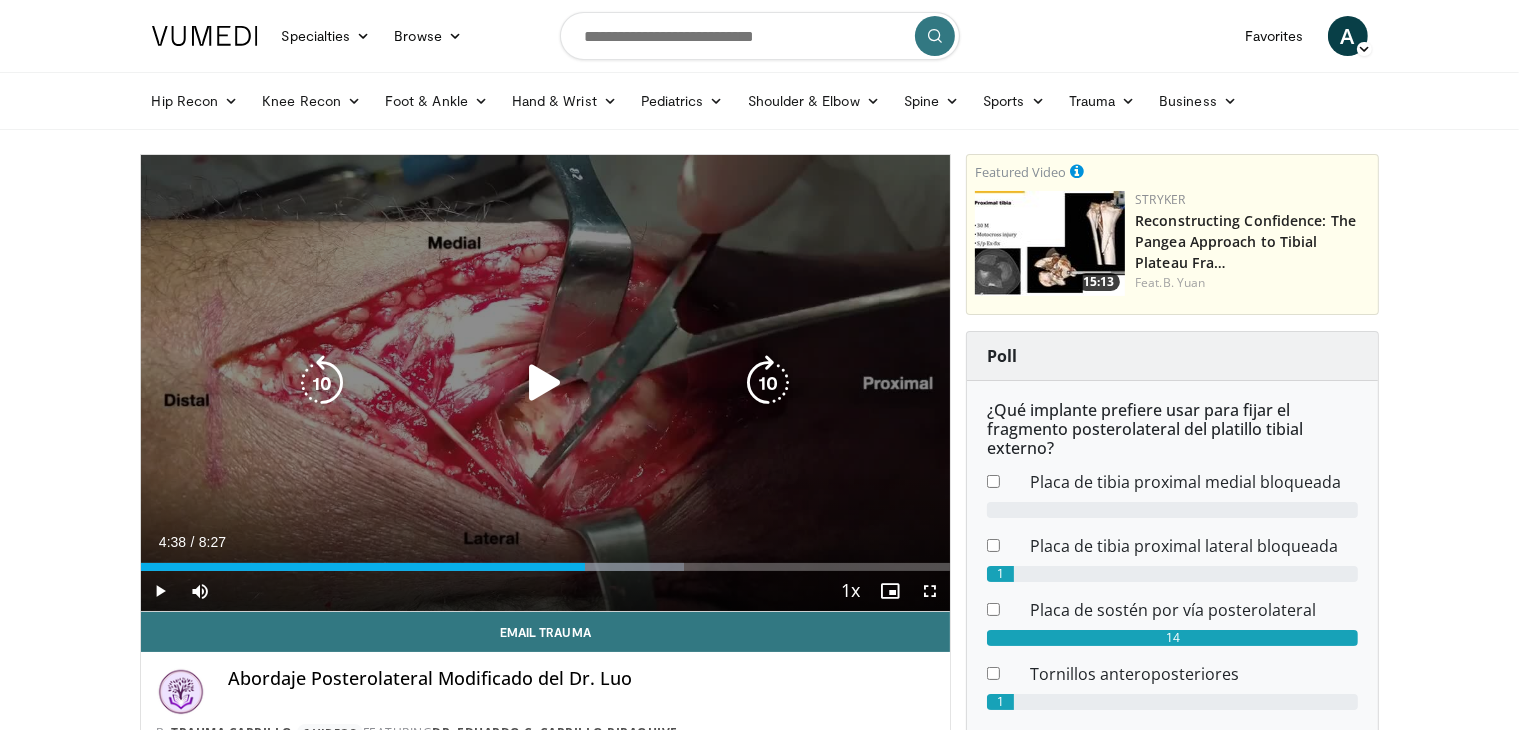 click at bounding box center (545, 383) 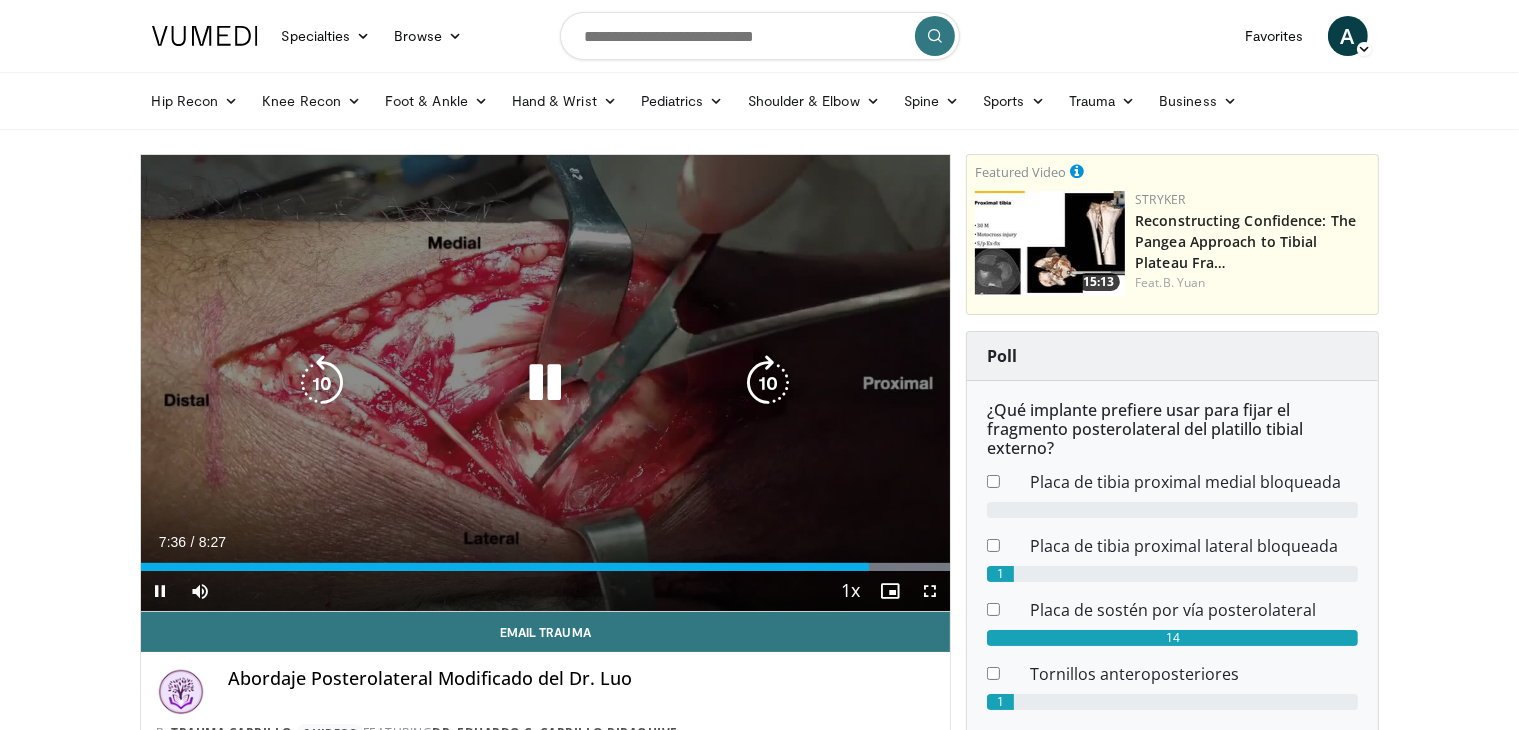 click at bounding box center (545, 383) 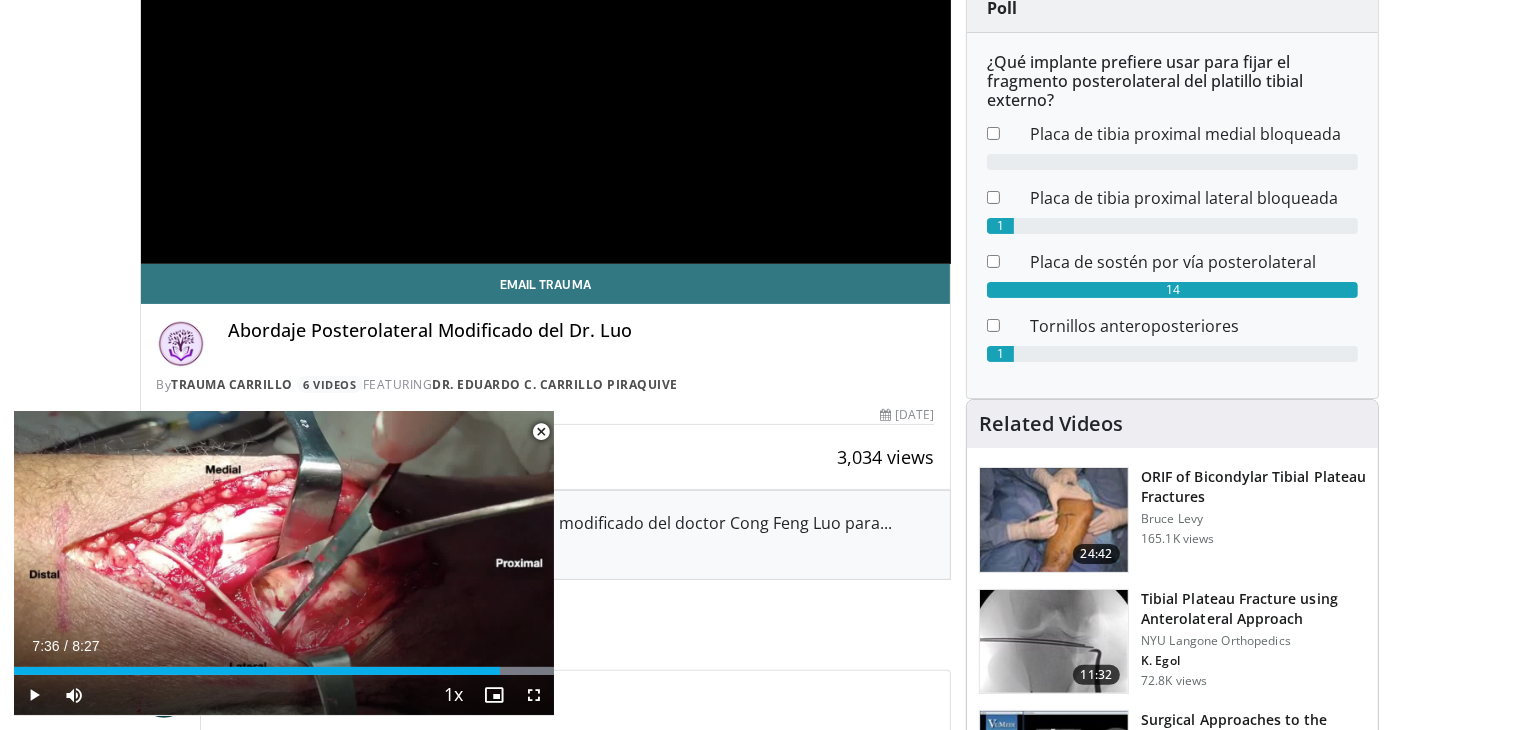 scroll, scrollTop: 352, scrollLeft: 0, axis: vertical 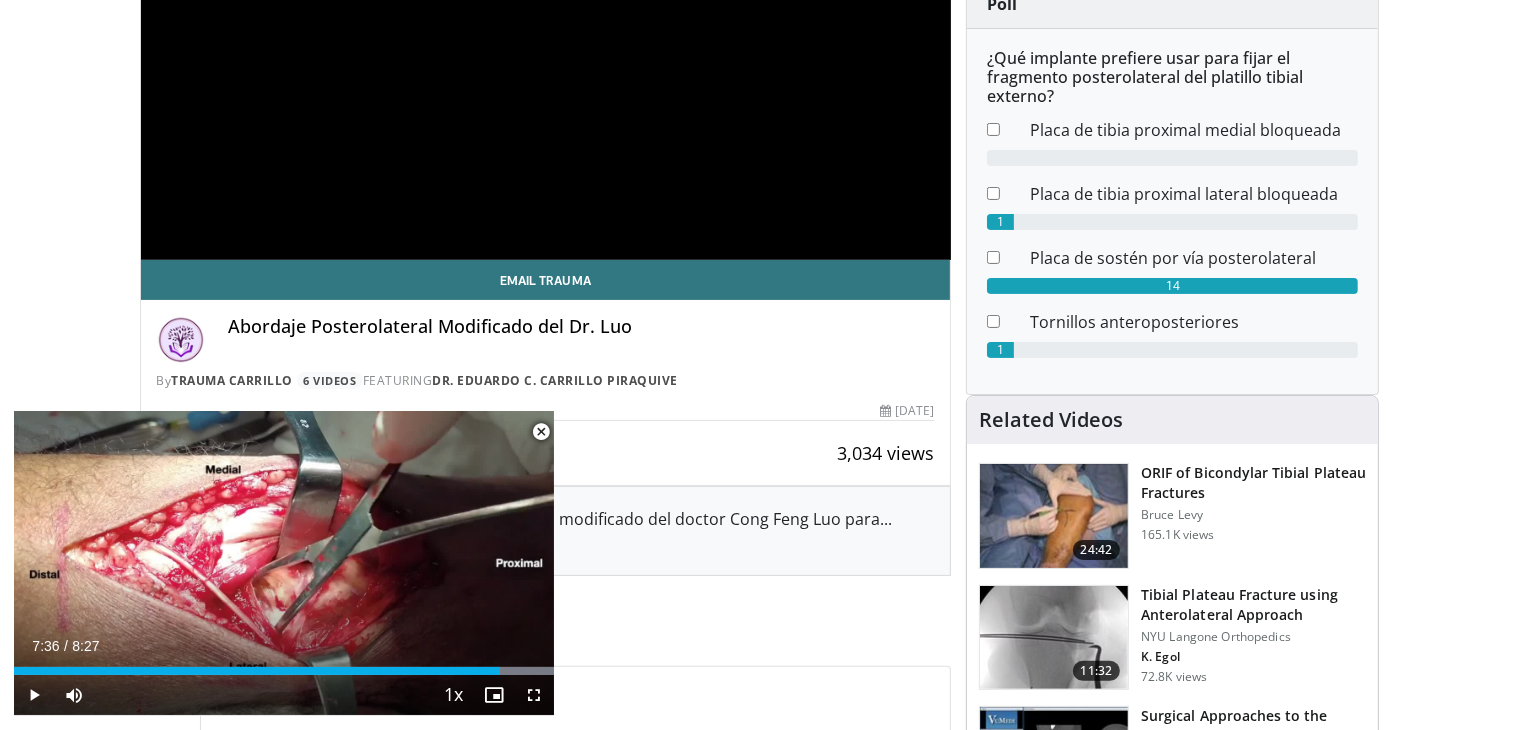 click on "Abordaje Posterolateral Modificado del Dr. Luo" at bounding box center (582, 327) 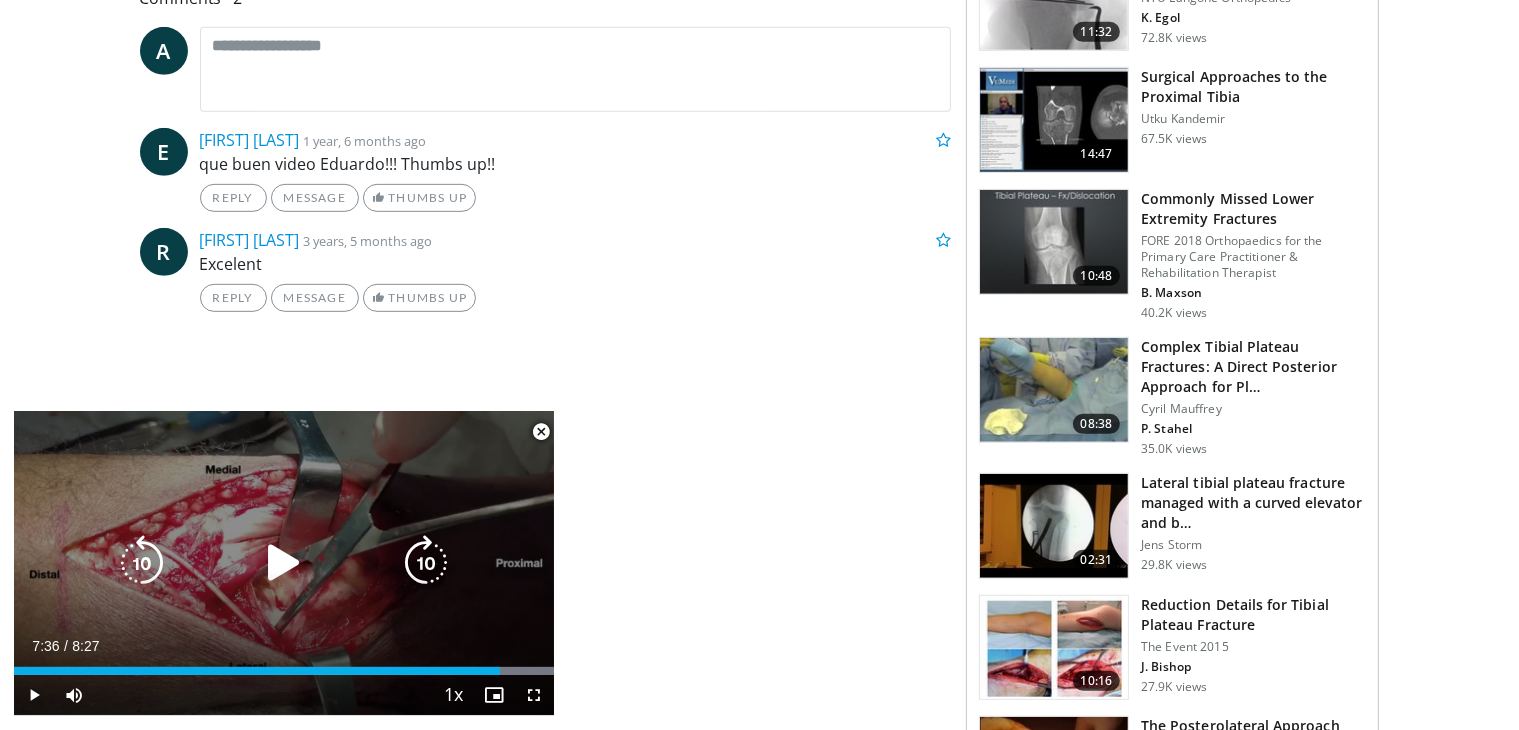 click at bounding box center [284, 563] 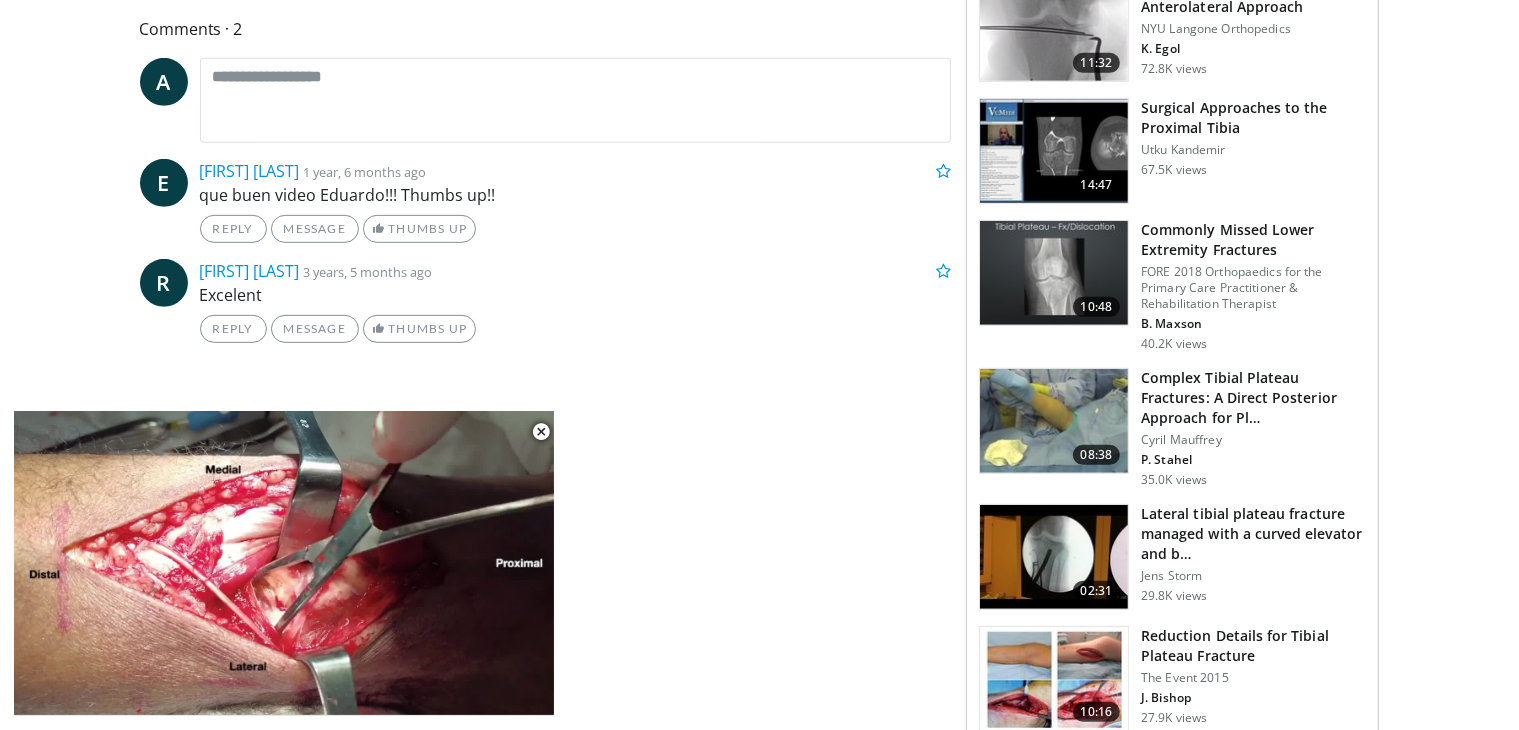 scroll, scrollTop: 870, scrollLeft: 0, axis: vertical 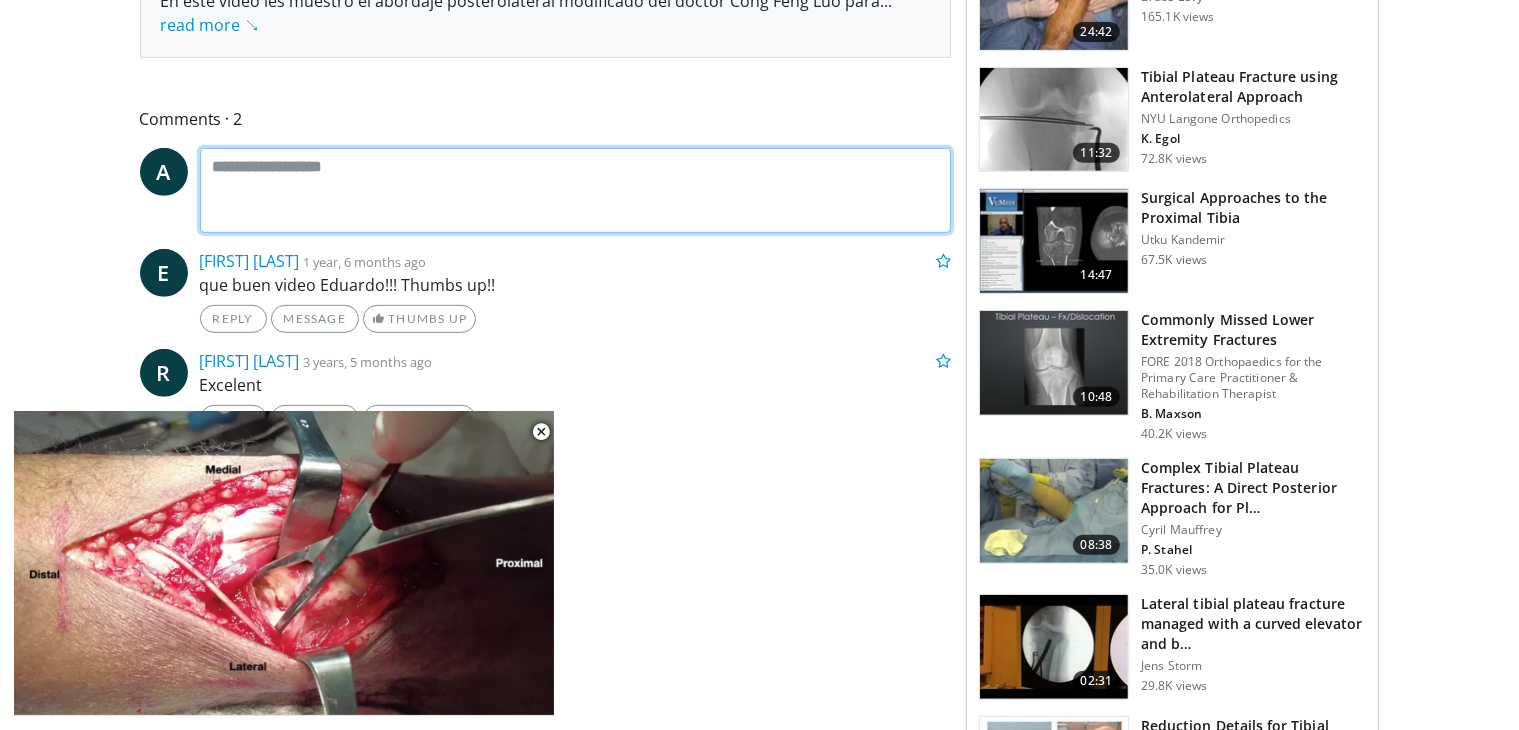 click at bounding box center [576, 191] 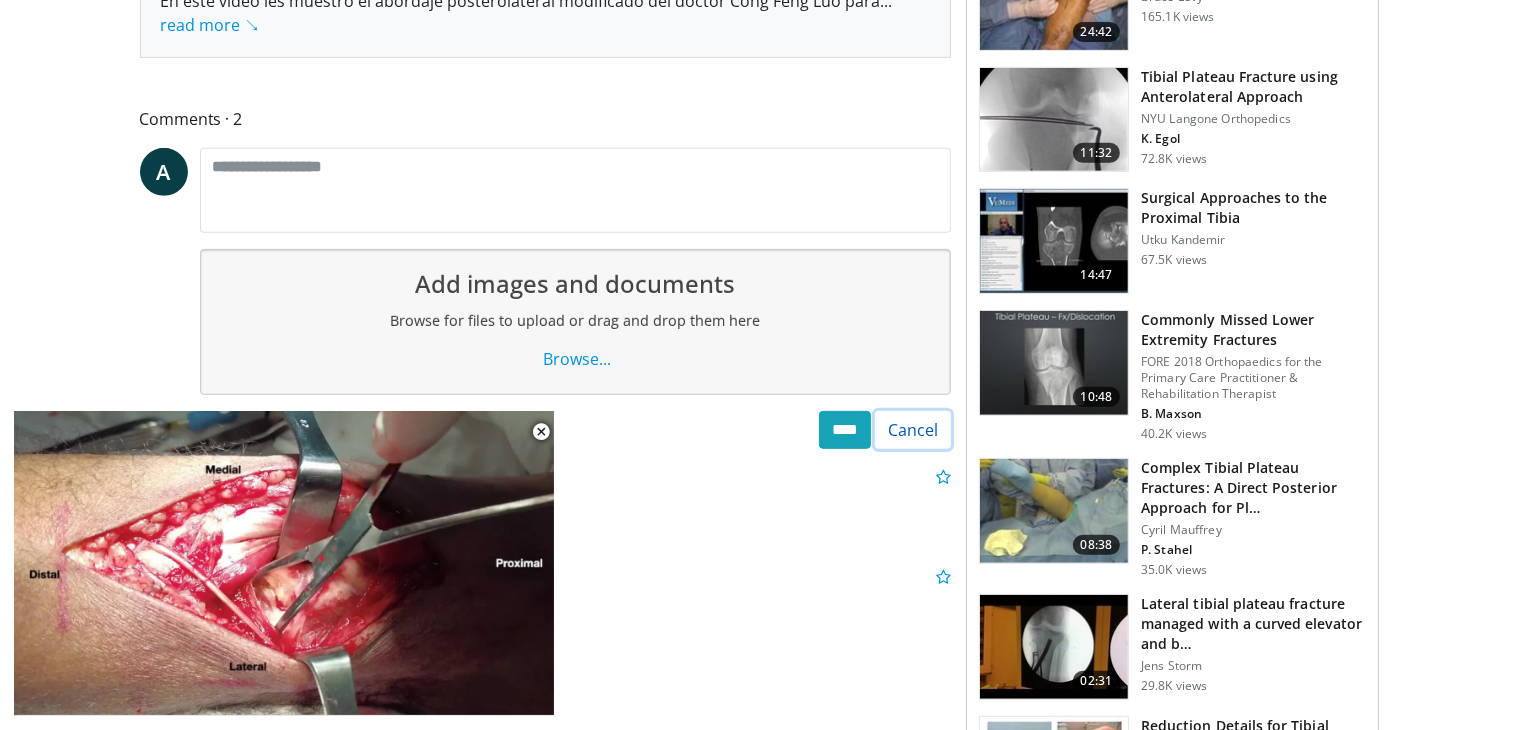 click on "Cancel" at bounding box center [913, 430] 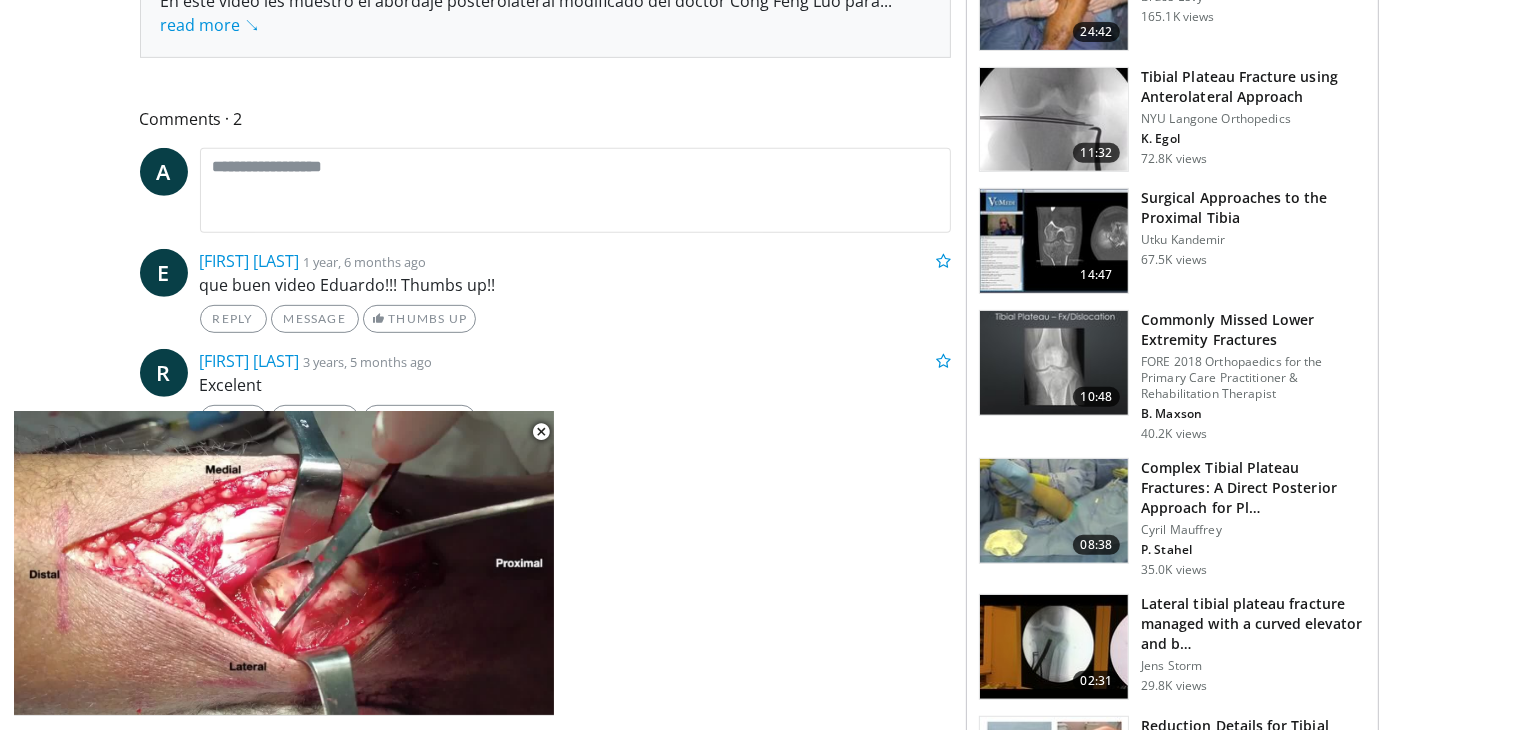drag, startPoint x: 1516, startPoint y: 244, endPoint x: 1524, endPoint y: 299, distance: 55.578773 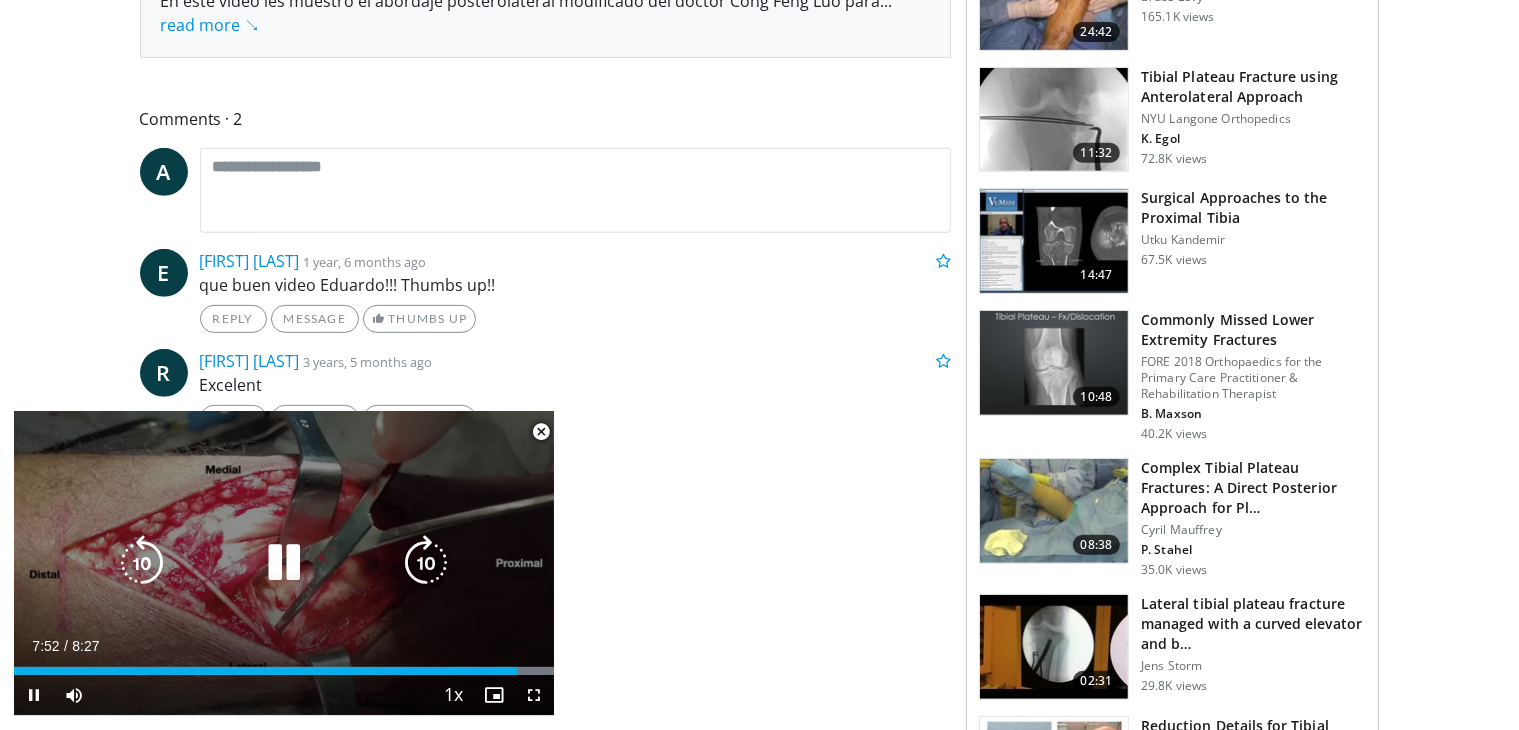 click at bounding box center [284, 563] 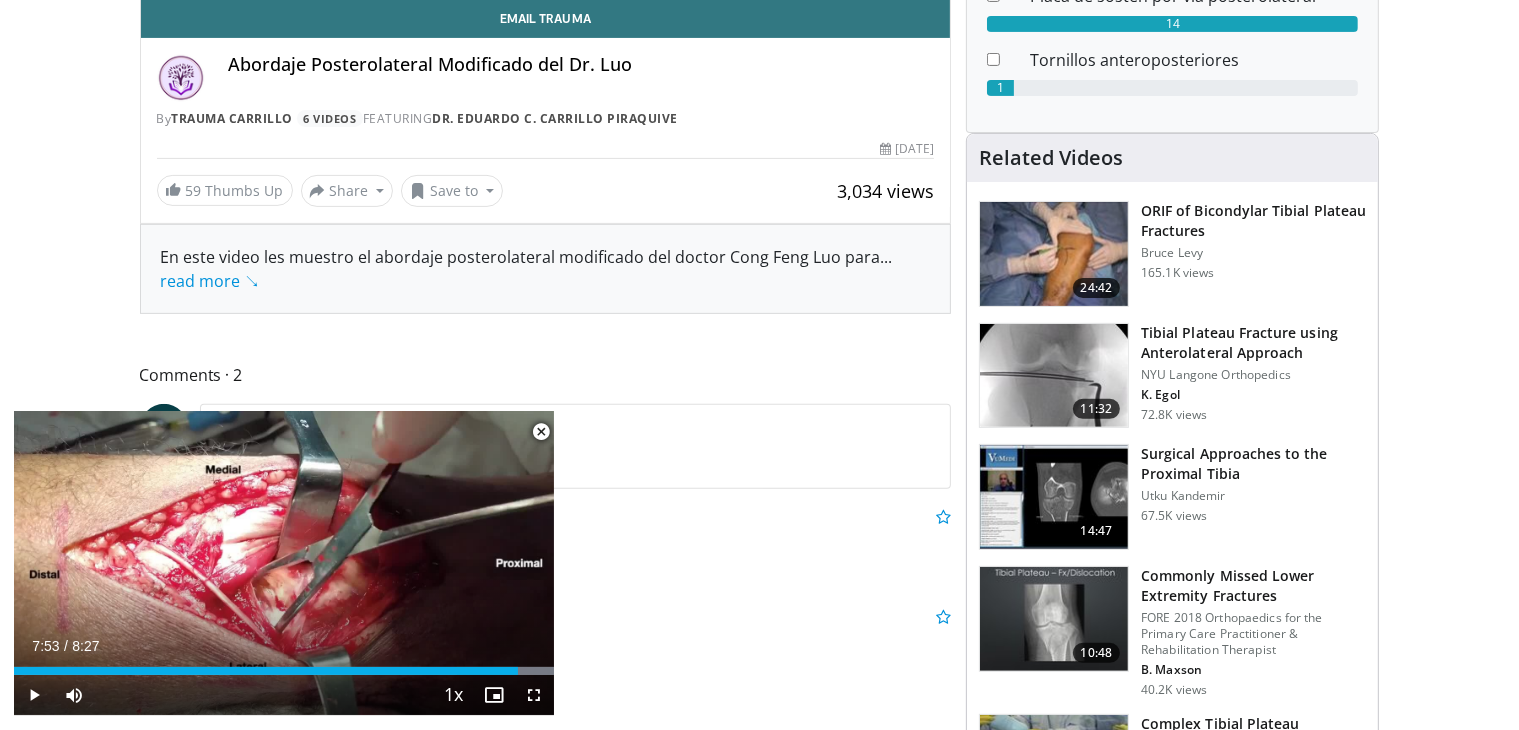 scroll, scrollTop: 623, scrollLeft: 0, axis: vertical 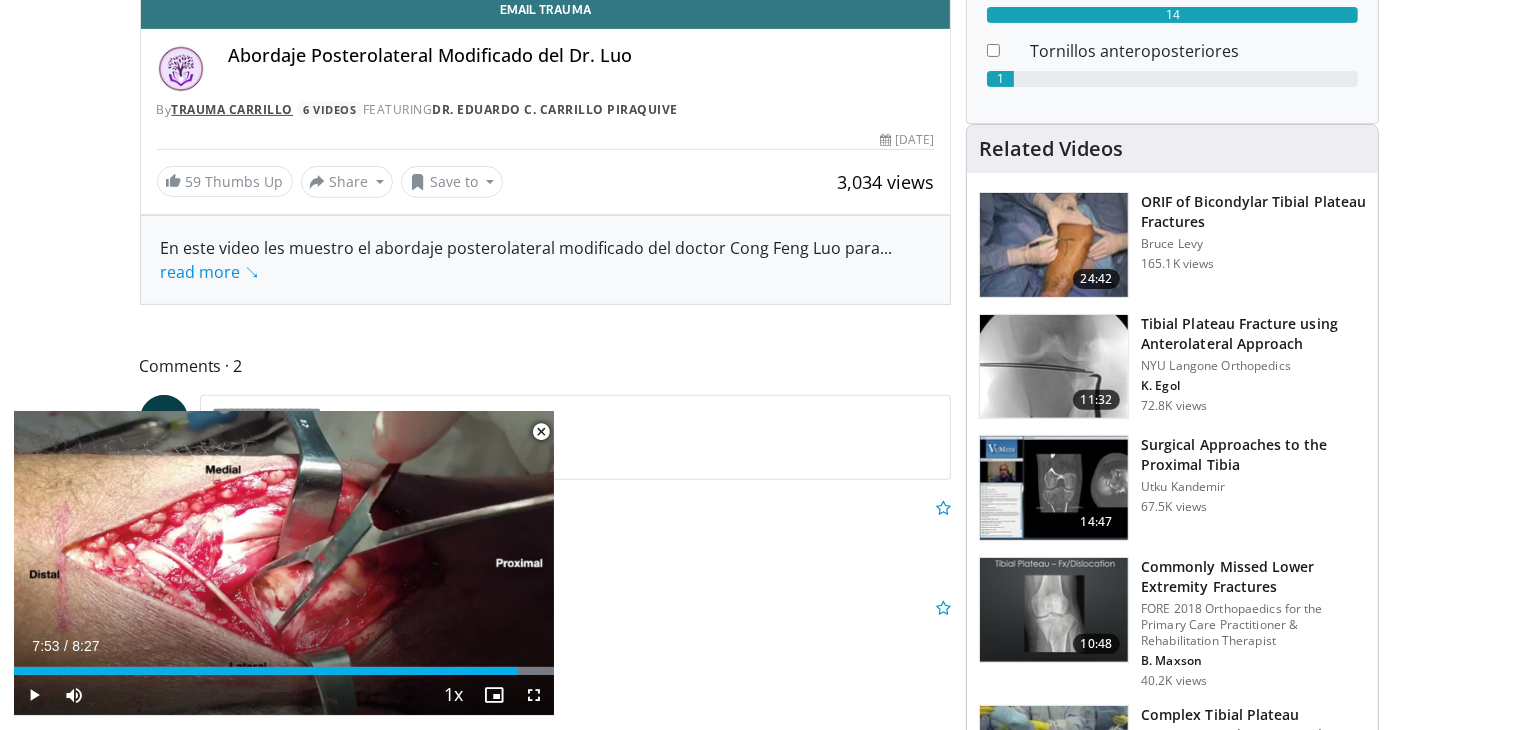 click on "Trauma Carrillo" at bounding box center [233, 109] 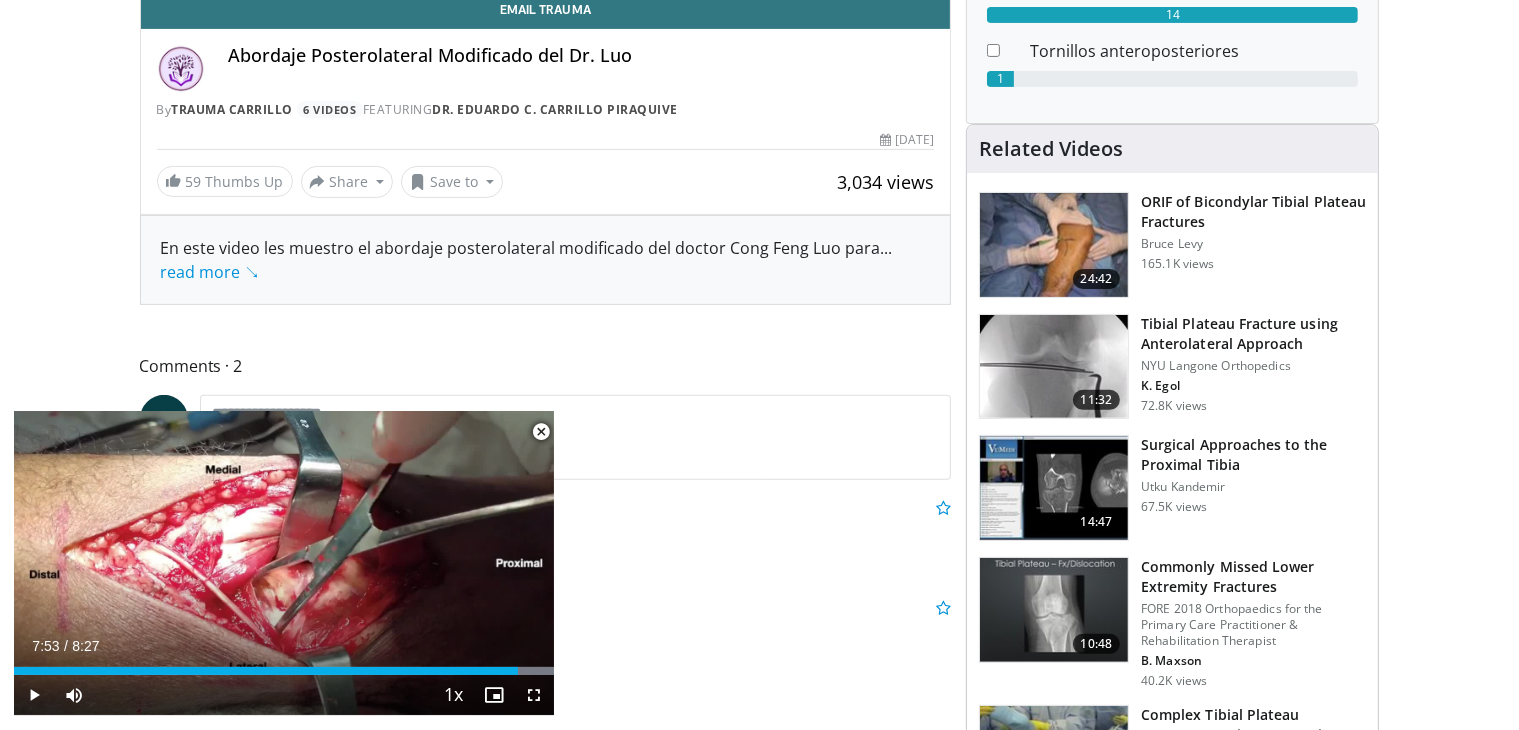 click on "Specialties
Adult & Family Medicine
Allergy, Asthma, Immunology
Anesthesiology
Cardiology
Dental
Dermatology
Endocrinology
Gastroenterology & Hepatology
General Surgery
Hematology & Oncology
Infectious Disease
Nephrology
Neurology
Neurosurgery
Obstetrics & Gynecology
Ophthalmology
Oral Maxillofacial
Orthopaedics
Otolaryngology
Pediatrics
Plastic Surgery
Podiatry
Psychiatry
Pulmonology
Radiation Oncology
Radiology
Rheumatology
Urology" at bounding box center (759, 1168) 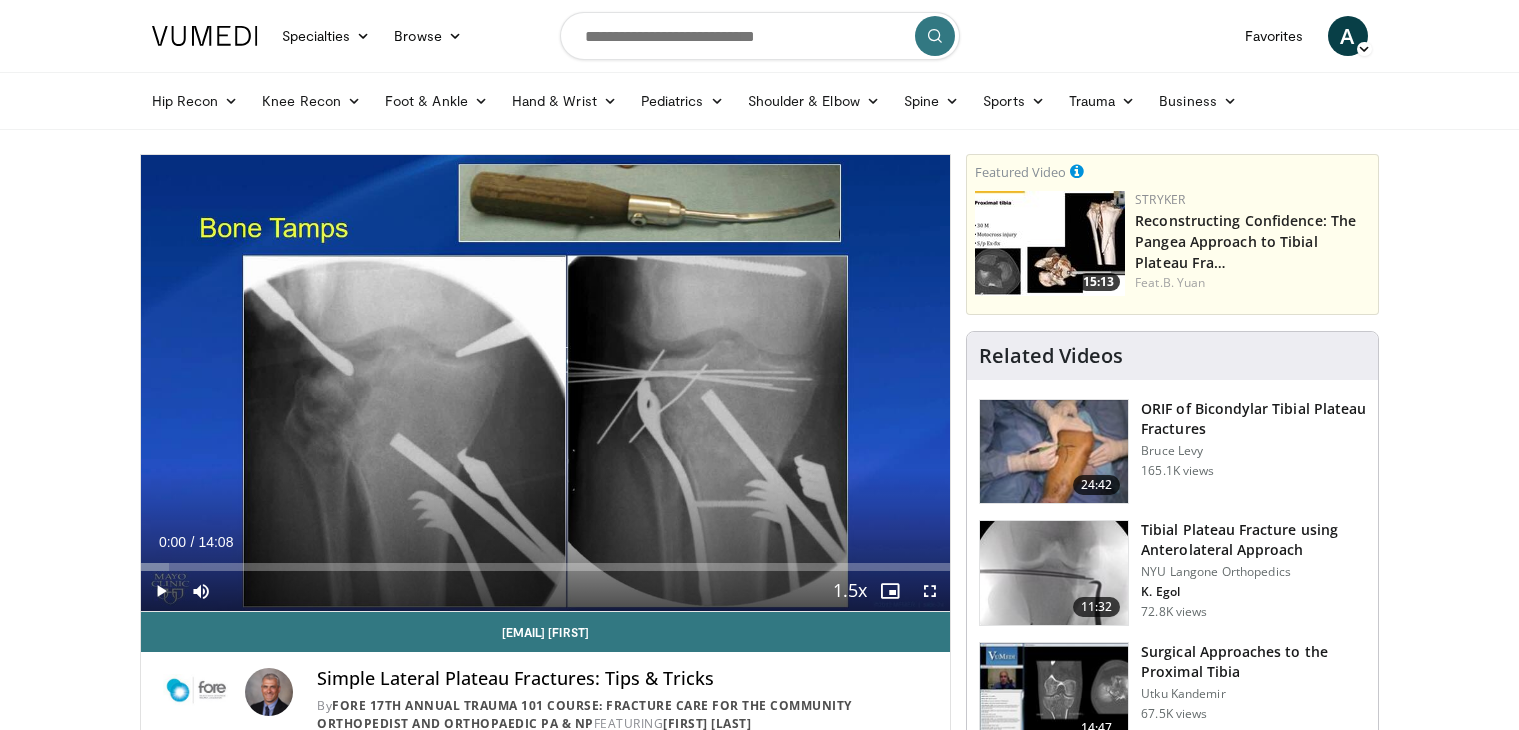 scroll, scrollTop: 0, scrollLeft: 0, axis: both 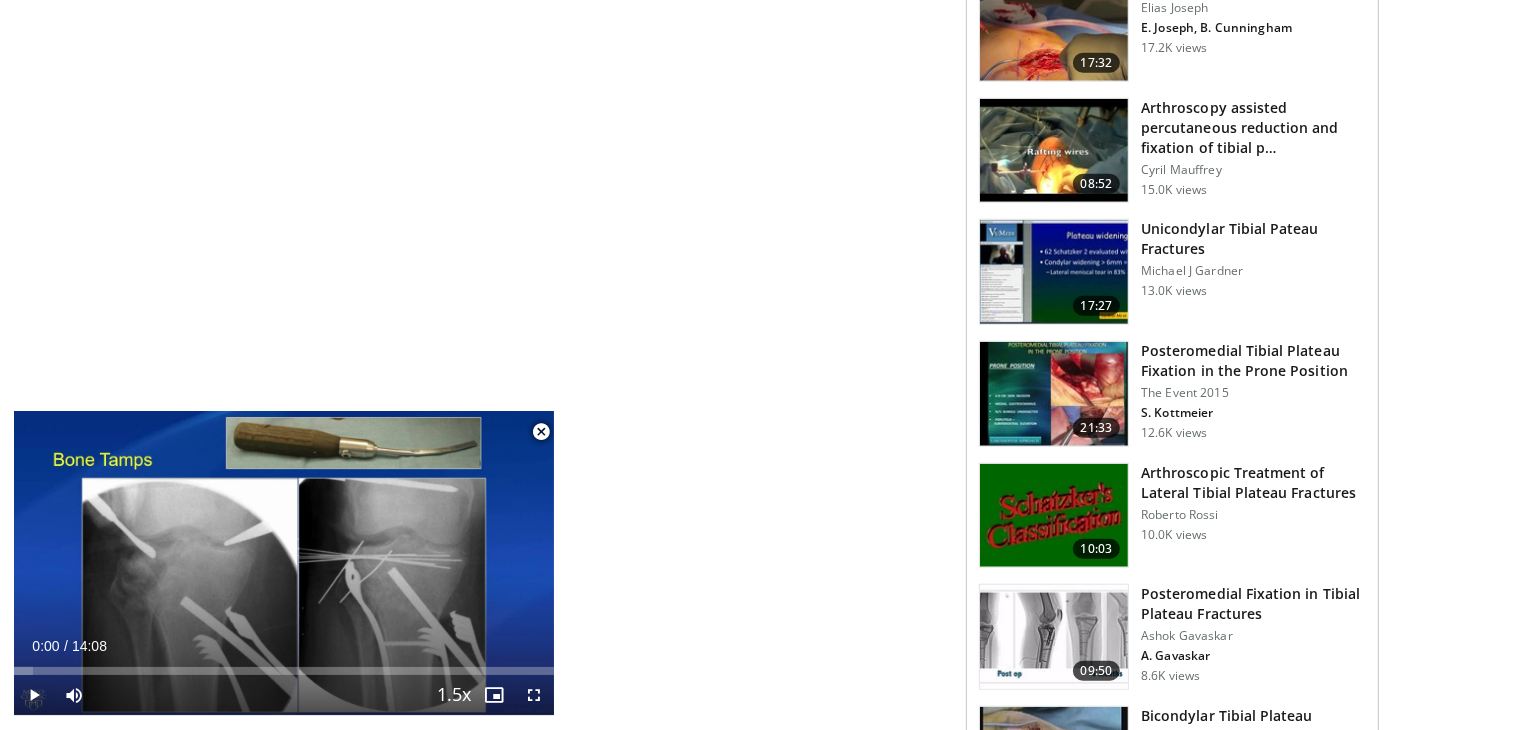click at bounding box center [1054, 637] 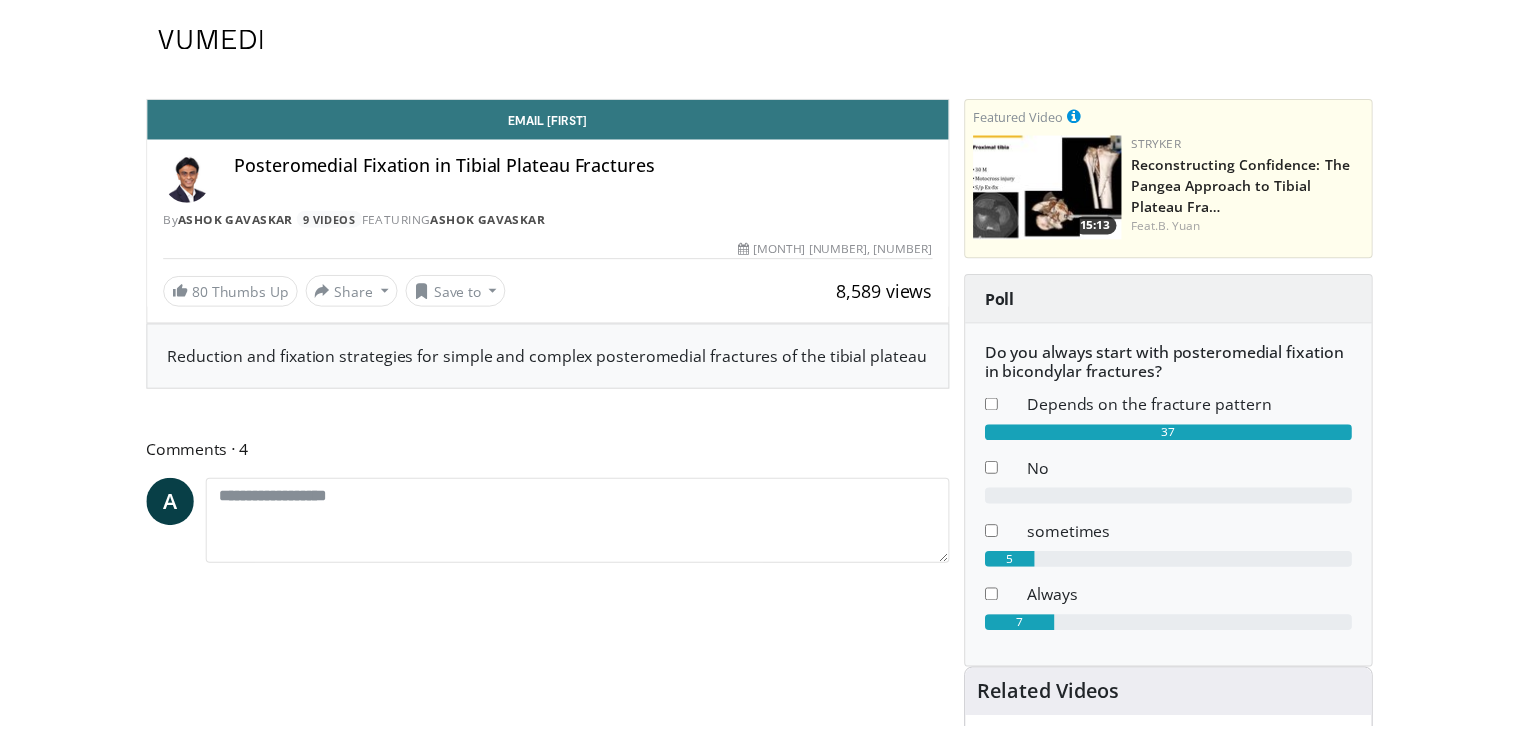 scroll, scrollTop: 0, scrollLeft: 0, axis: both 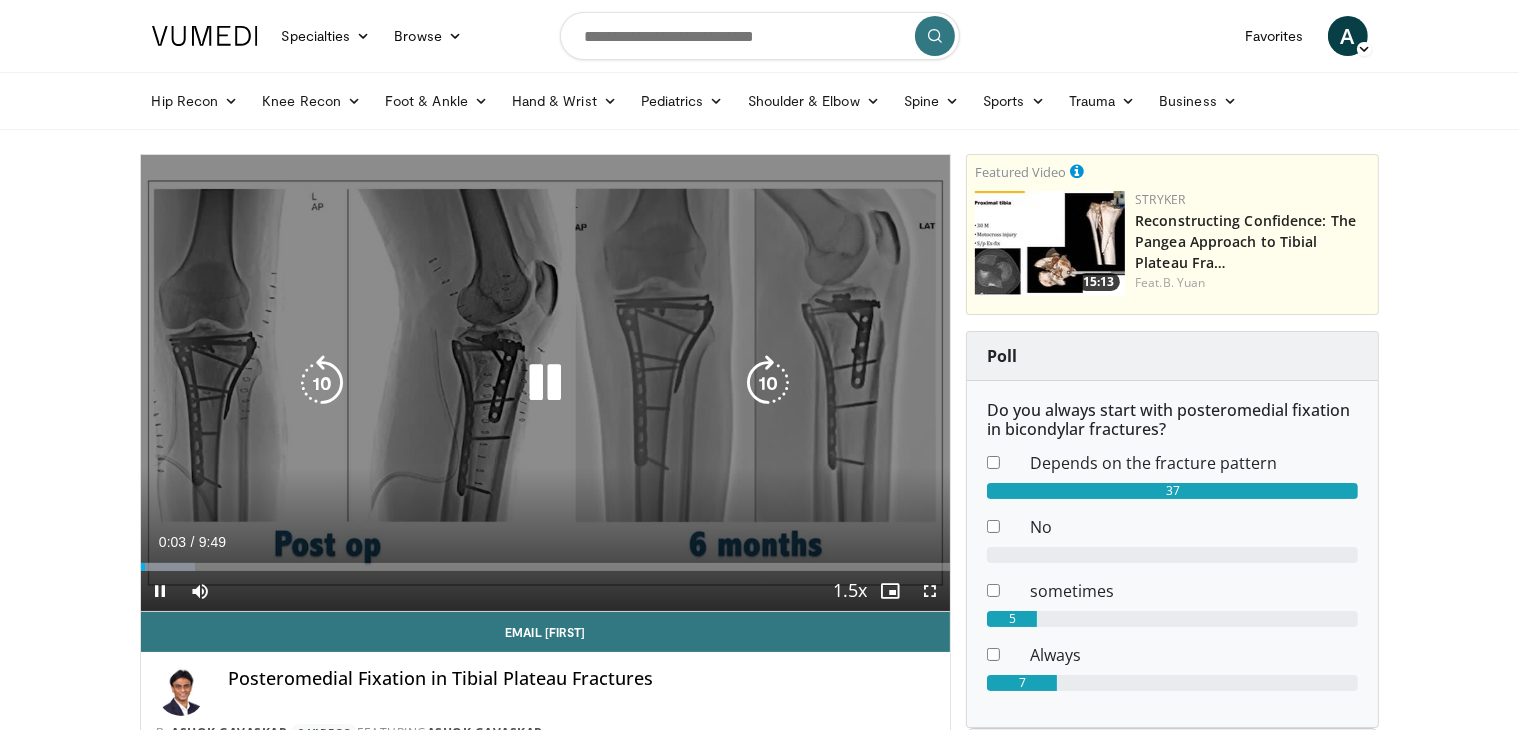 click at bounding box center (545, 383) 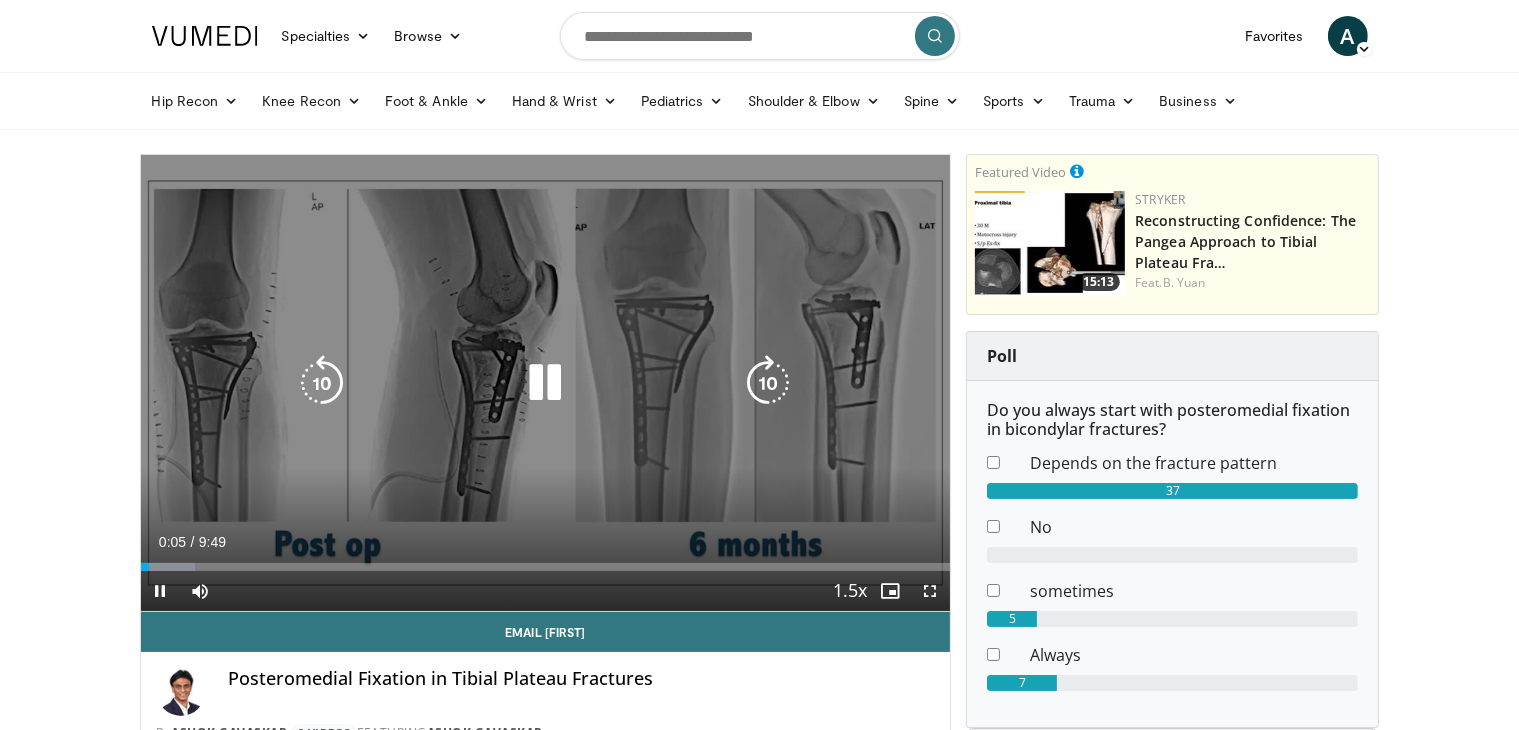 click at bounding box center (545, 383) 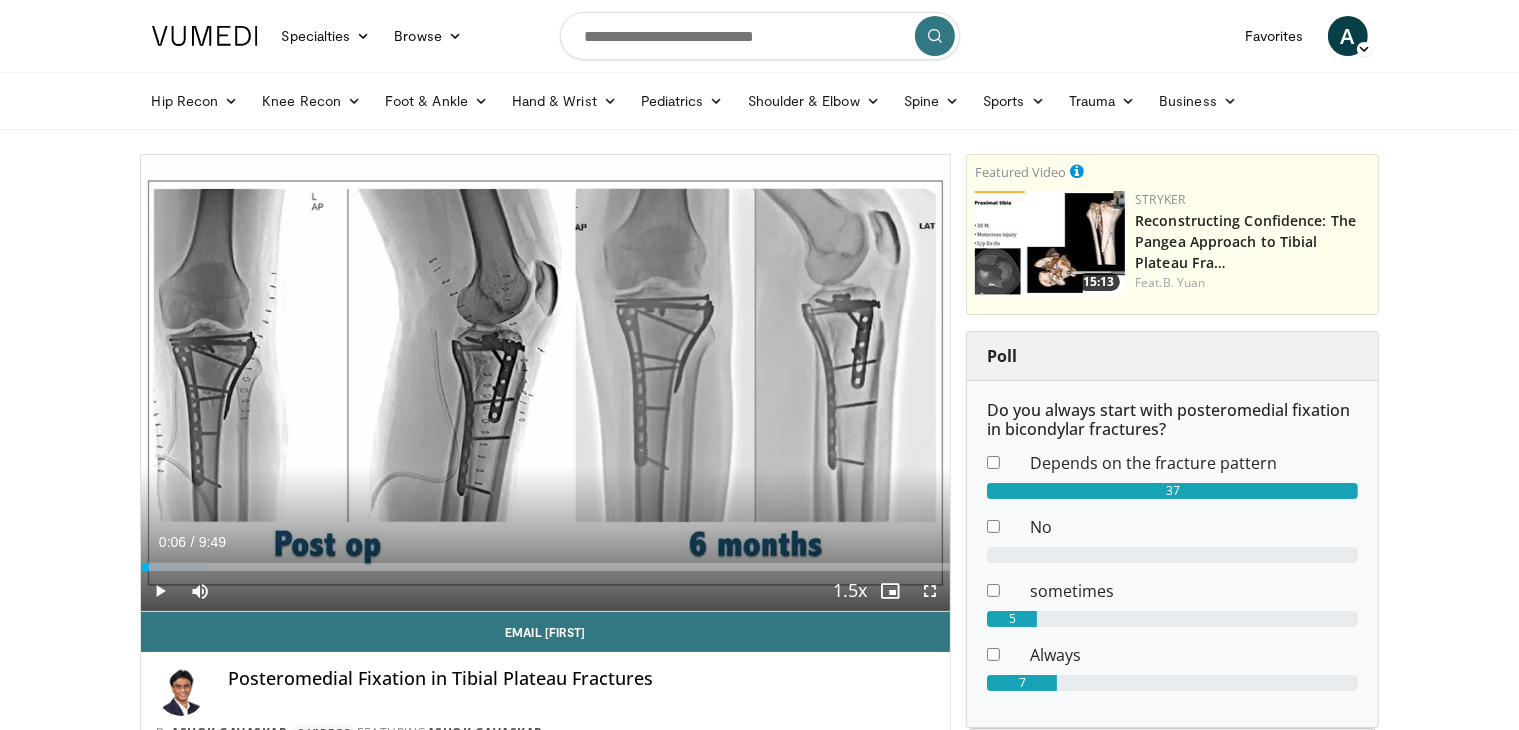 type 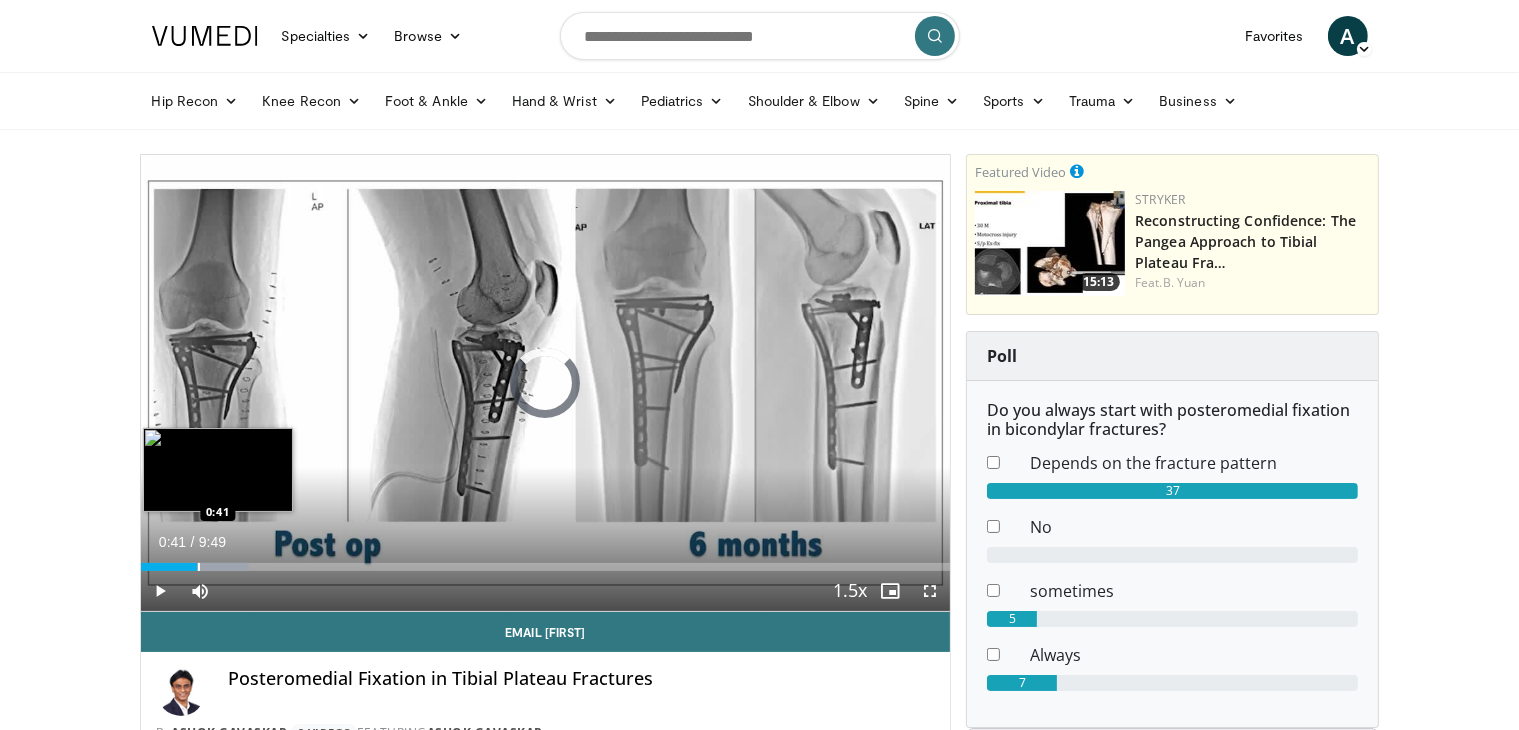 click at bounding box center (199, 567) 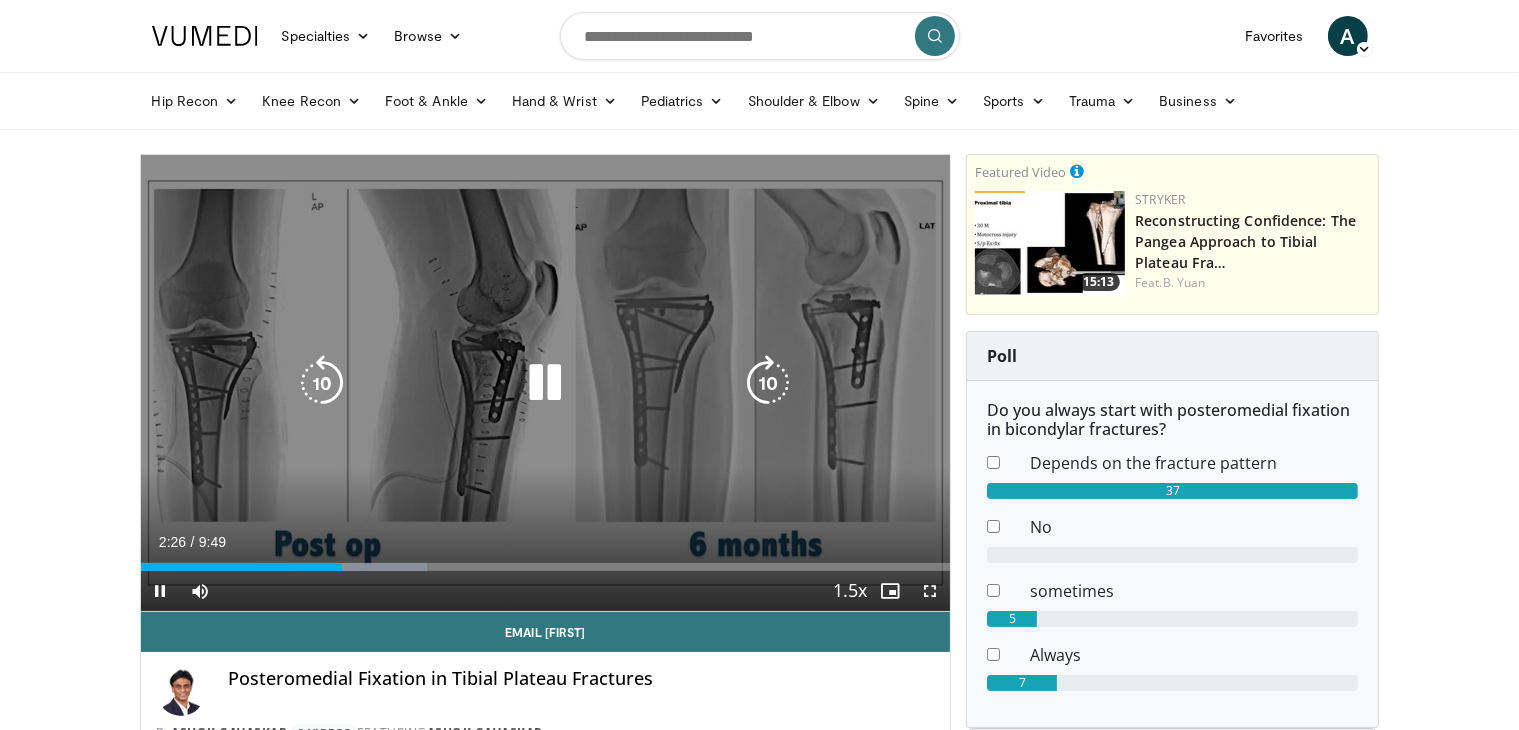 click at bounding box center [545, 383] 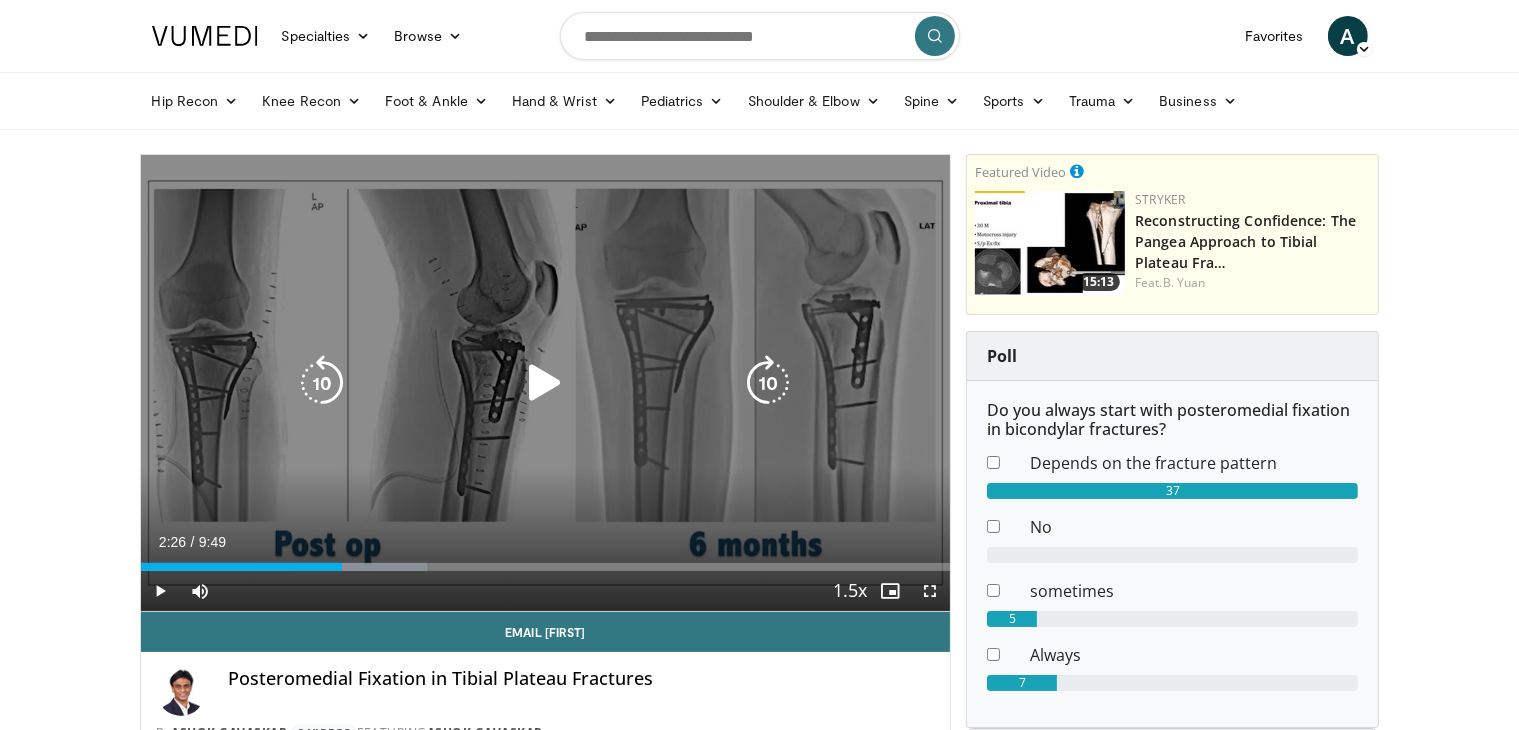 click on "10 seconds
Tap to unmute" at bounding box center (546, 383) 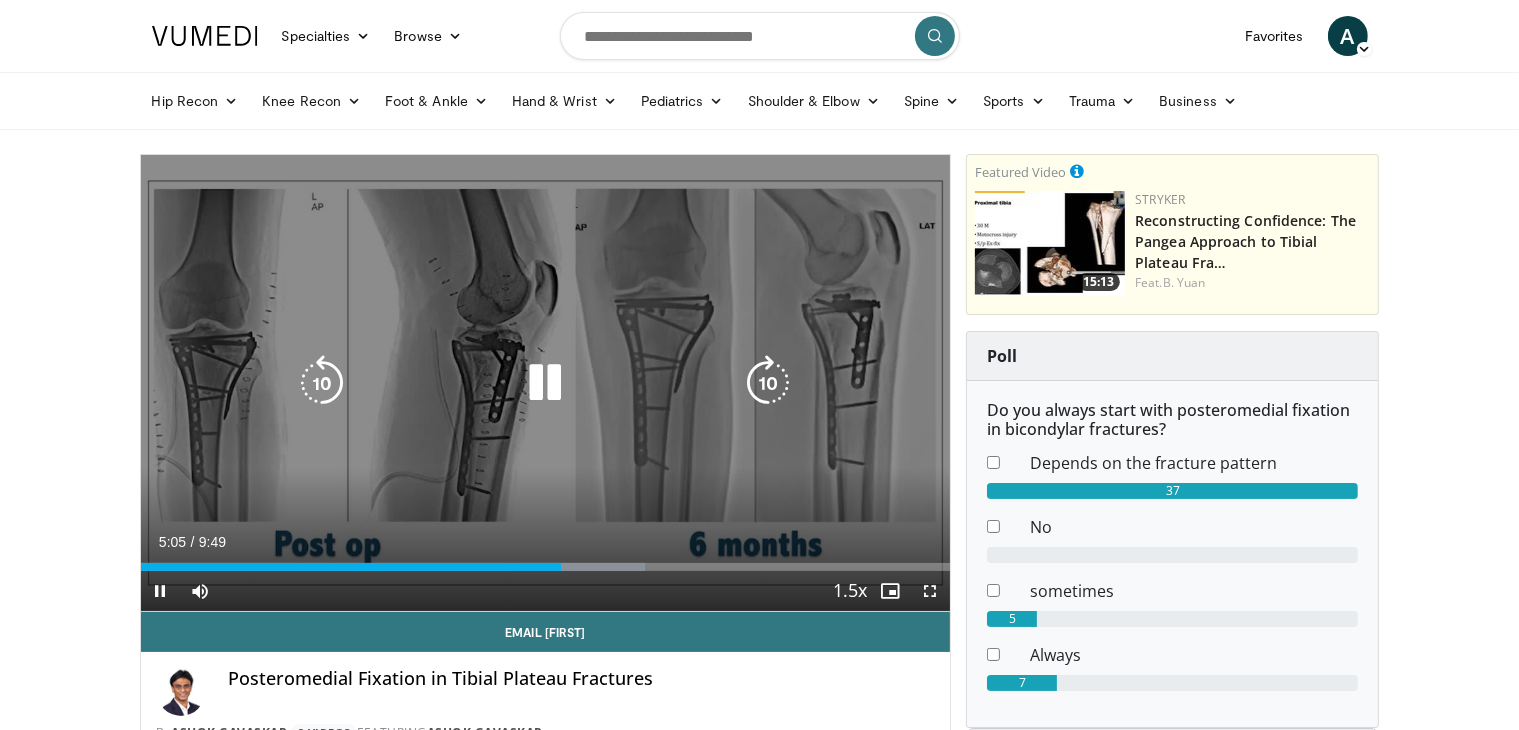 click on "10 seconds
Tap to unmute" at bounding box center [546, 383] 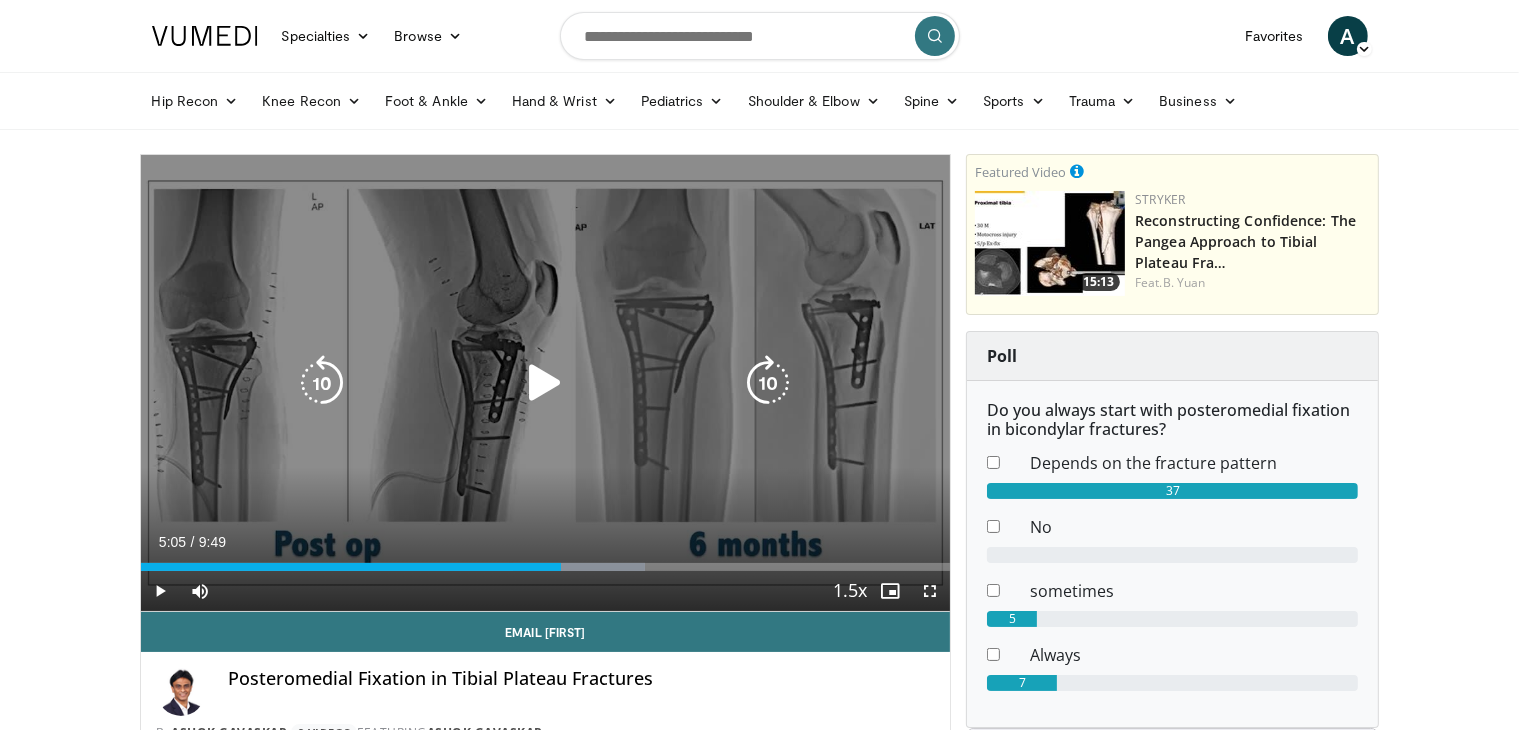 click on "10 seconds
Tap to unmute" at bounding box center (546, 383) 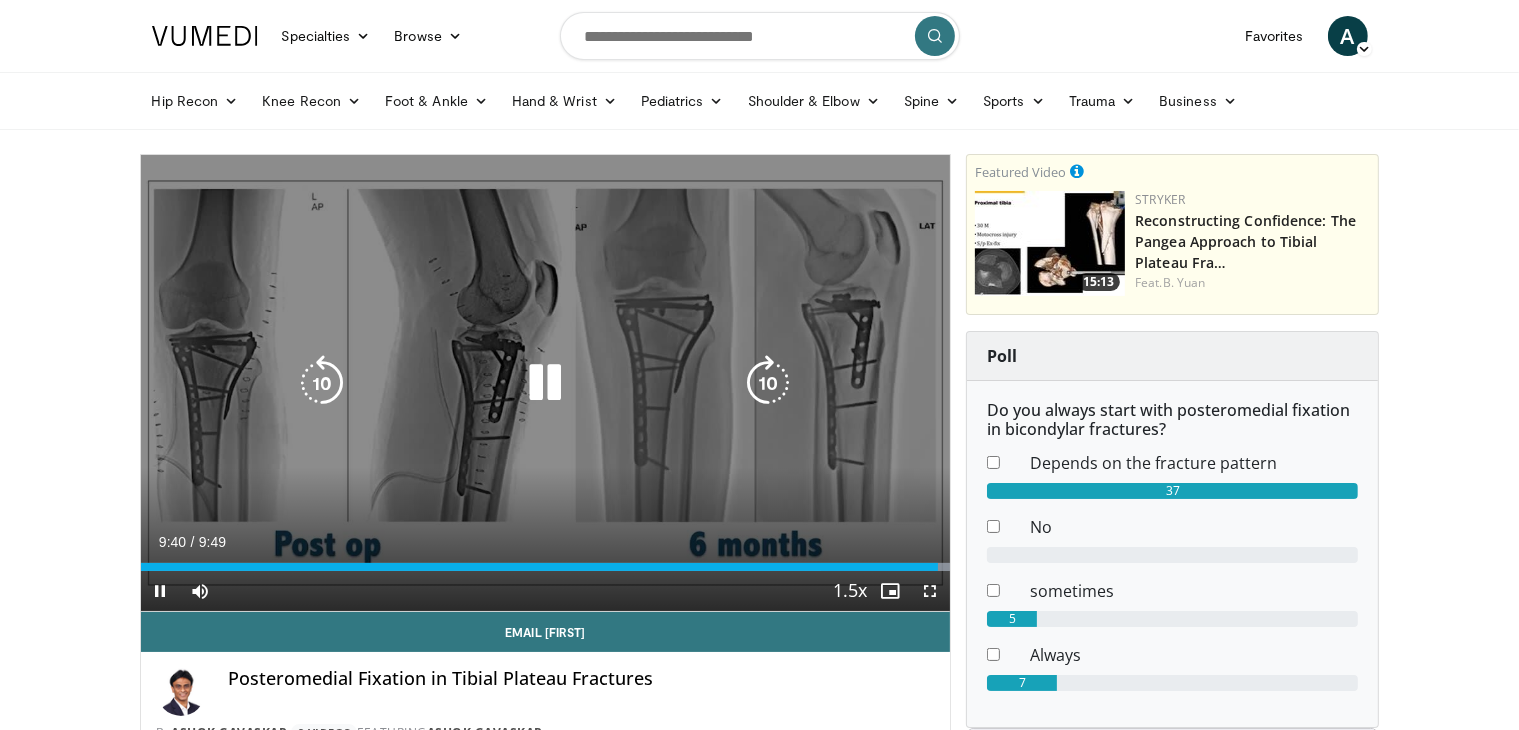 click on "10 seconds
Tap to unmute" at bounding box center [546, 383] 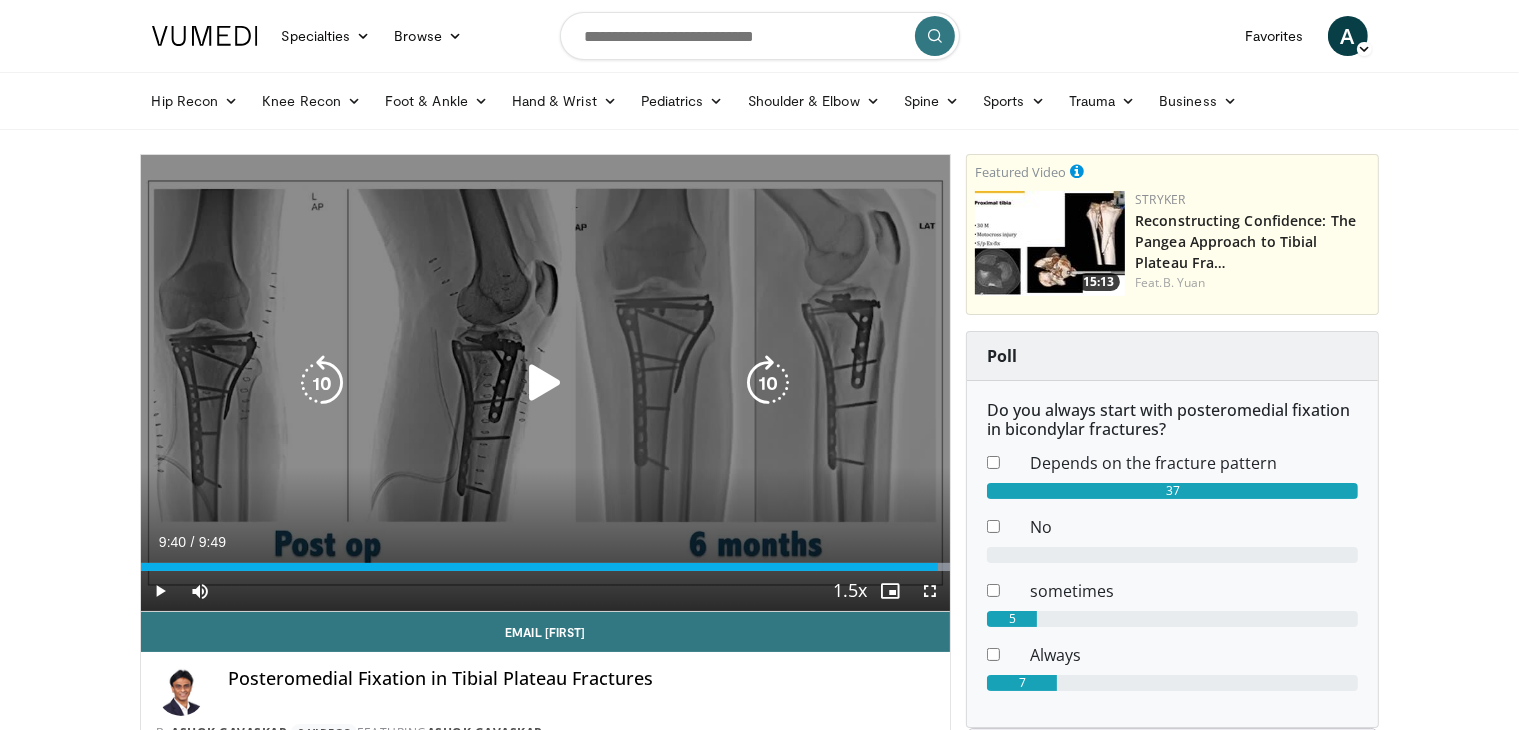 click on "10 seconds
Tap to unmute" at bounding box center [546, 383] 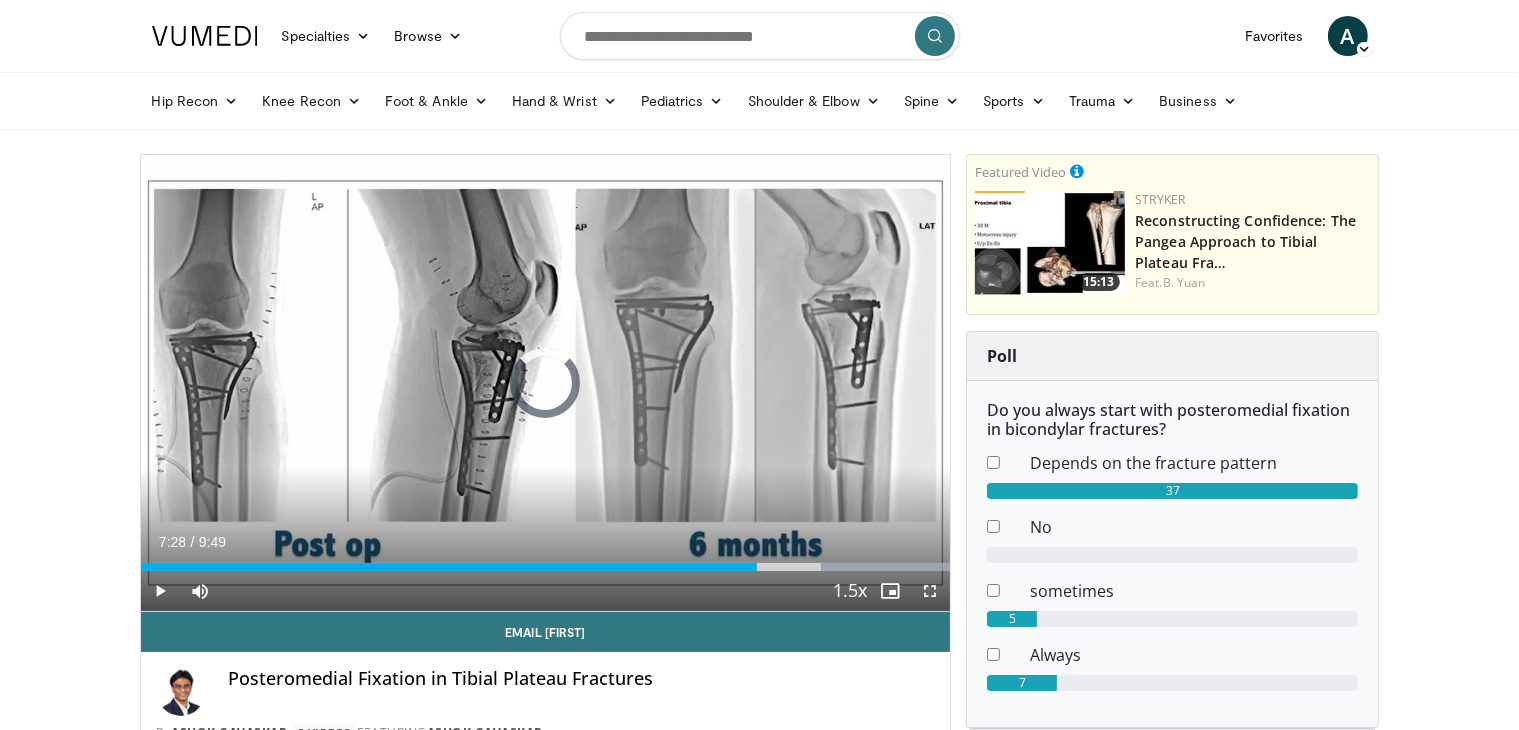 click on "Loaded :  100.00% 9:45 7:29" at bounding box center (546, 567) 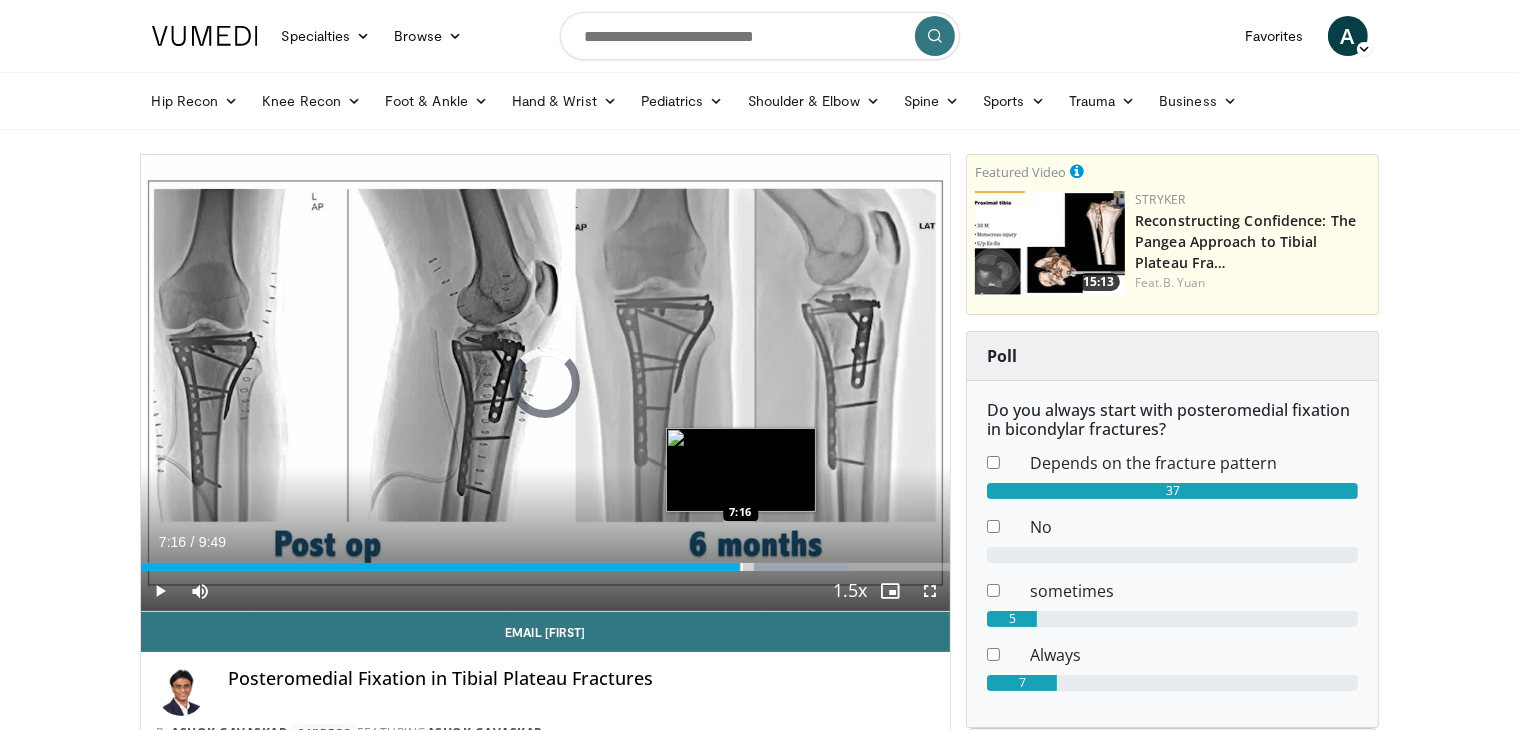 click on "Loaded :  87.51% 7:16 7:16" at bounding box center (546, 561) 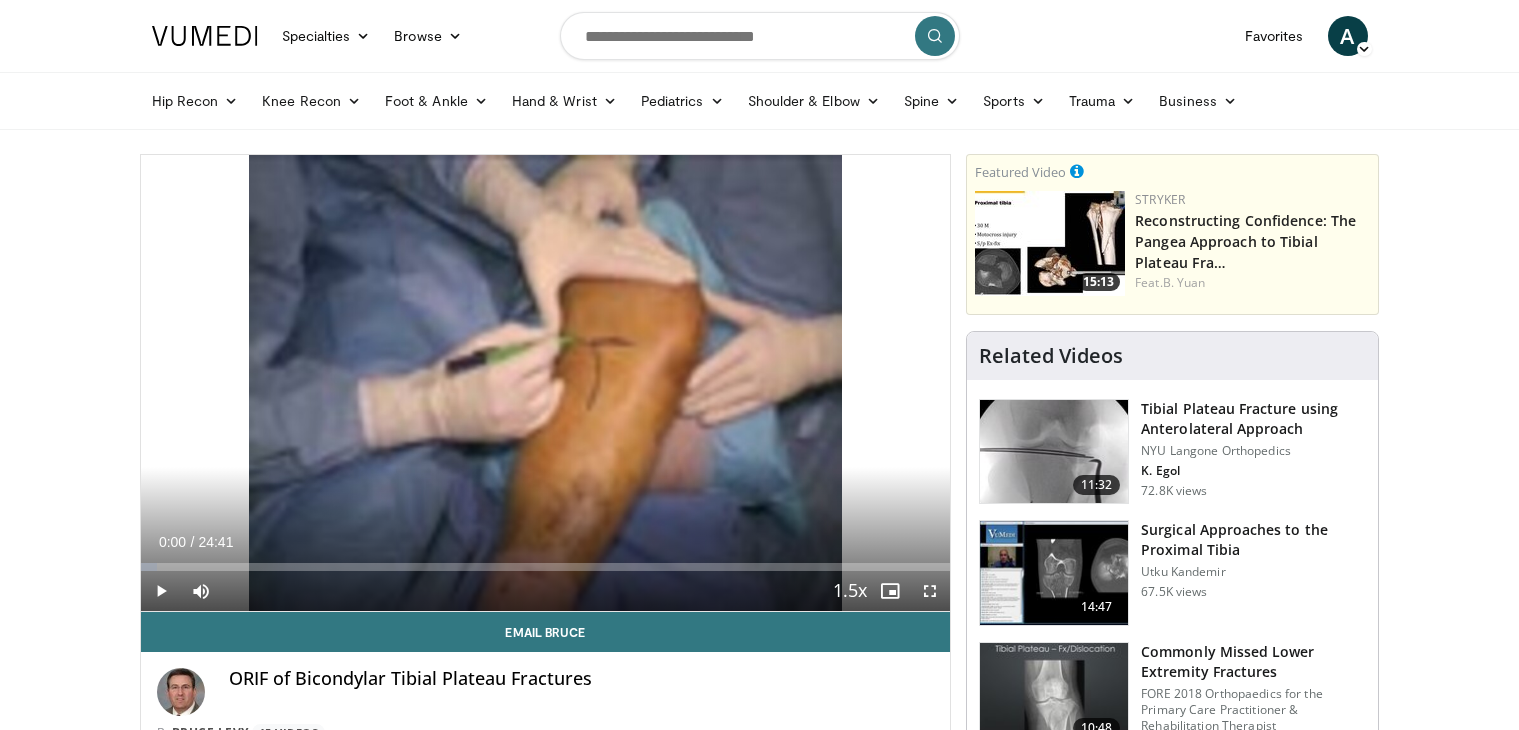 scroll, scrollTop: 0, scrollLeft: 0, axis: both 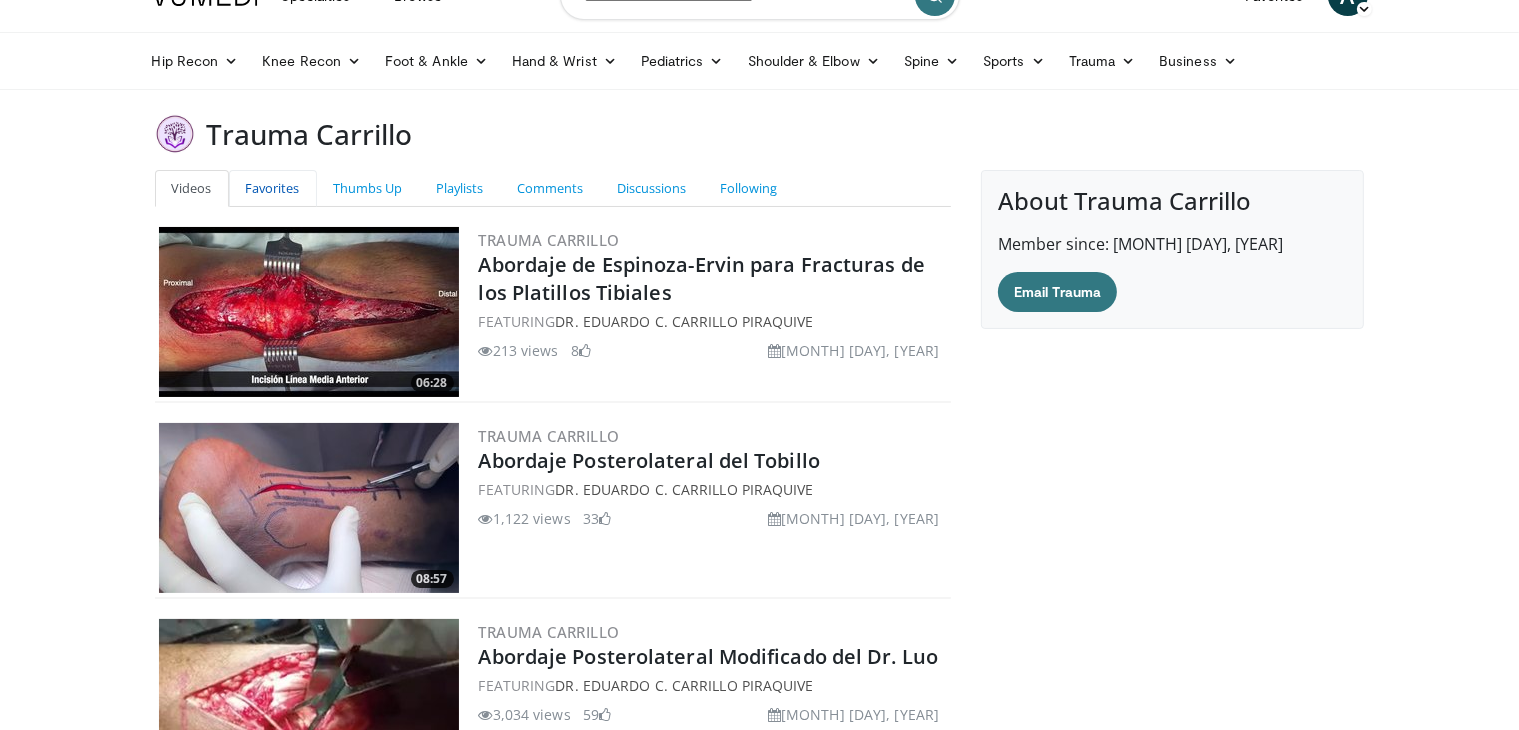 click on "Favorites" at bounding box center (273, 188) 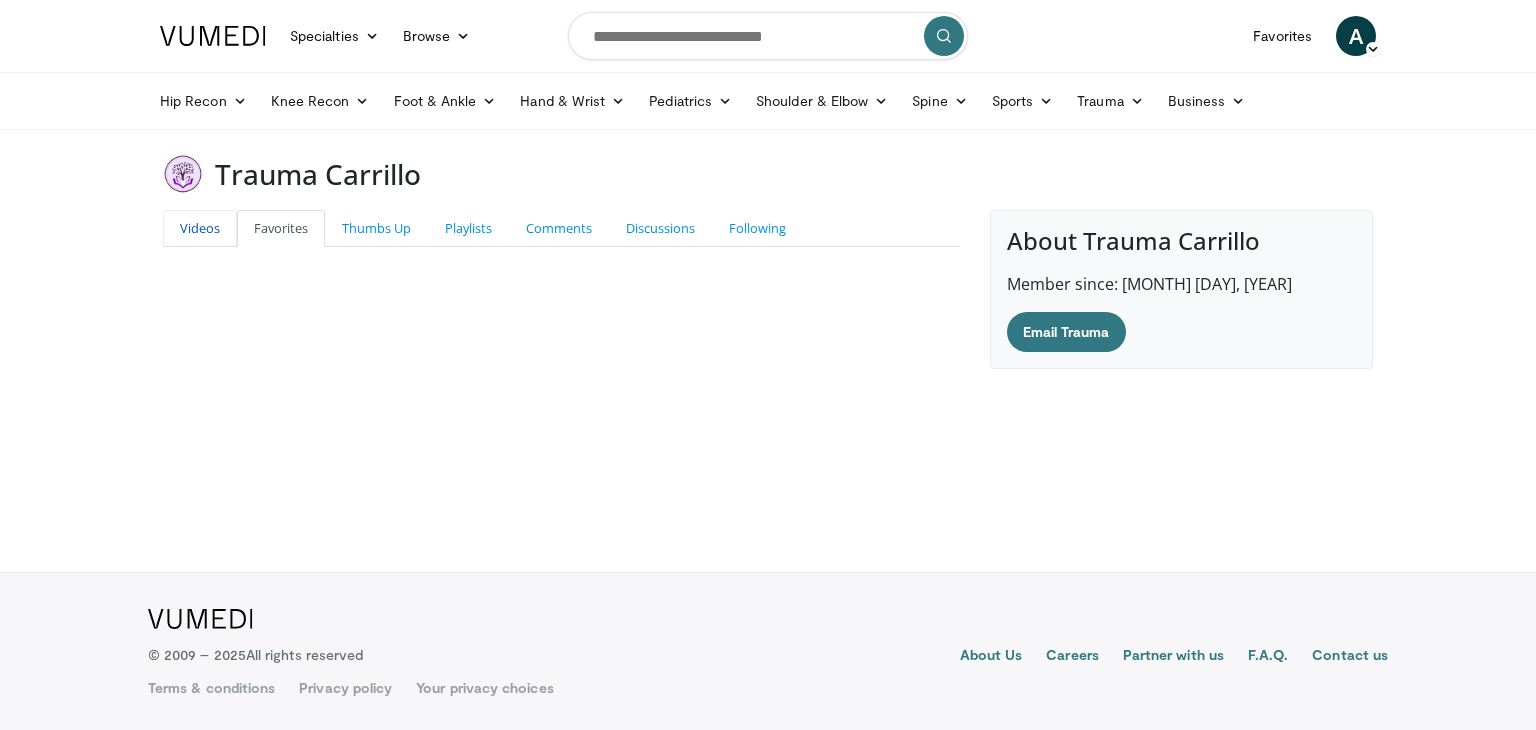 click on "Videos" at bounding box center (200, 228) 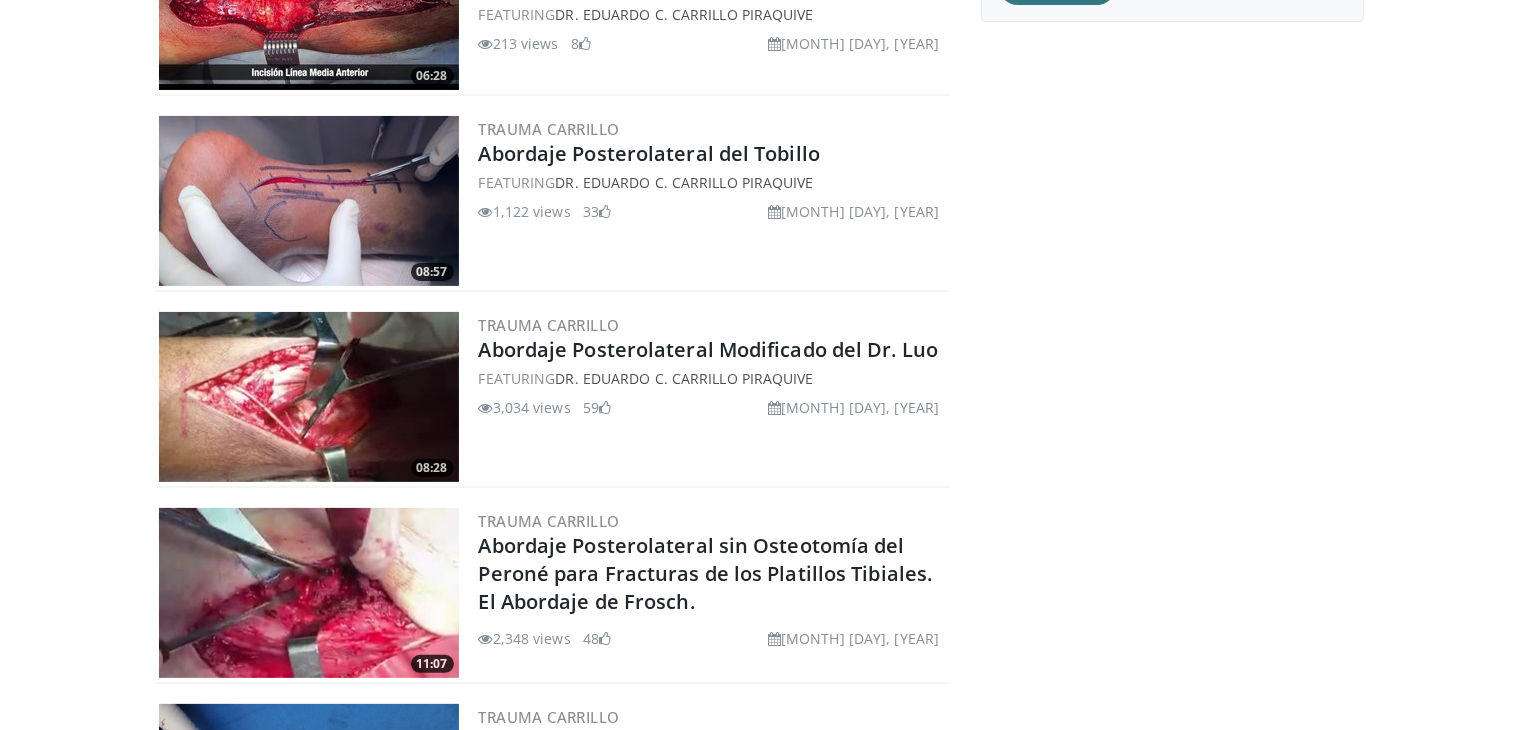 scroll, scrollTop: 377, scrollLeft: 0, axis: vertical 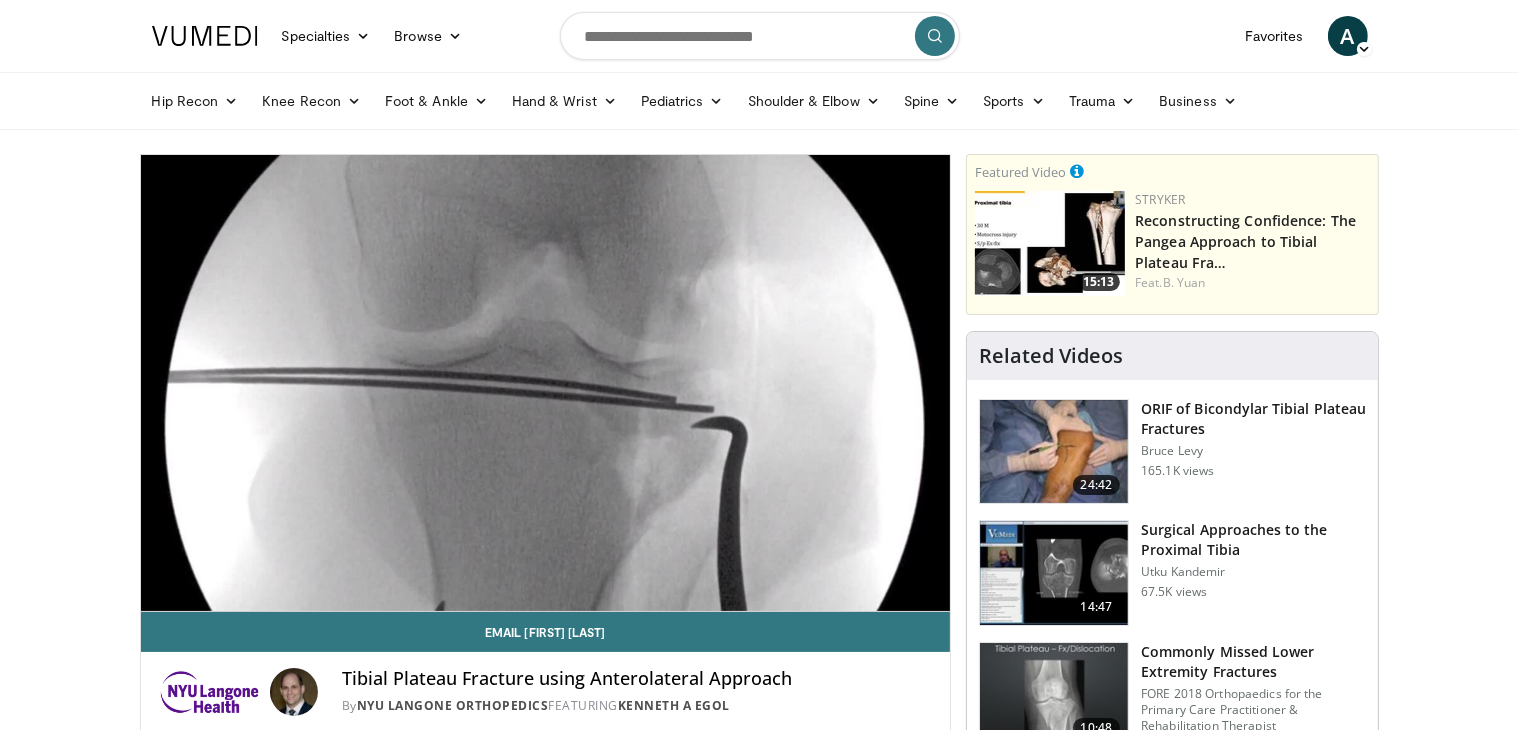 click on "10 seconds
Tap to unmute" at bounding box center (546, 383) 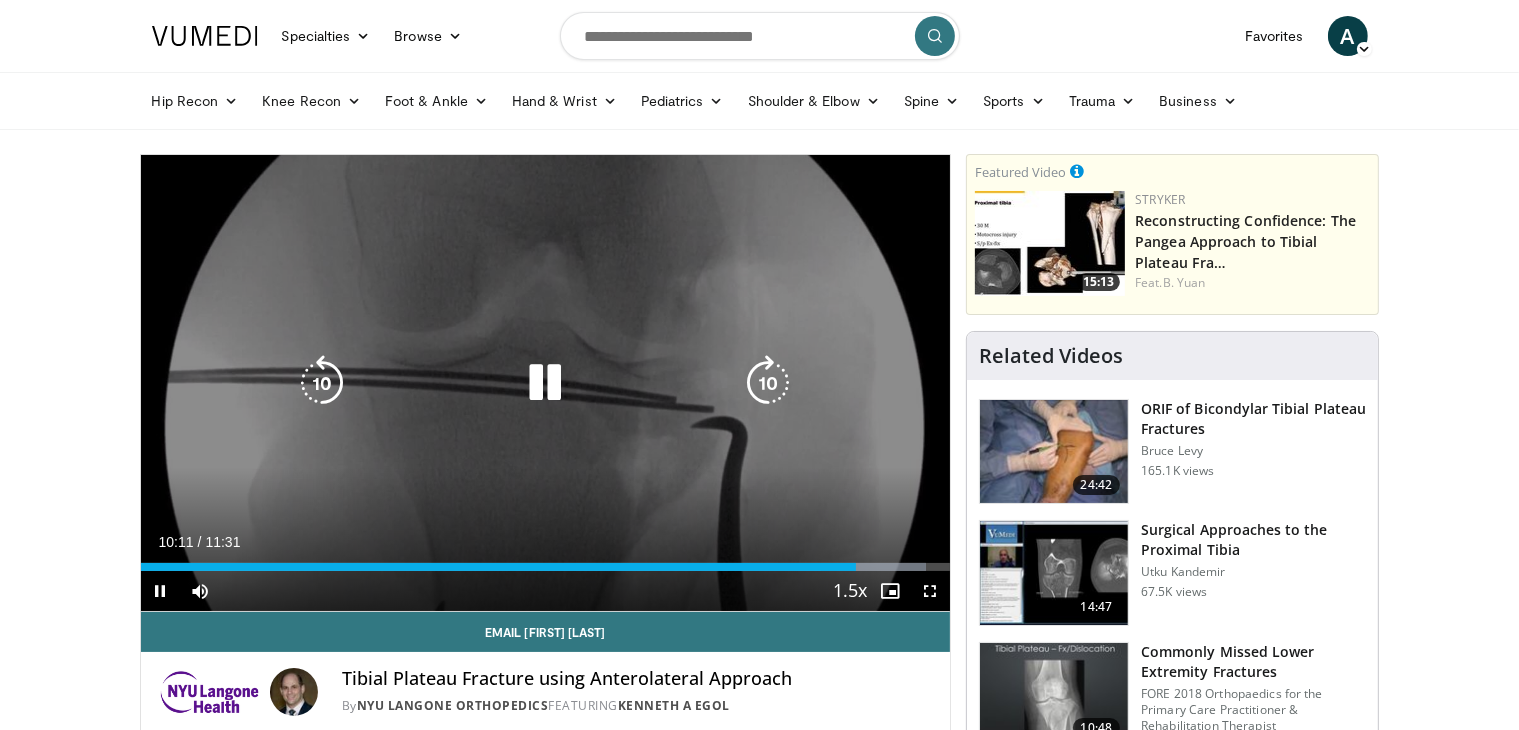 click on "10 seconds
Tap to unmute" at bounding box center (546, 383) 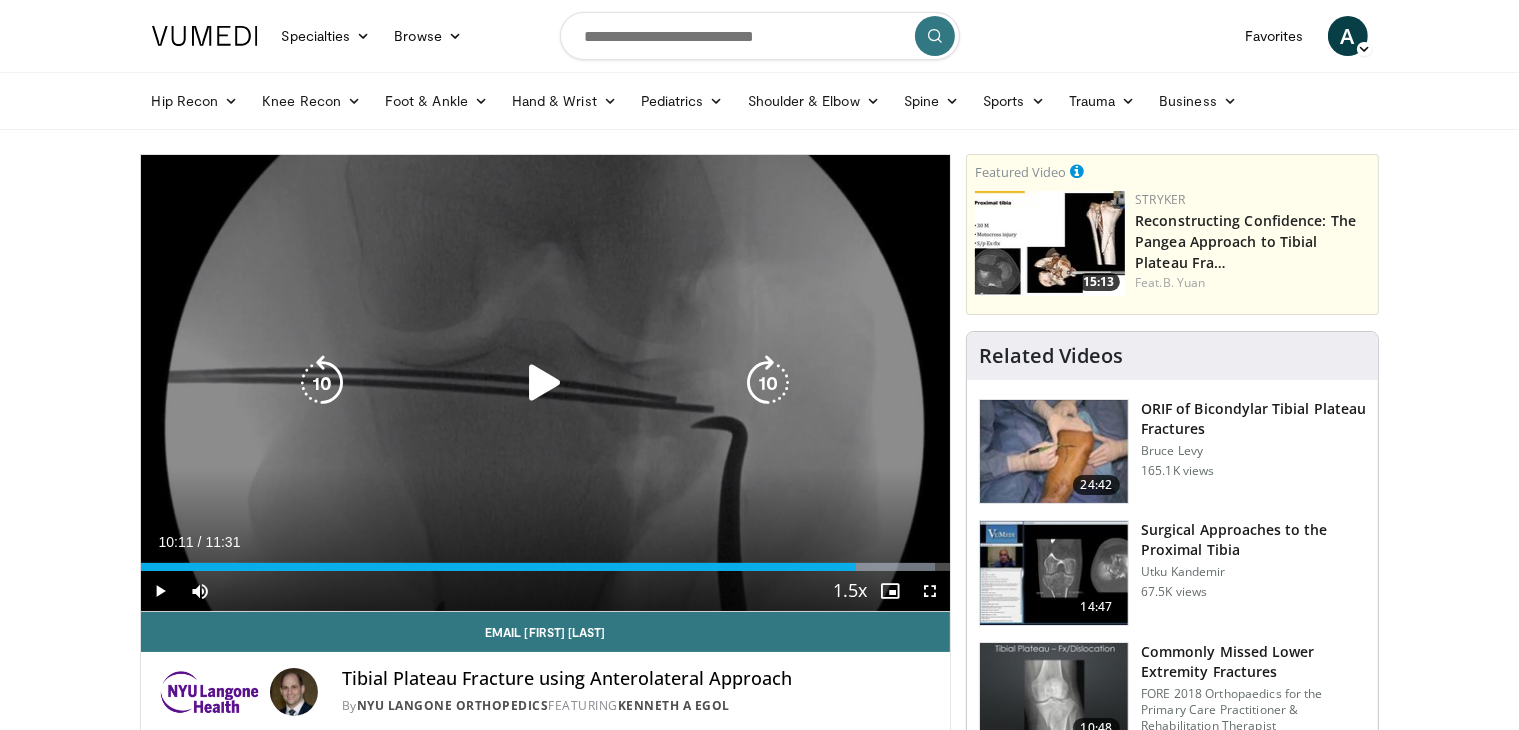 click on "10 seconds
Tap to unmute" at bounding box center [546, 383] 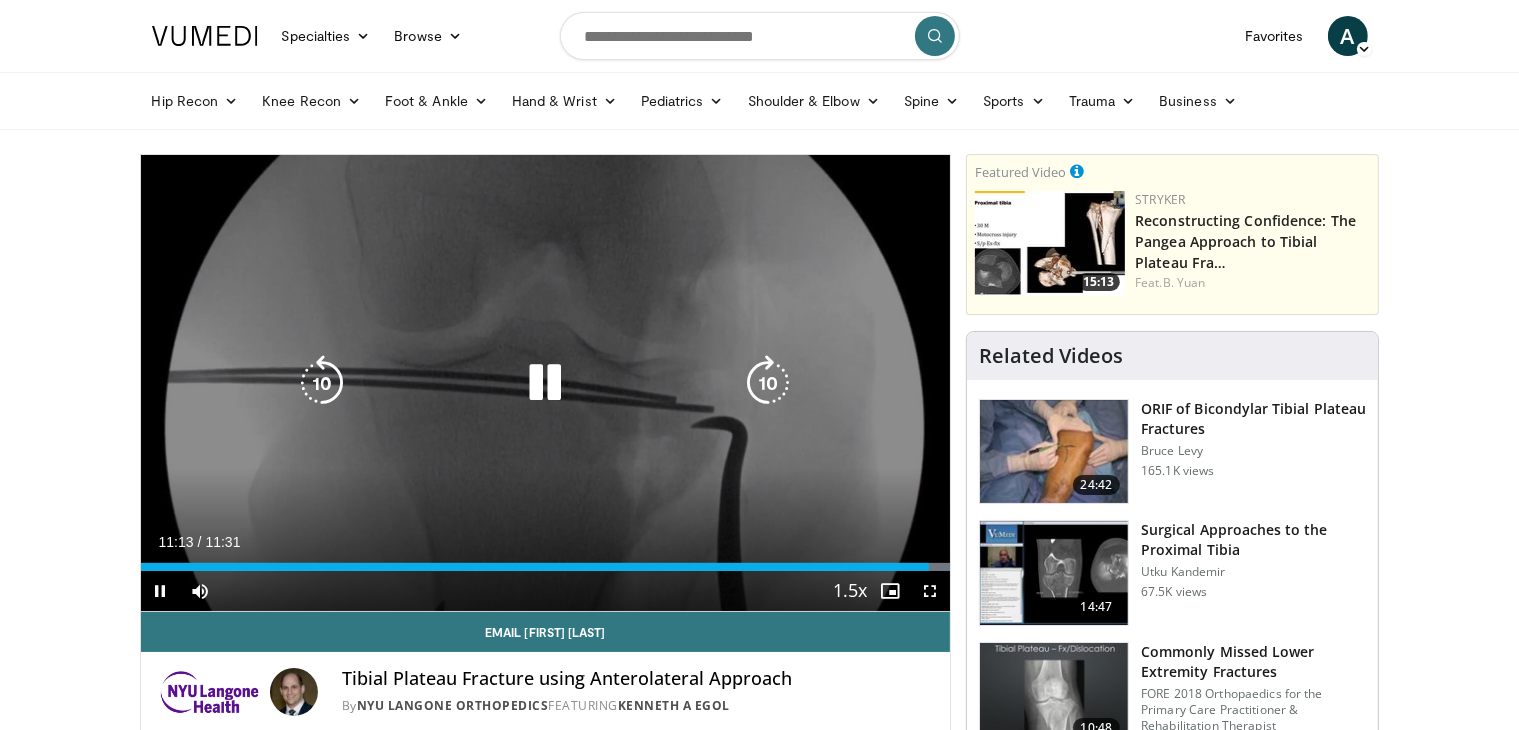 click on "10 seconds
Tap to unmute" at bounding box center [546, 383] 